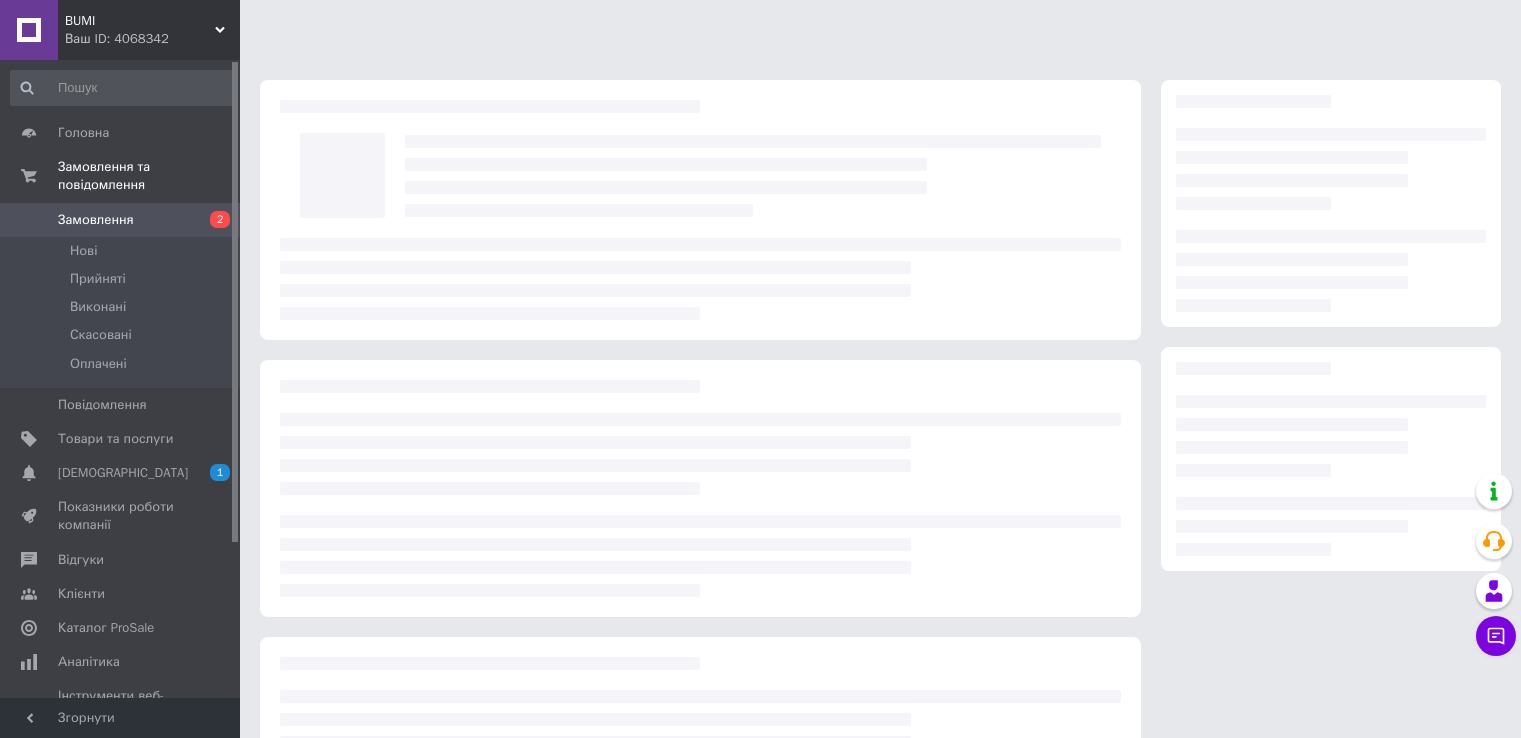 scroll, scrollTop: 0, scrollLeft: 0, axis: both 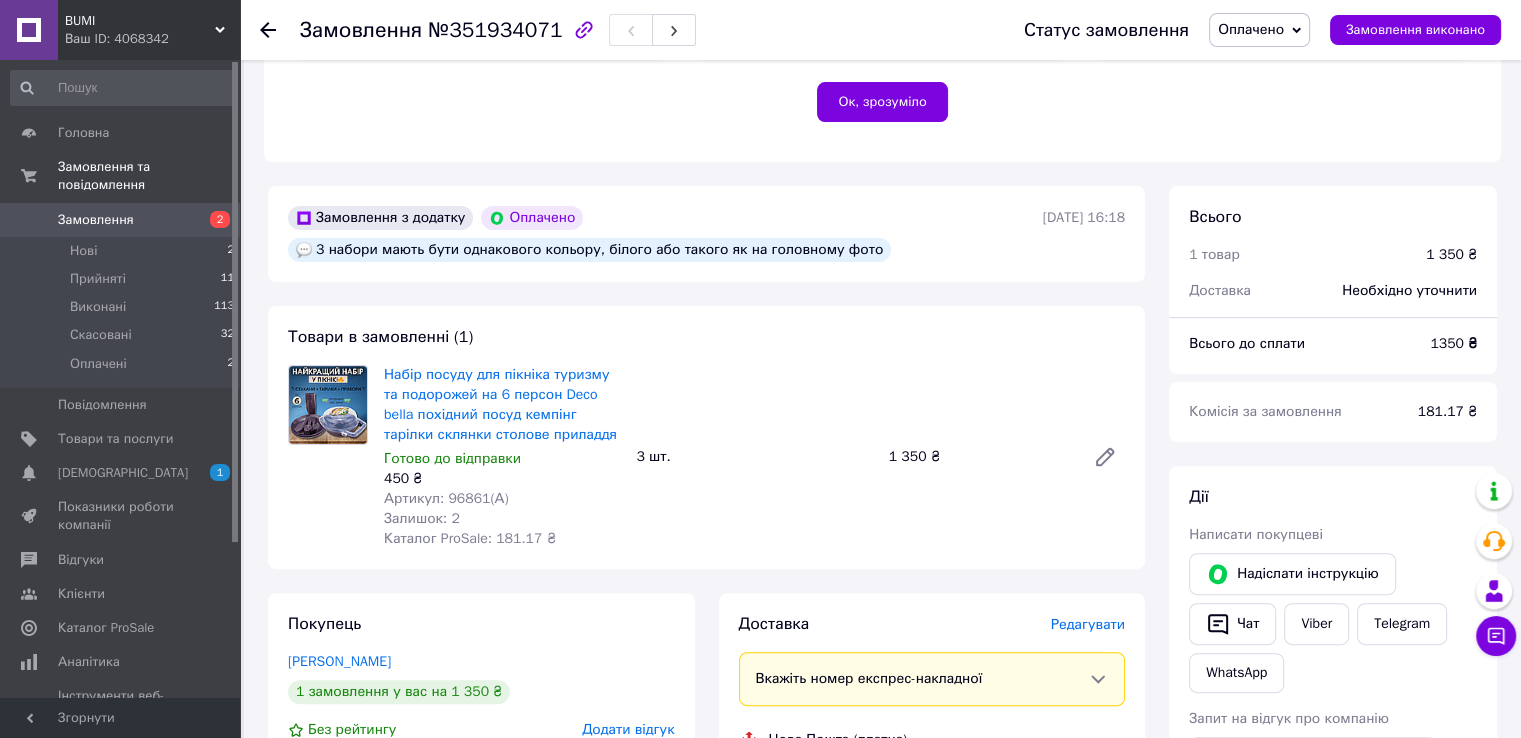 click at bounding box center [328, 405] 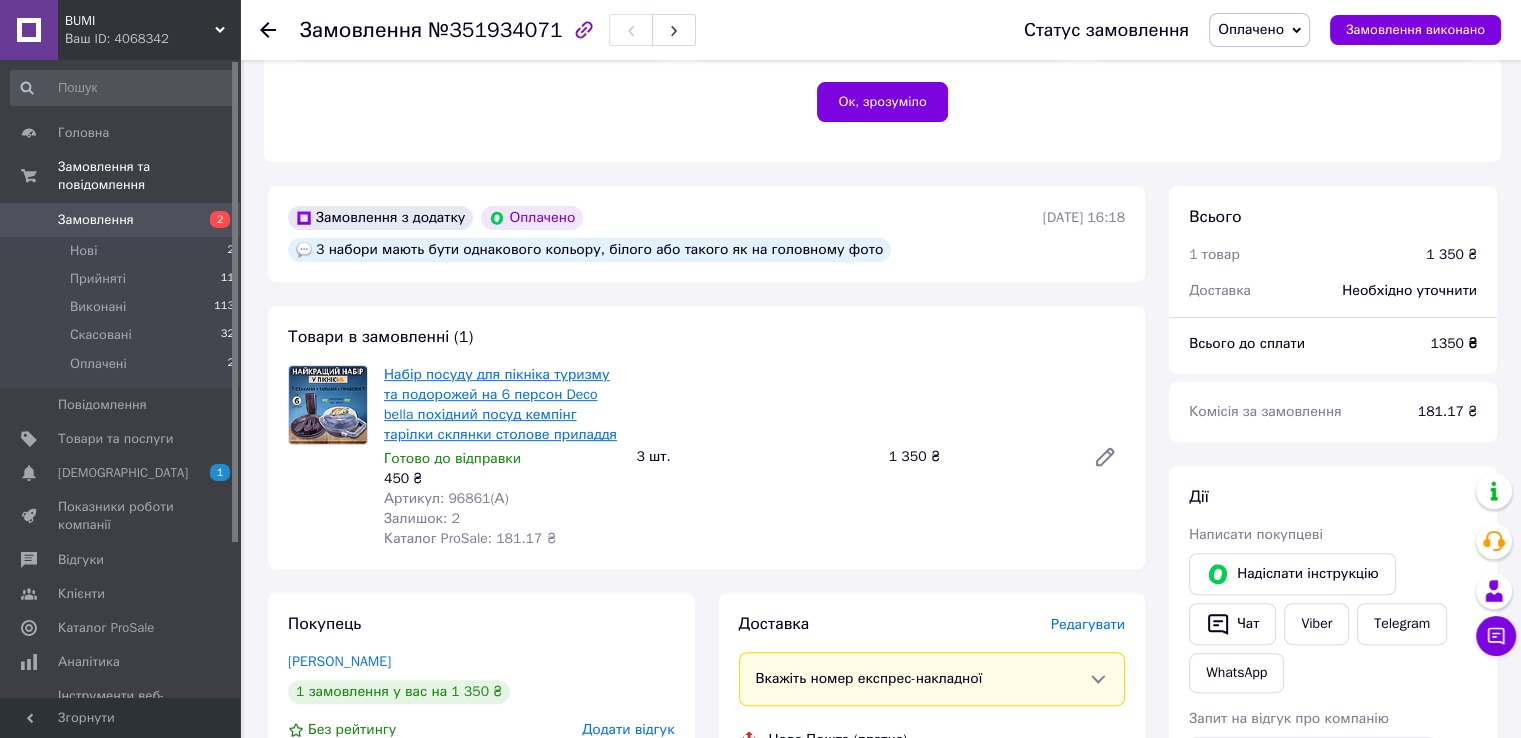 click on "Набір посуду для пікніка туризму та подорожей на 6 персон Deco bella похідний посуд кемпінг тарілки склянки столове приладдя" at bounding box center (500, 404) 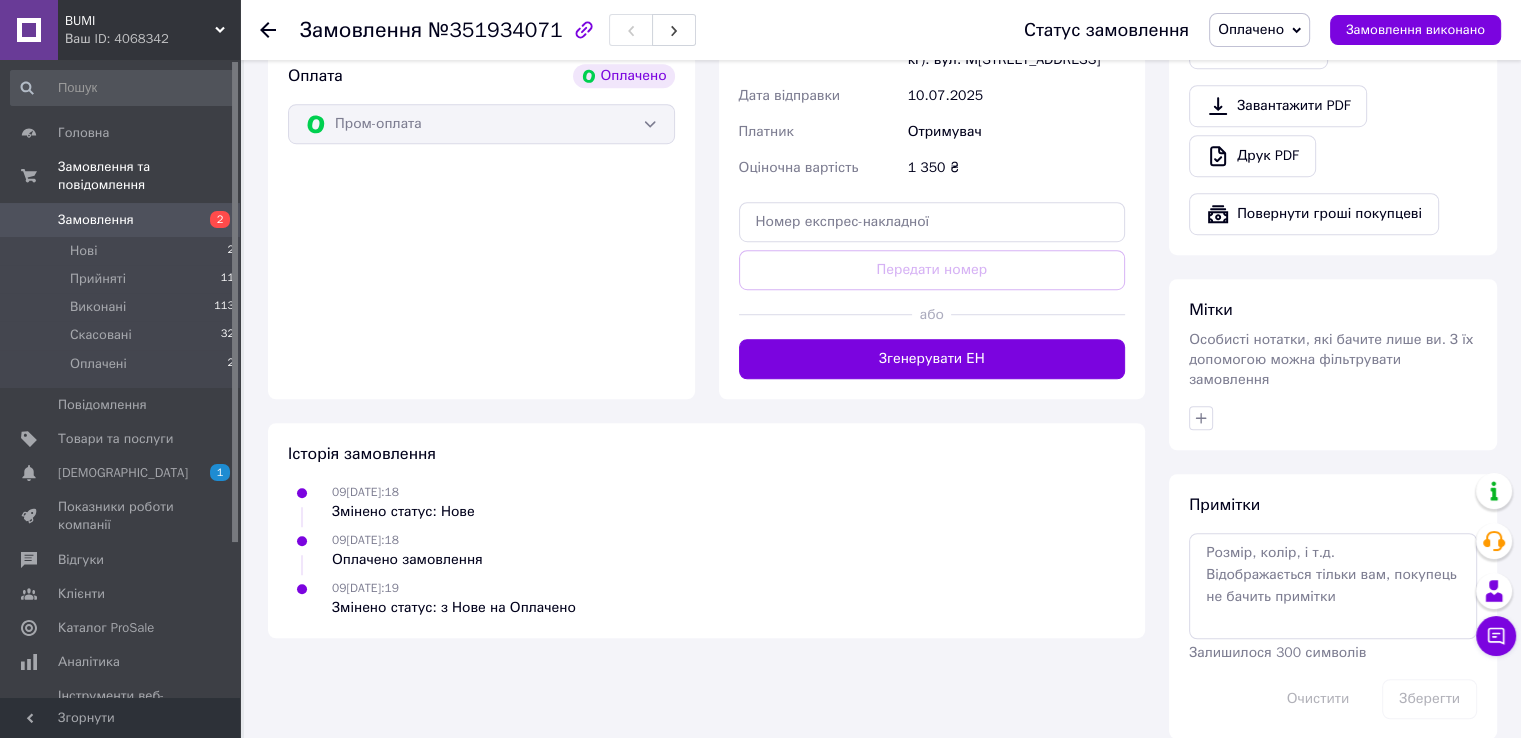 scroll, scrollTop: 1320, scrollLeft: 0, axis: vertical 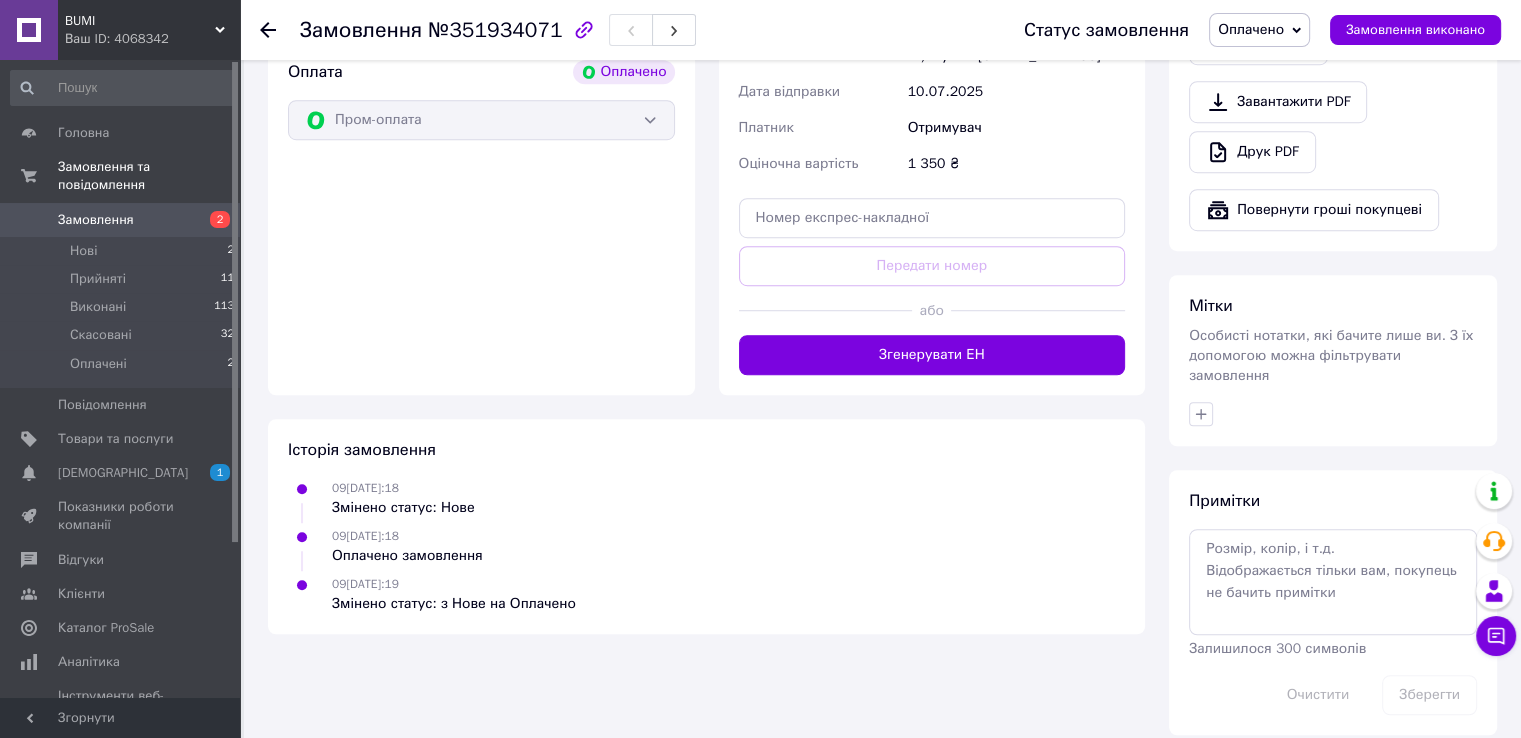 click on "Замовлення 2" at bounding box center [123, 220] 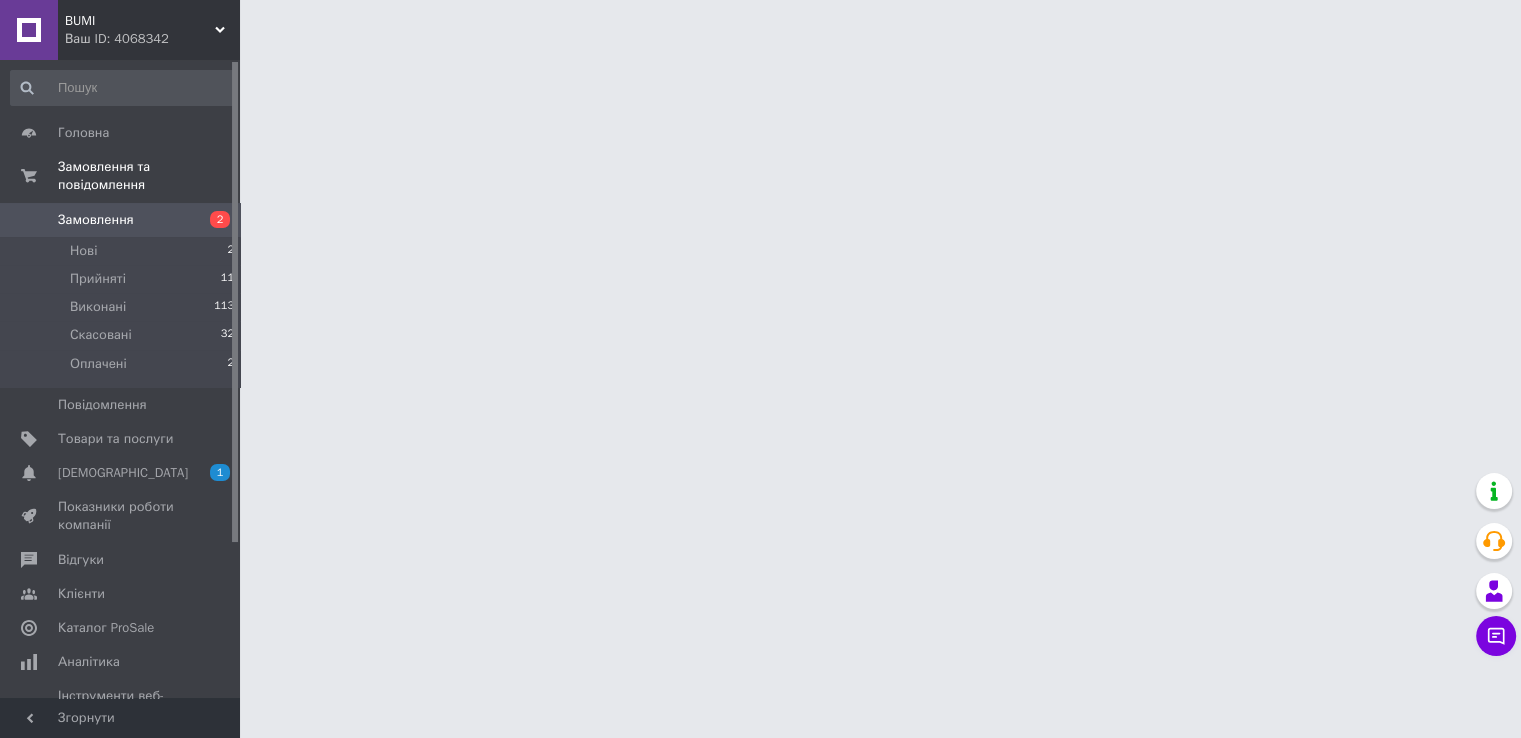 scroll, scrollTop: 0, scrollLeft: 0, axis: both 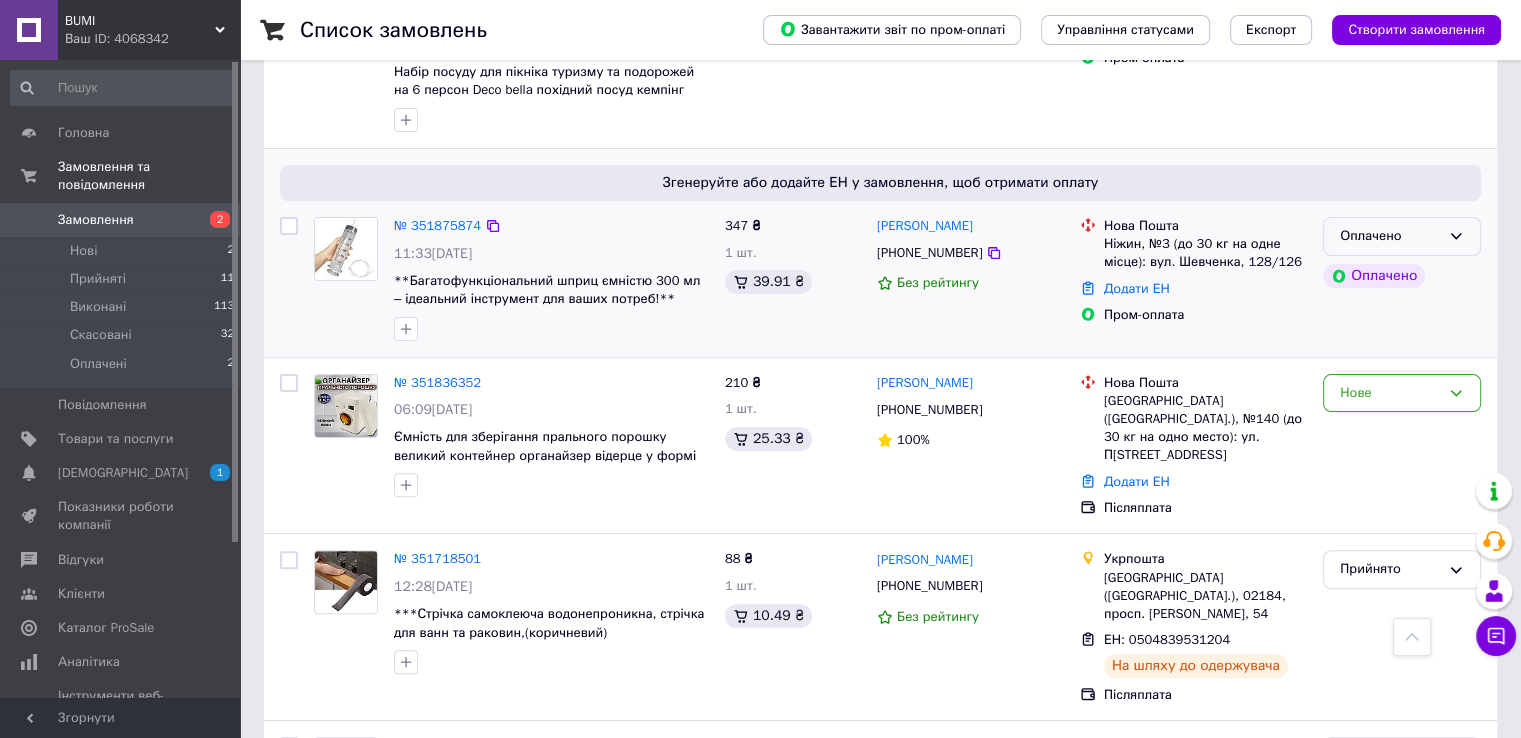 click on "Оплачено" at bounding box center [1402, 236] 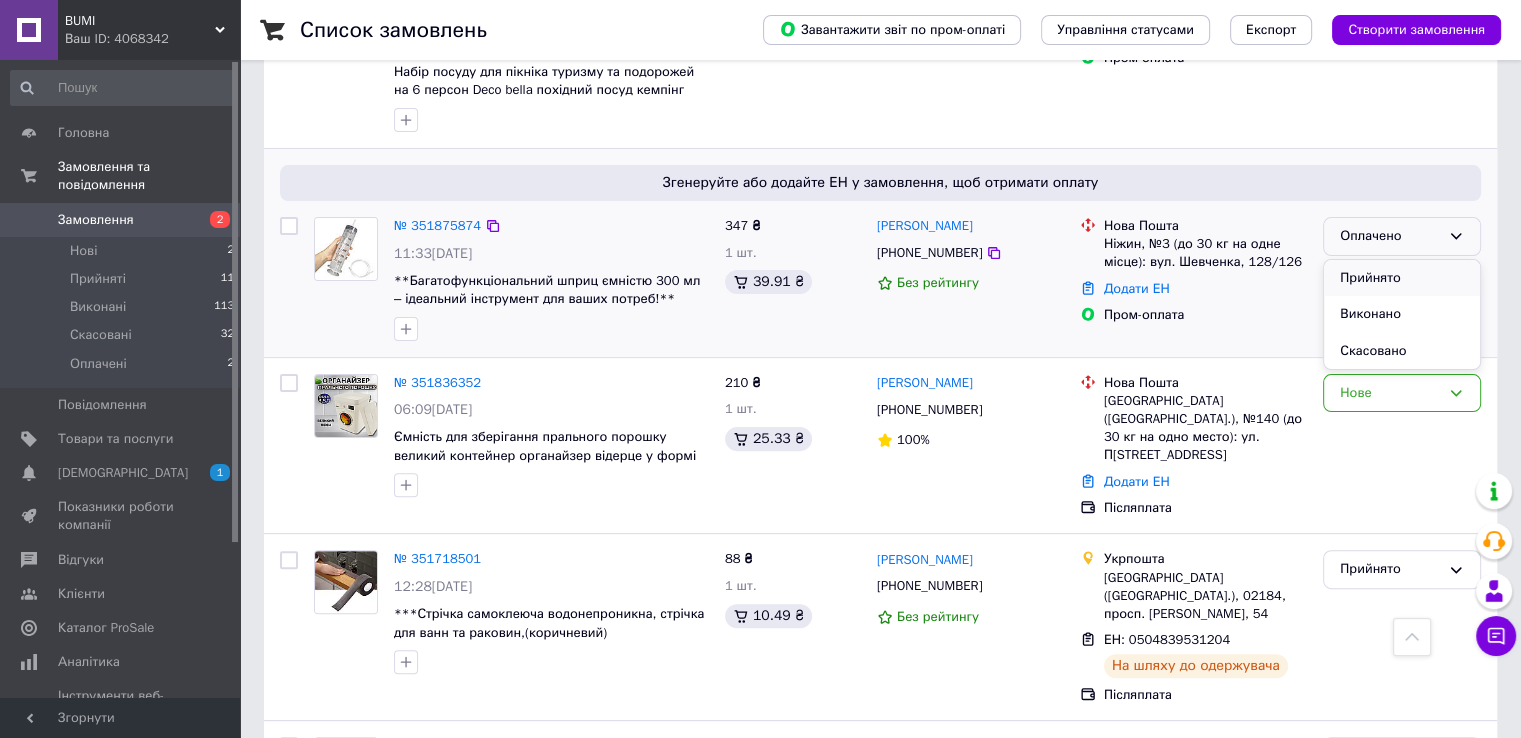 click on "Прийнято" at bounding box center (1402, 278) 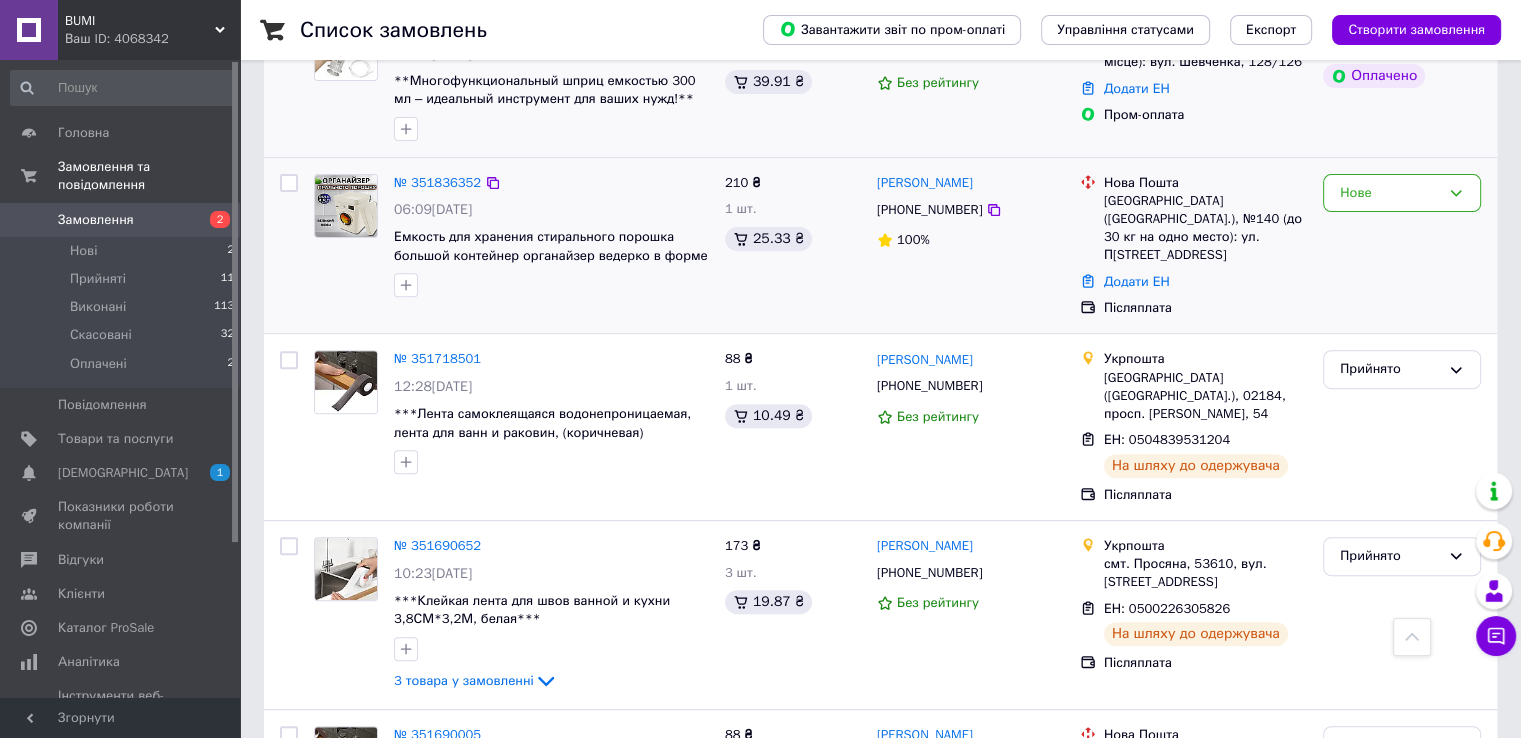 scroll, scrollTop: 800, scrollLeft: 0, axis: vertical 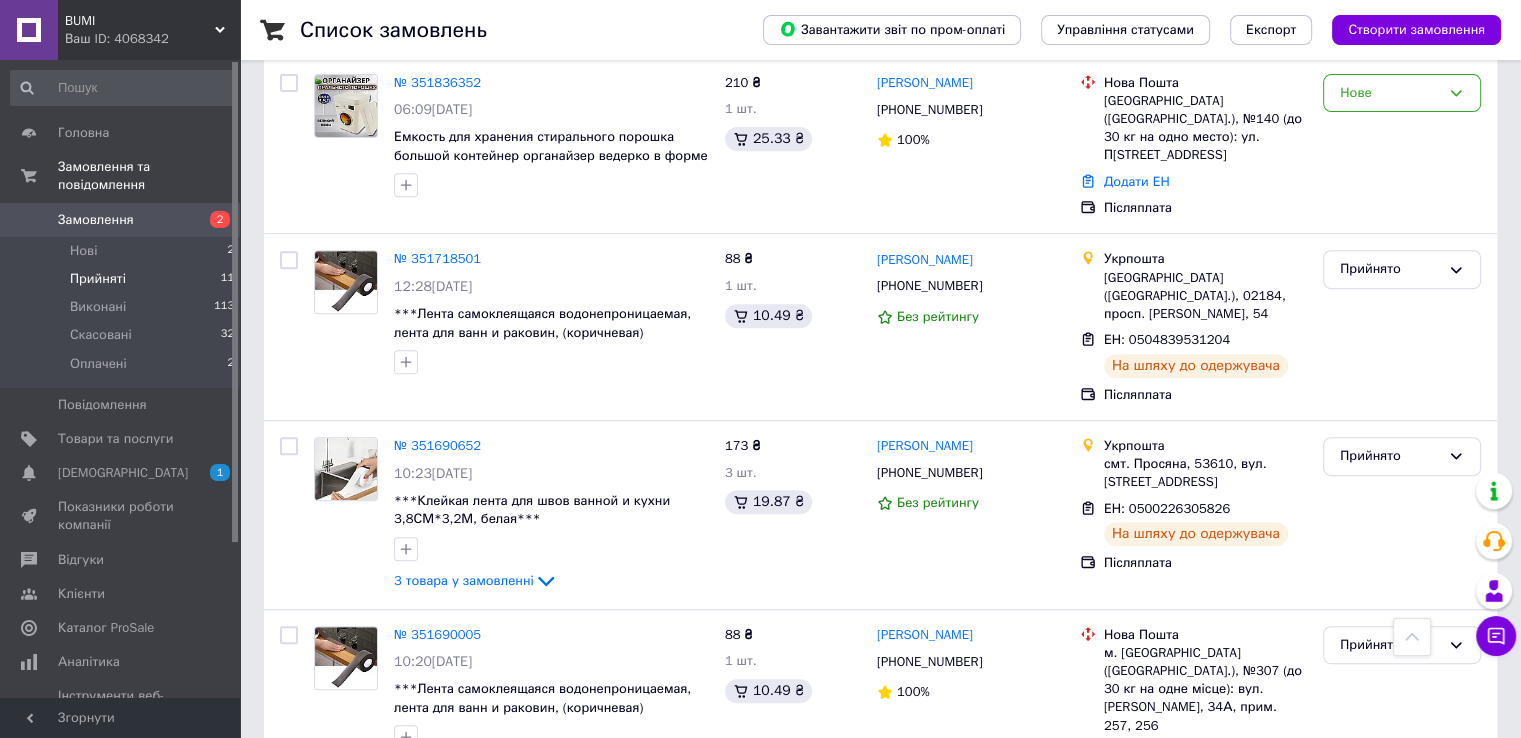 click on "Прийняті" at bounding box center [98, 279] 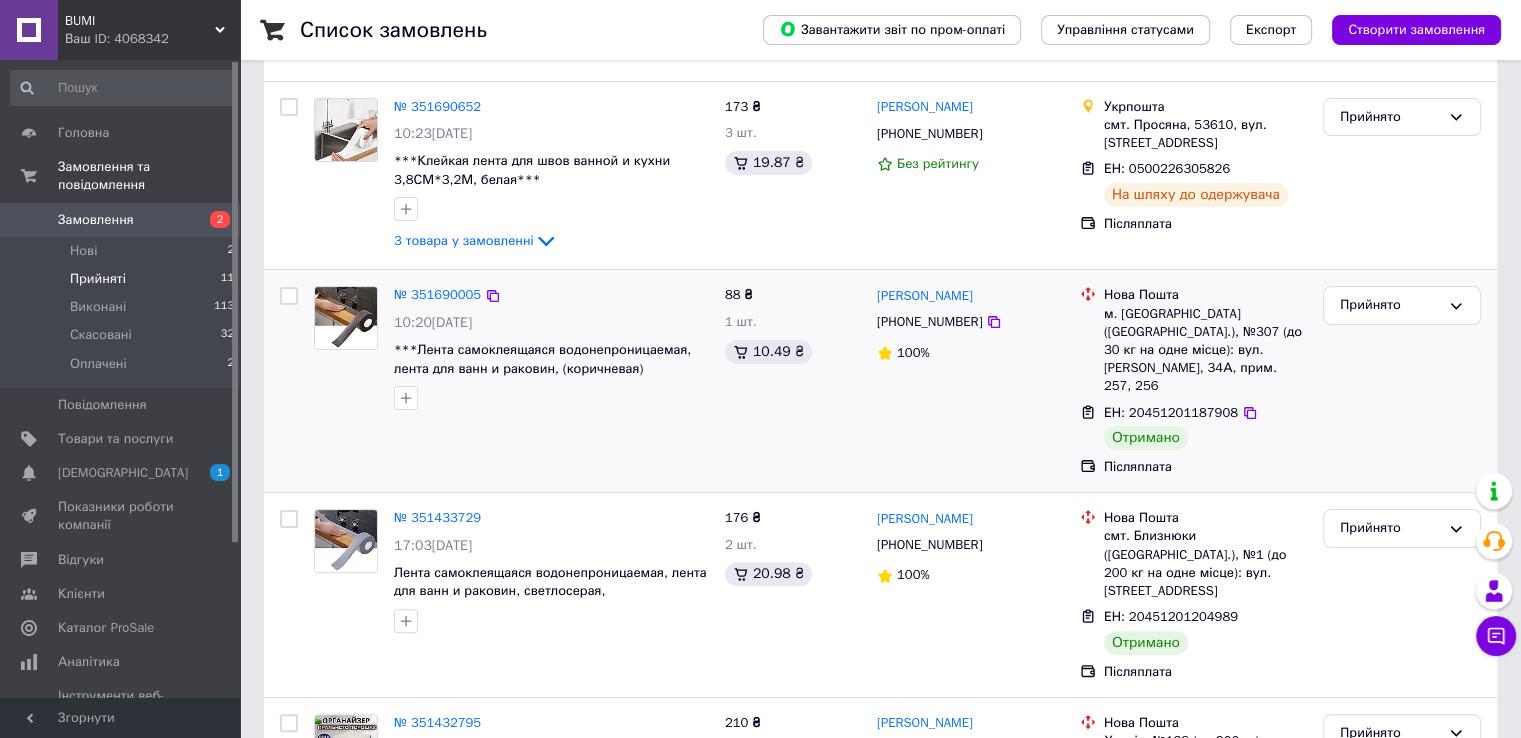 scroll, scrollTop: 400, scrollLeft: 0, axis: vertical 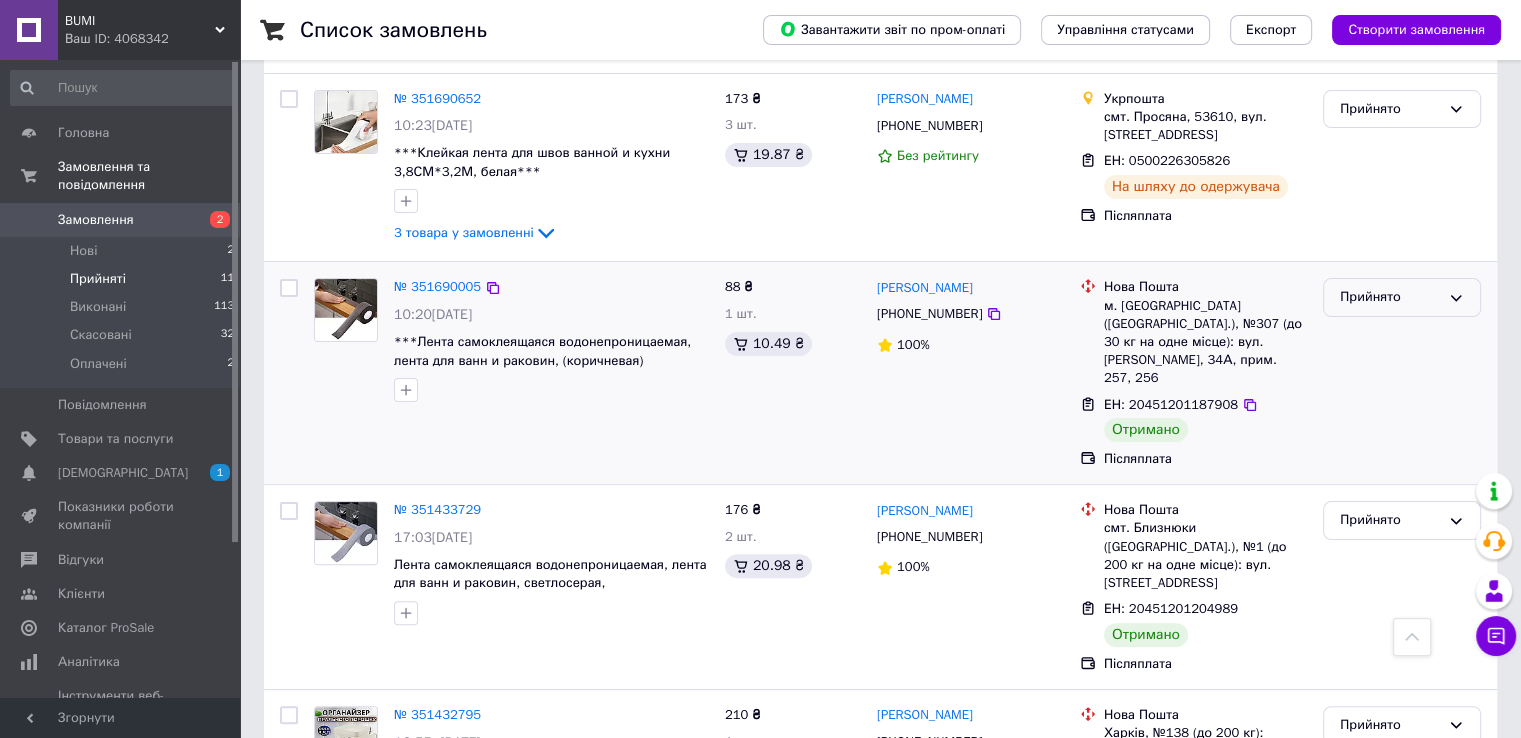 click on "Прийнято" at bounding box center [1390, 297] 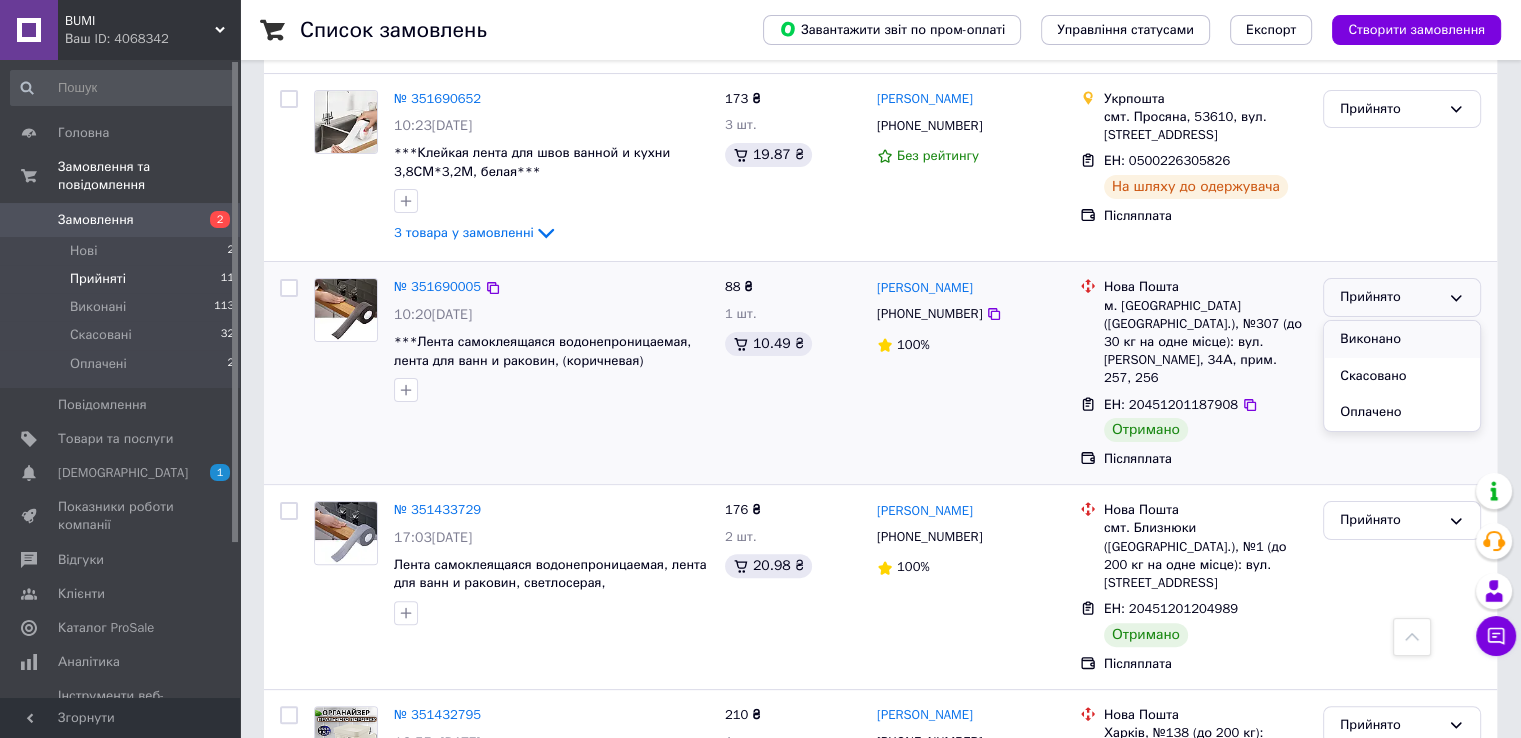 click on "Виконано" at bounding box center [1402, 339] 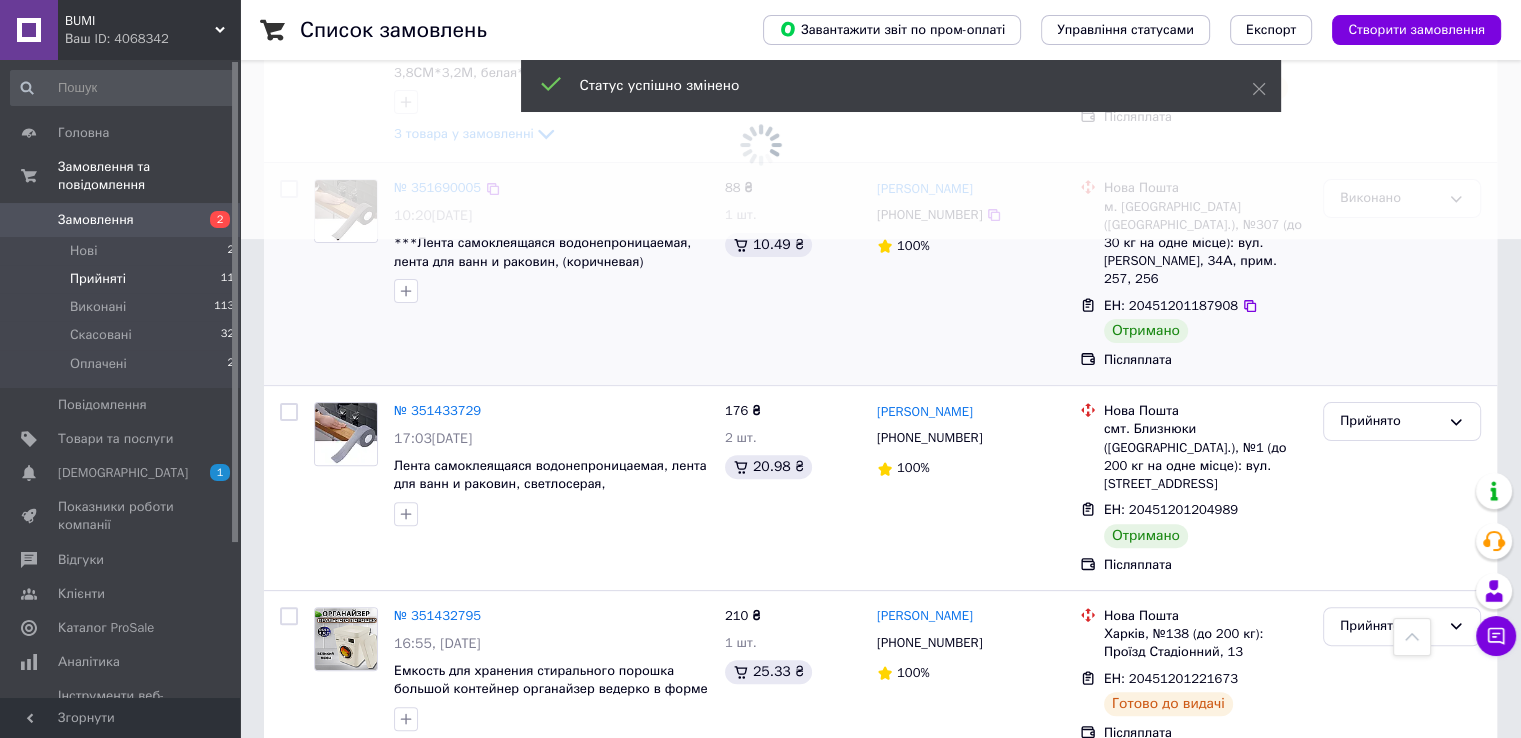 scroll, scrollTop: 500, scrollLeft: 0, axis: vertical 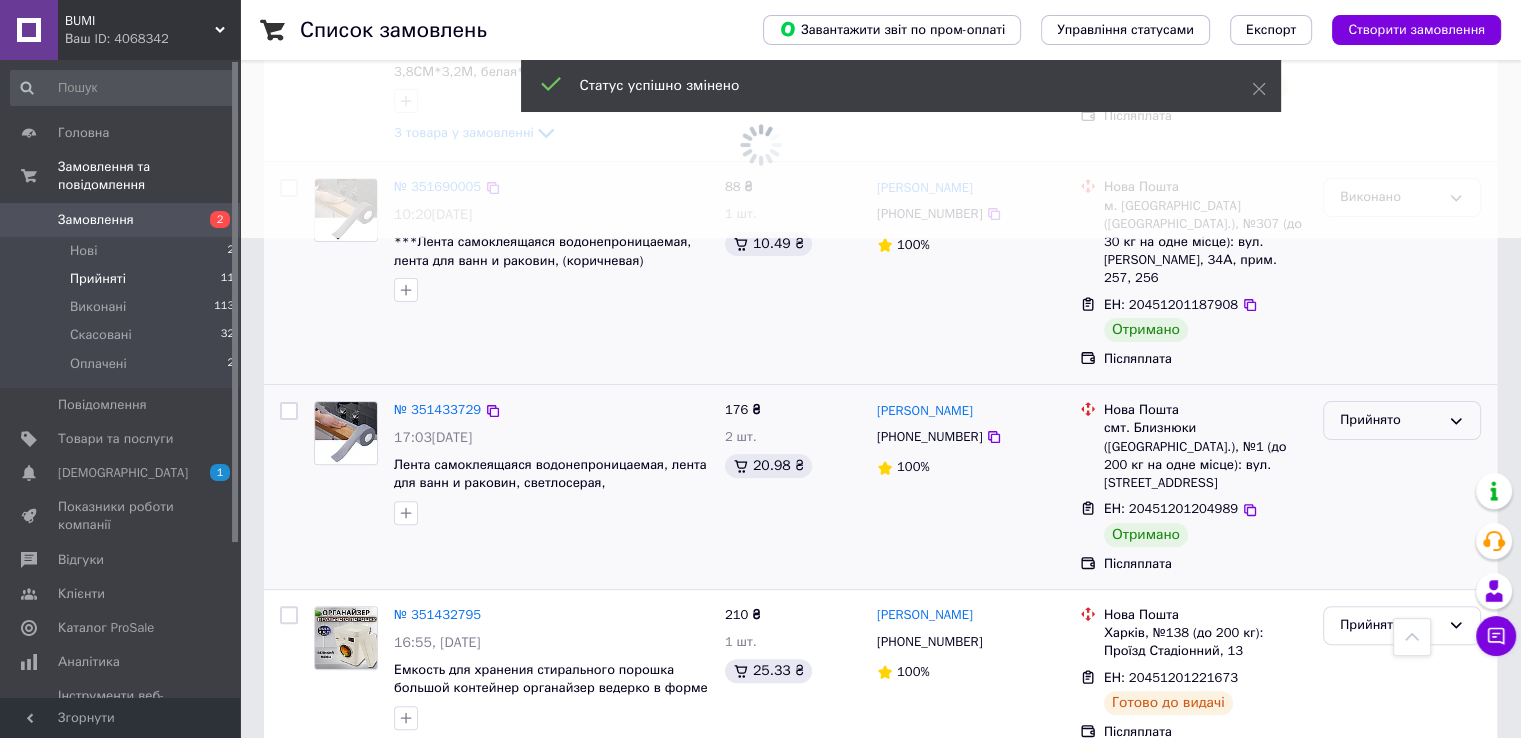 click on "Прийнято" at bounding box center (1390, 420) 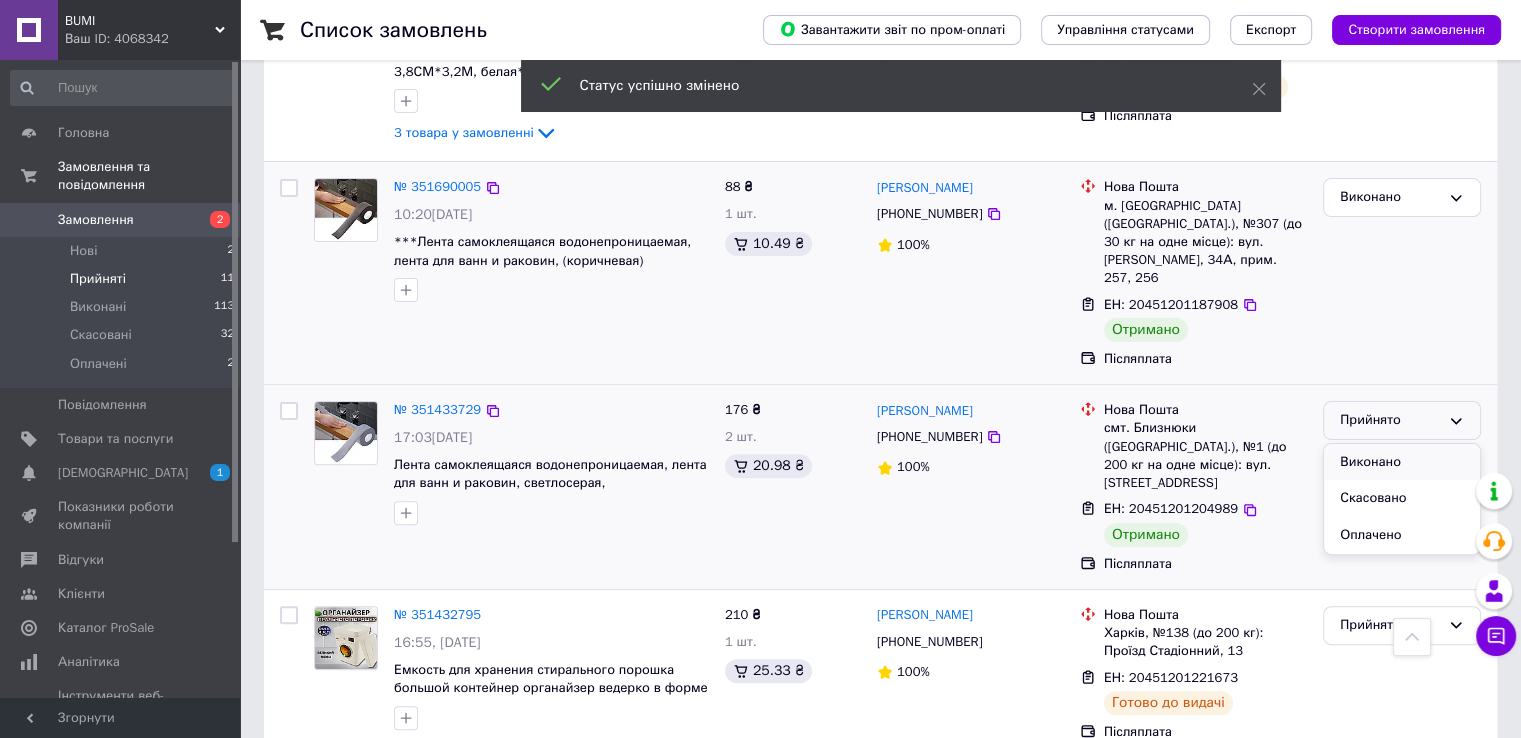 click on "Виконано" at bounding box center [1402, 462] 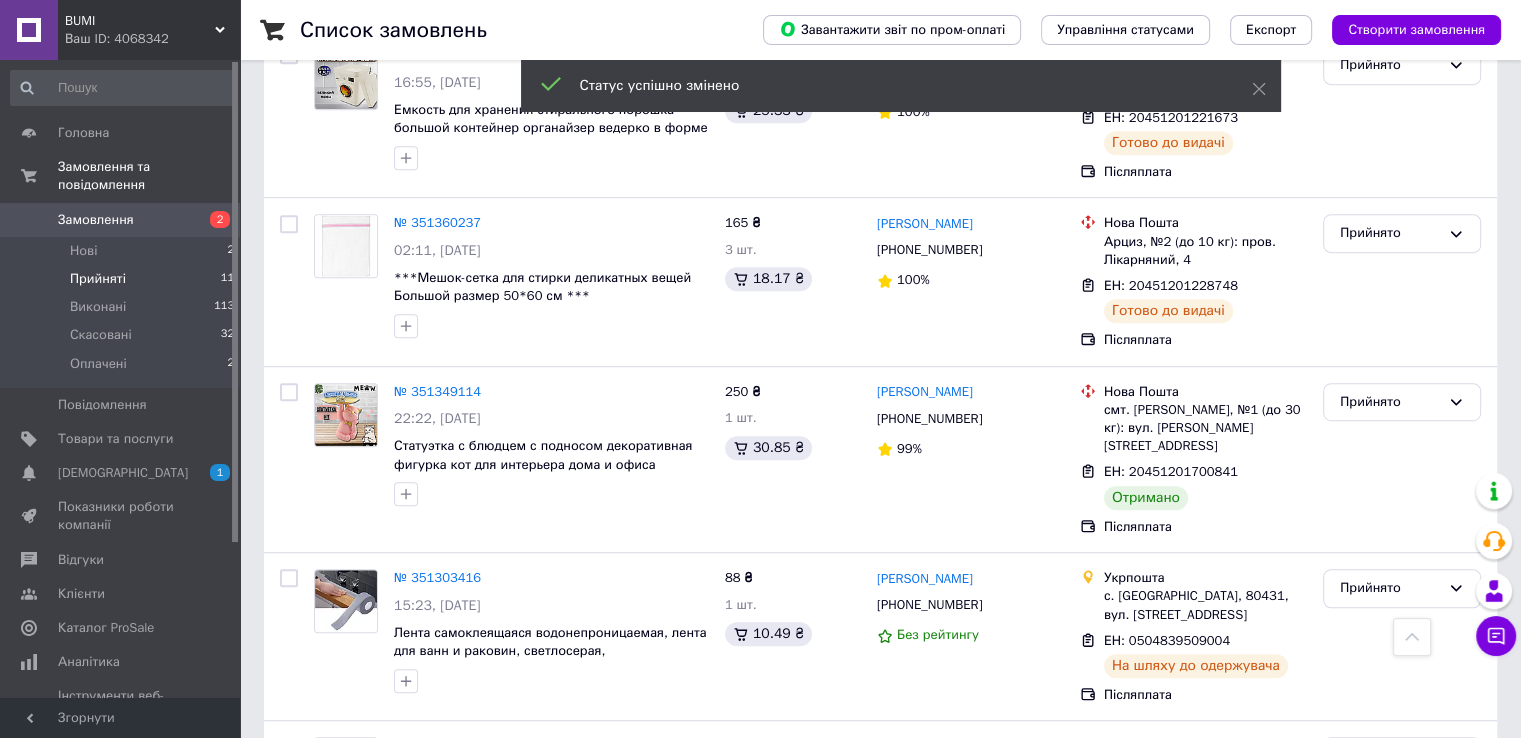 scroll, scrollTop: 1100, scrollLeft: 0, axis: vertical 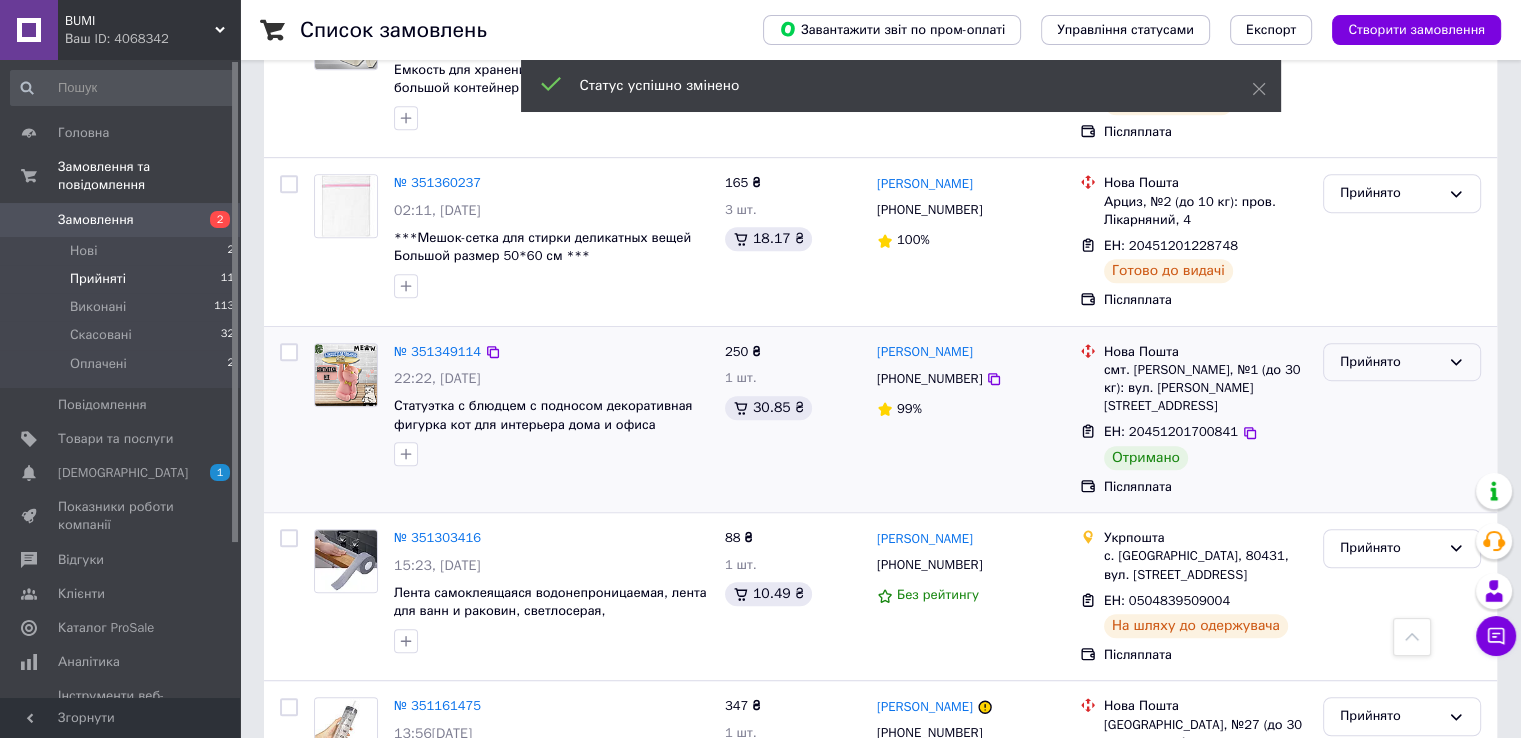 click on "Прийнято" at bounding box center [1390, 362] 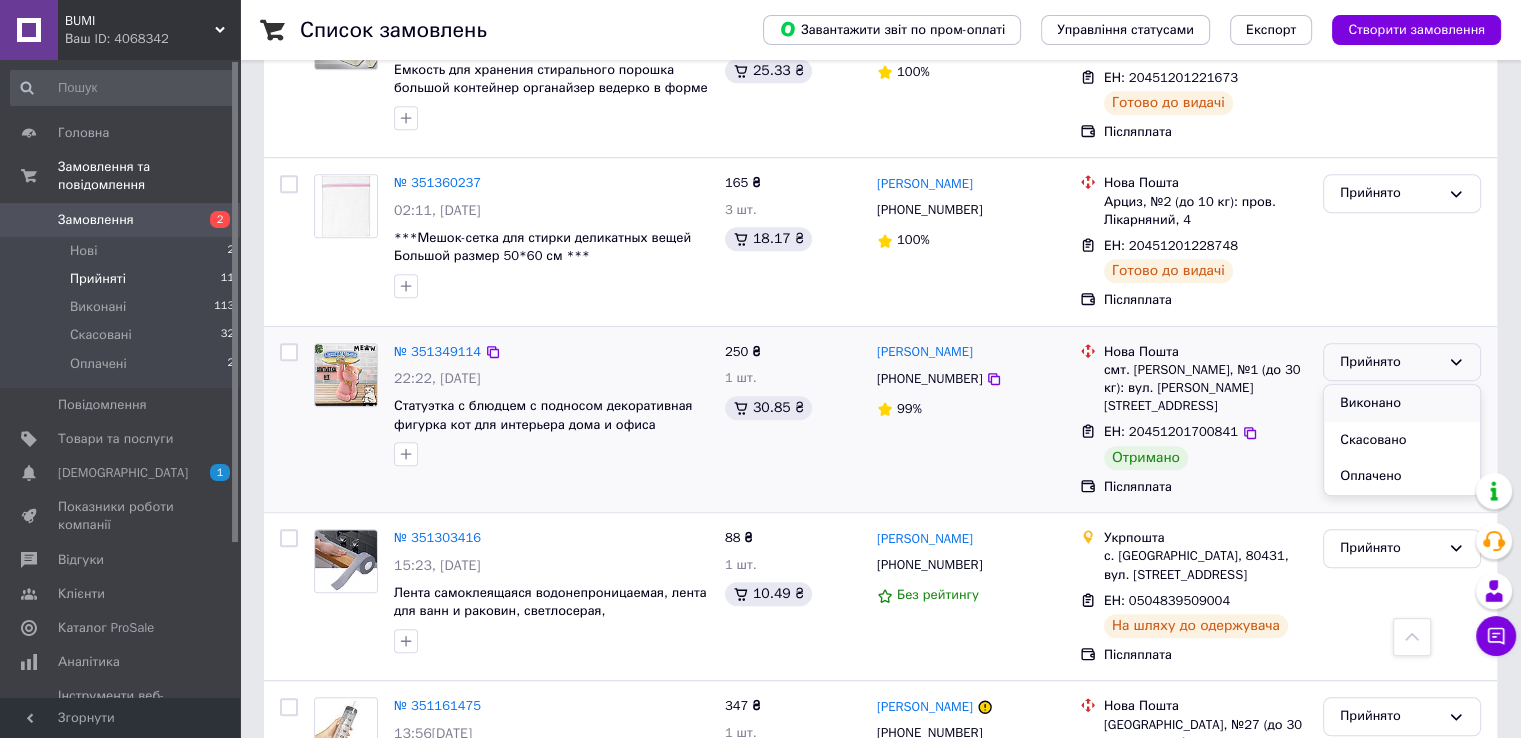 click on "Виконано" at bounding box center [1402, 403] 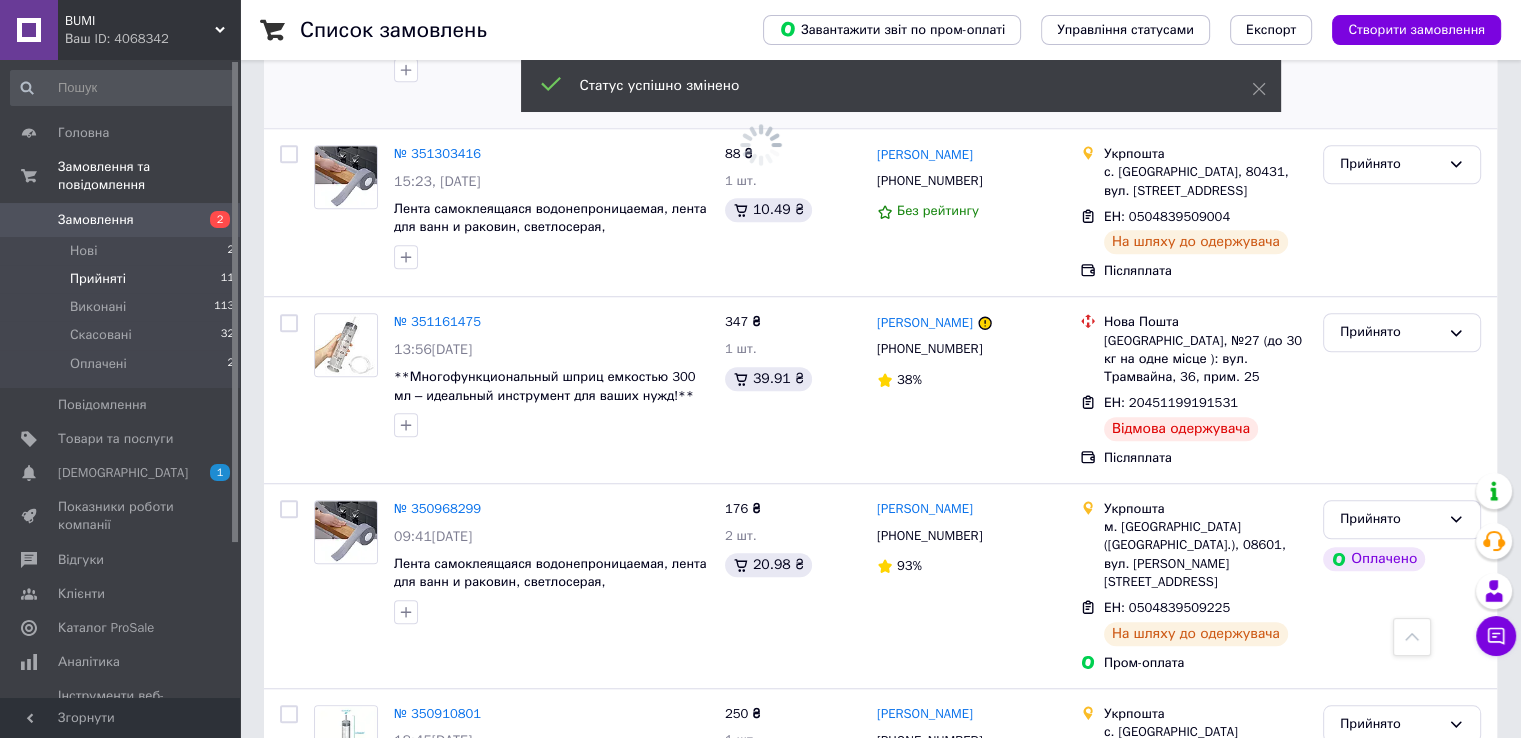 scroll, scrollTop: 1496, scrollLeft: 0, axis: vertical 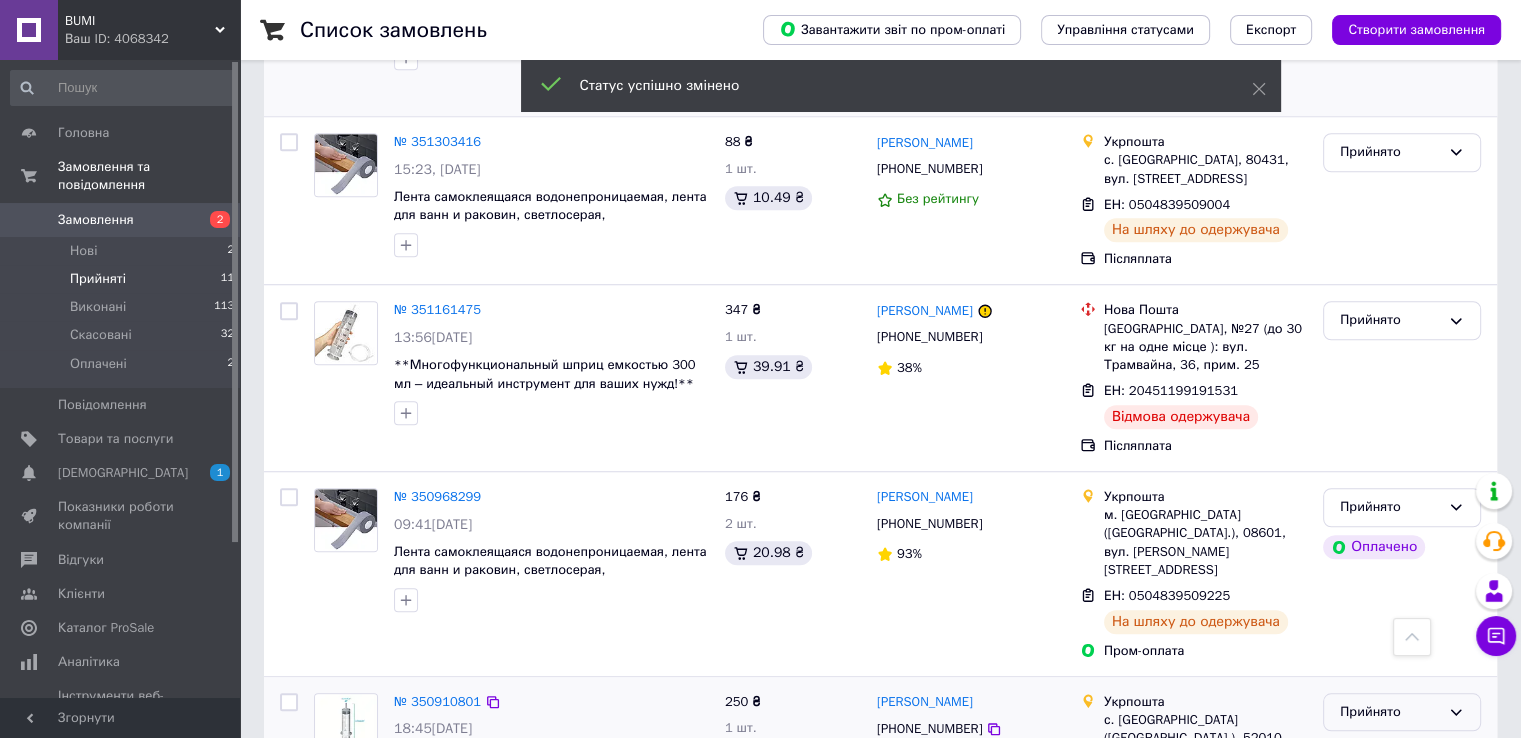 click on "Прийнято" at bounding box center [1390, 712] 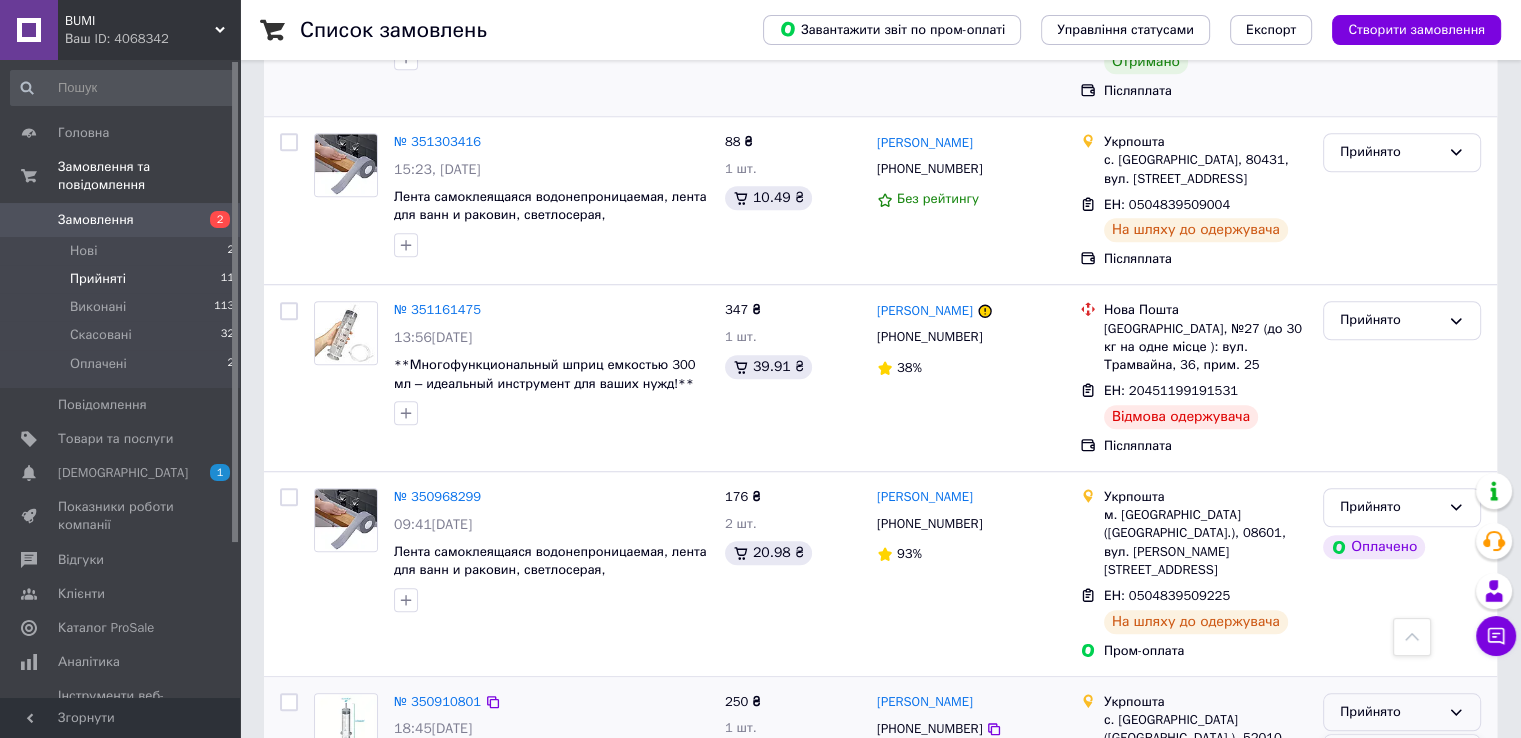 click on "Виконано" at bounding box center [1402, 753] 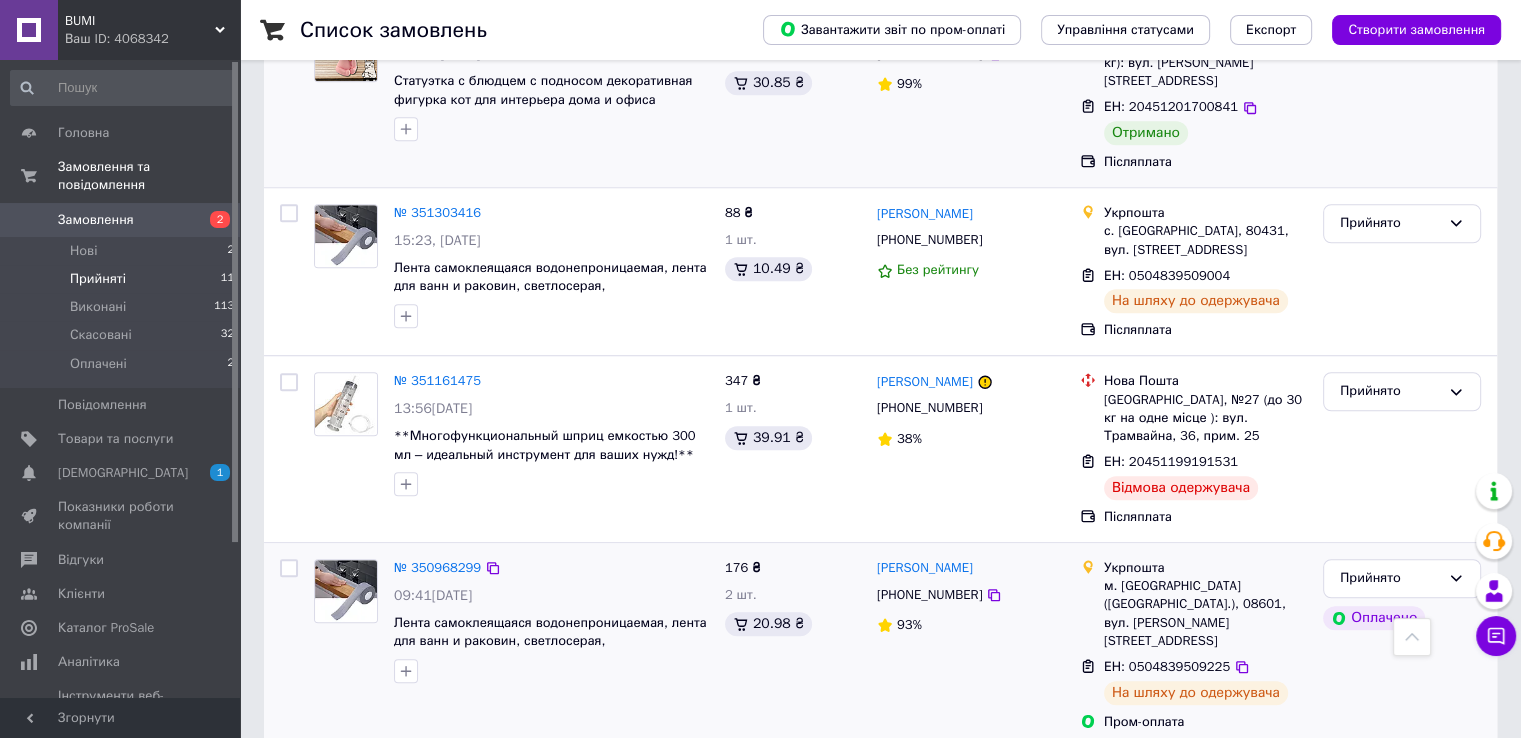 scroll, scrollTop: 1396, scrollLeft: 0, axis: vertical 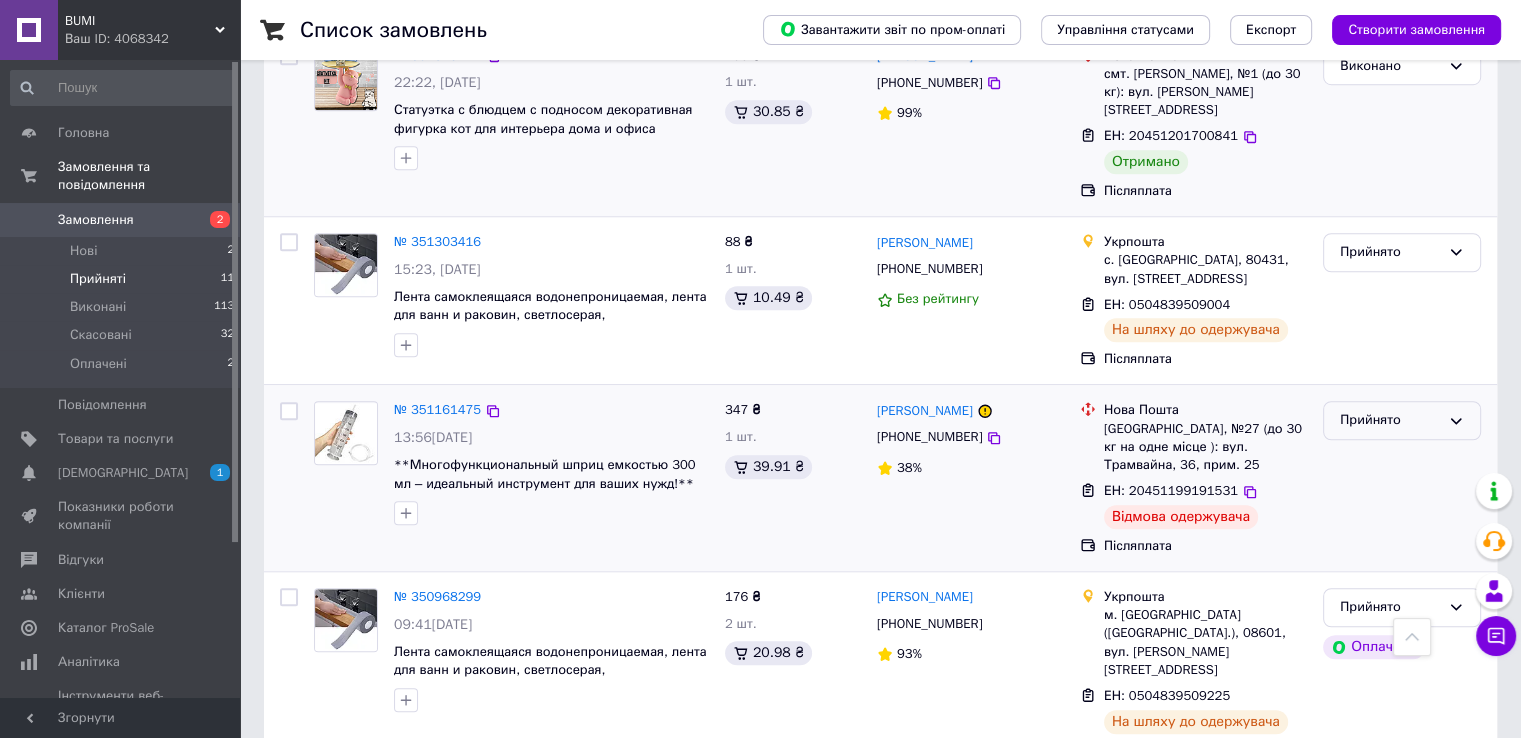 click on "Прийнято" at bounding box center (1390, 420) 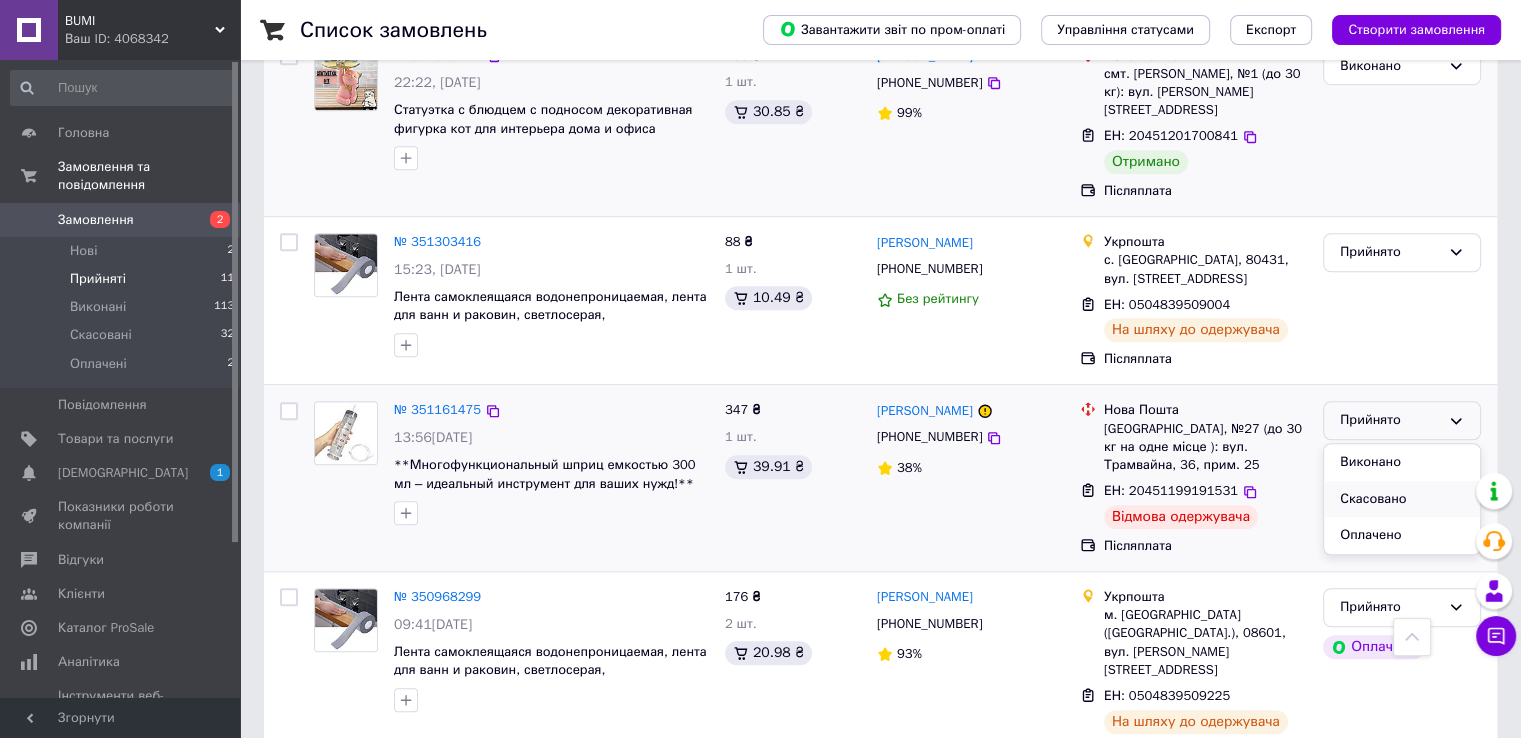 click on "Скасовано" at bounding box center (1402, 499) 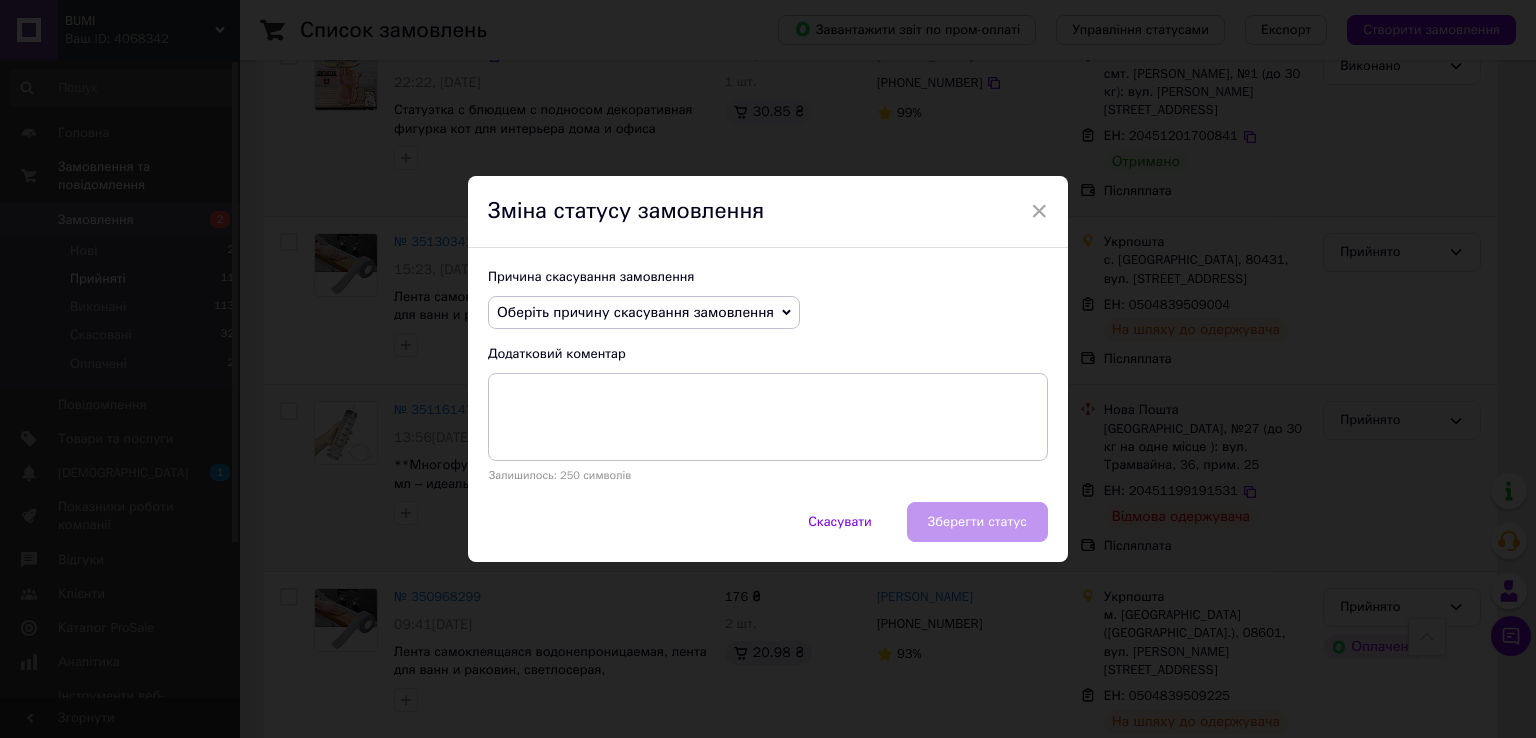 click on "Оберіть причину скасування замовлення" at bounding box center (635, 312) 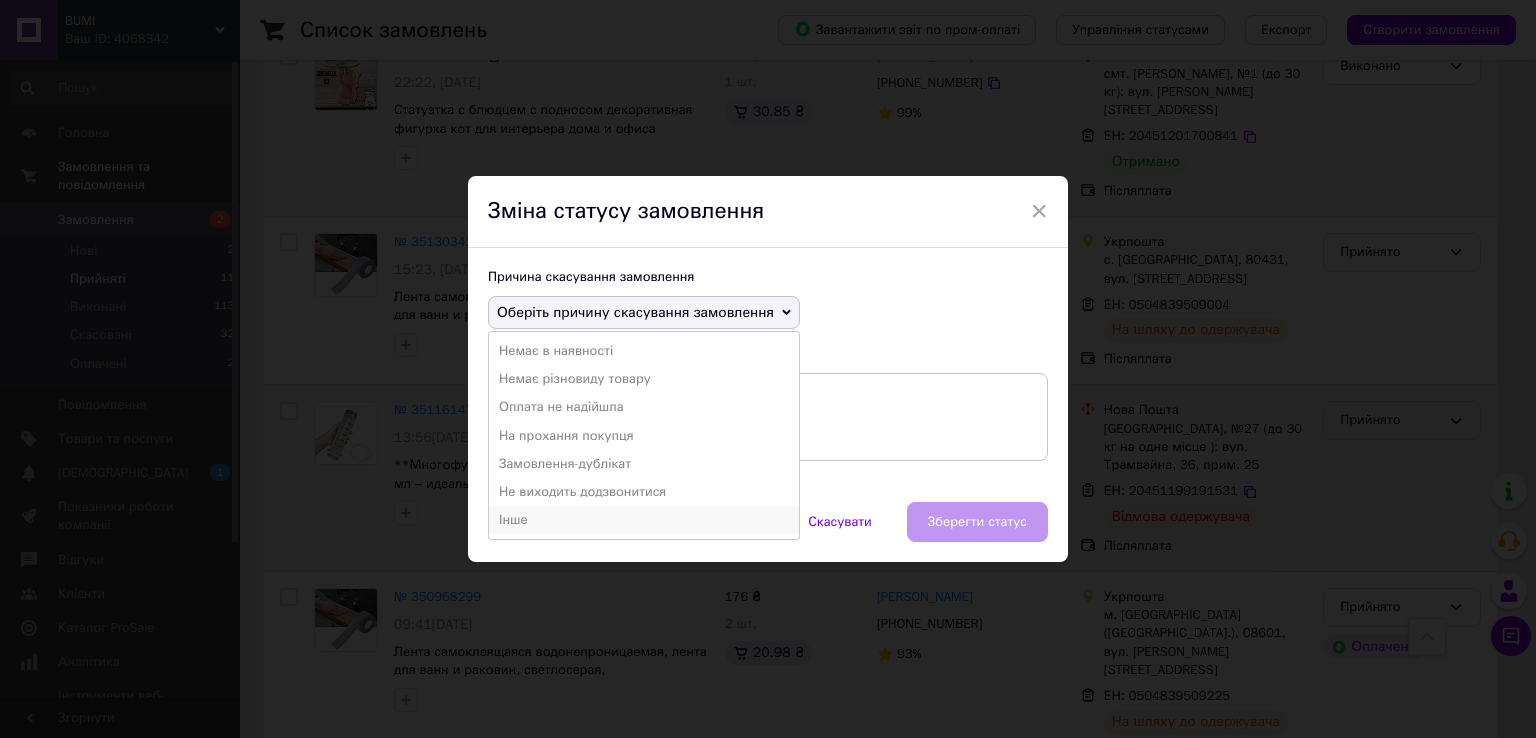 click on "Інше" at bounding box center [644, 520] 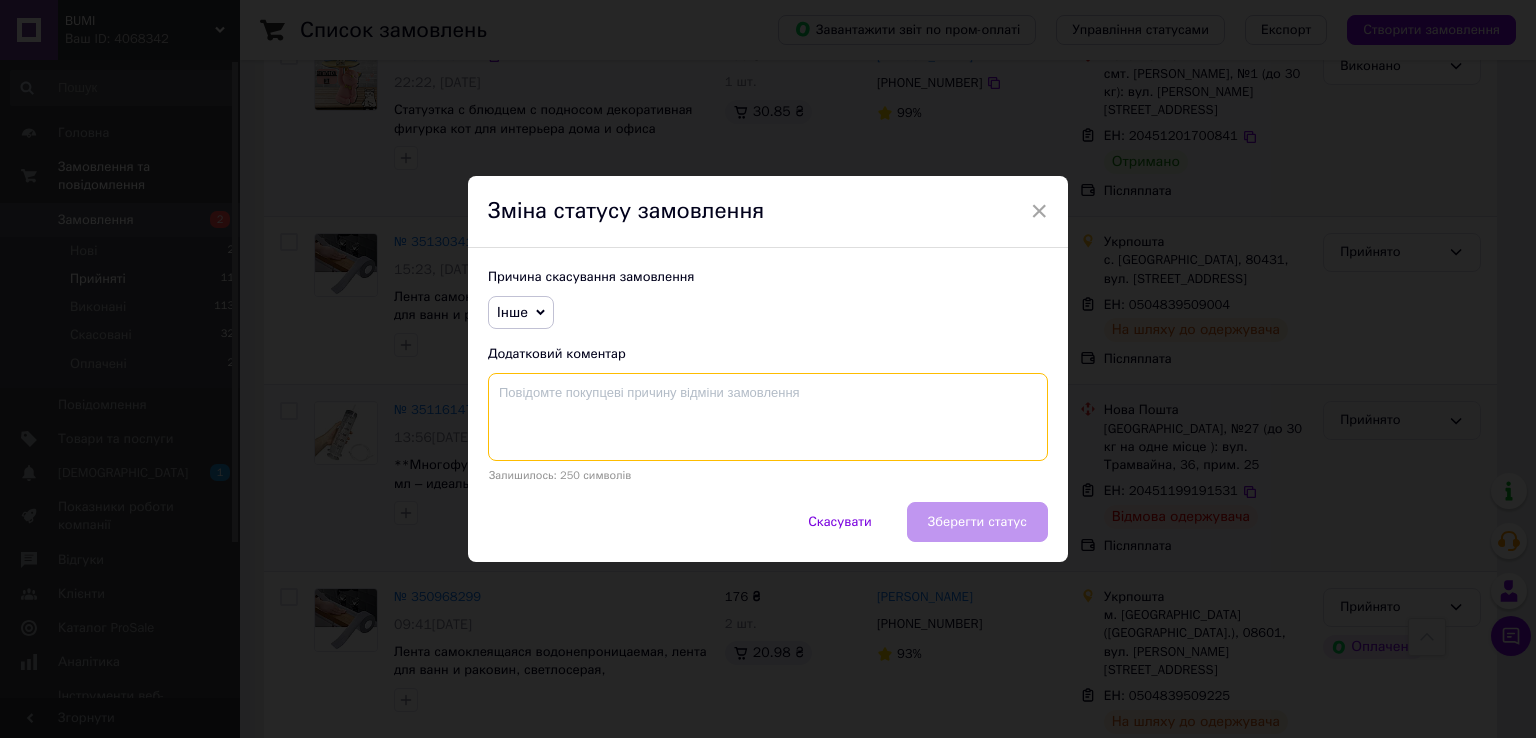 click at bounding box center [768, 417] 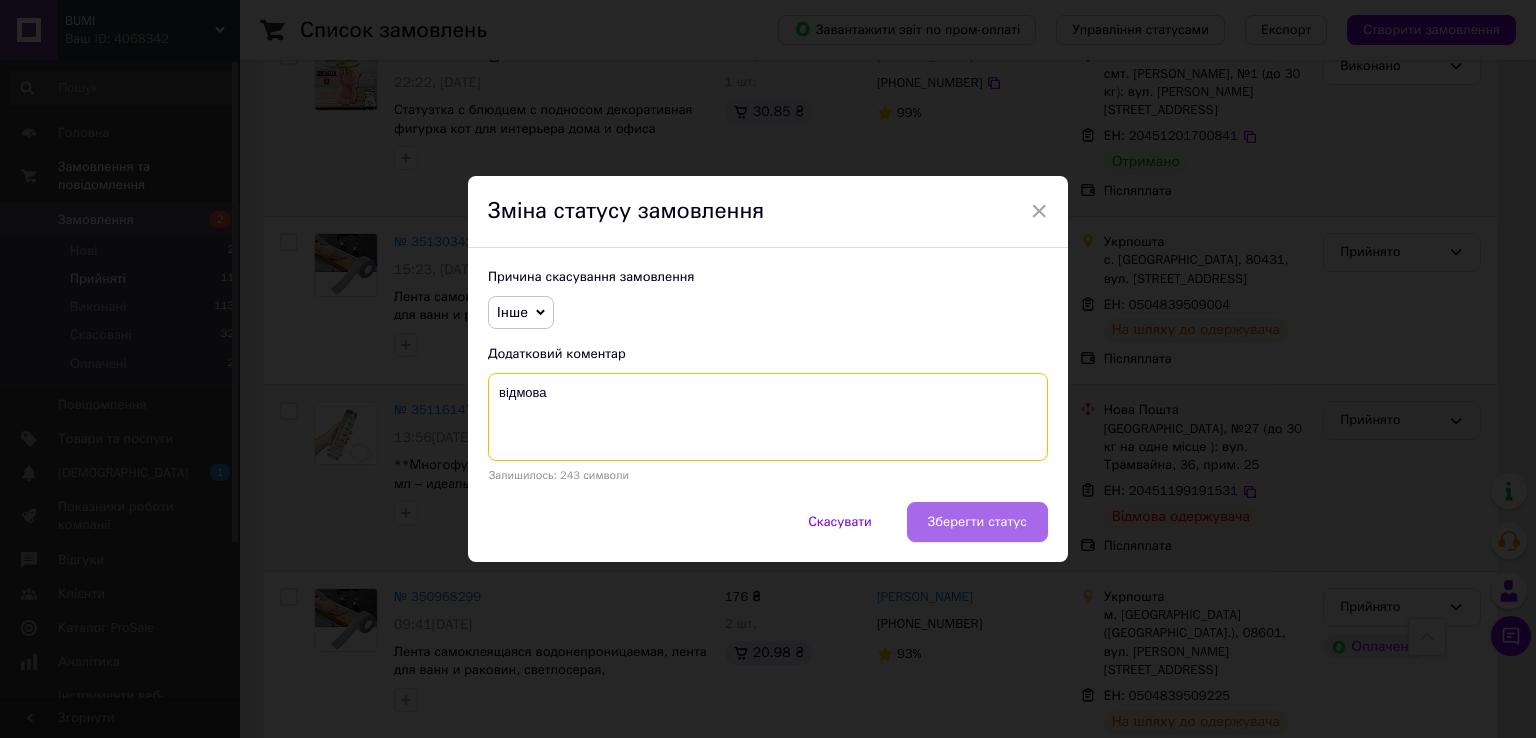type on "відмова" 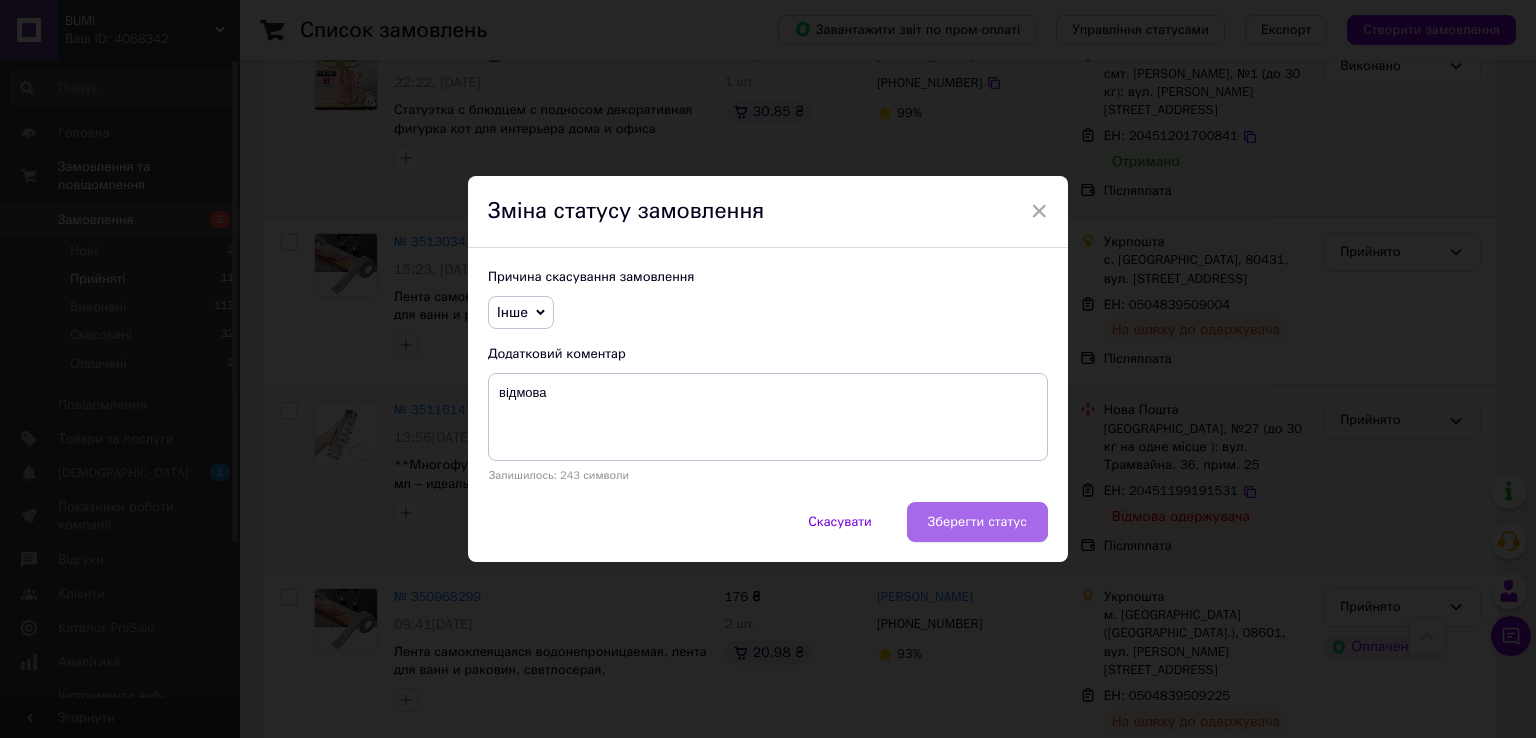 click on "Зберегти статус" at bounding box center [977, 522] 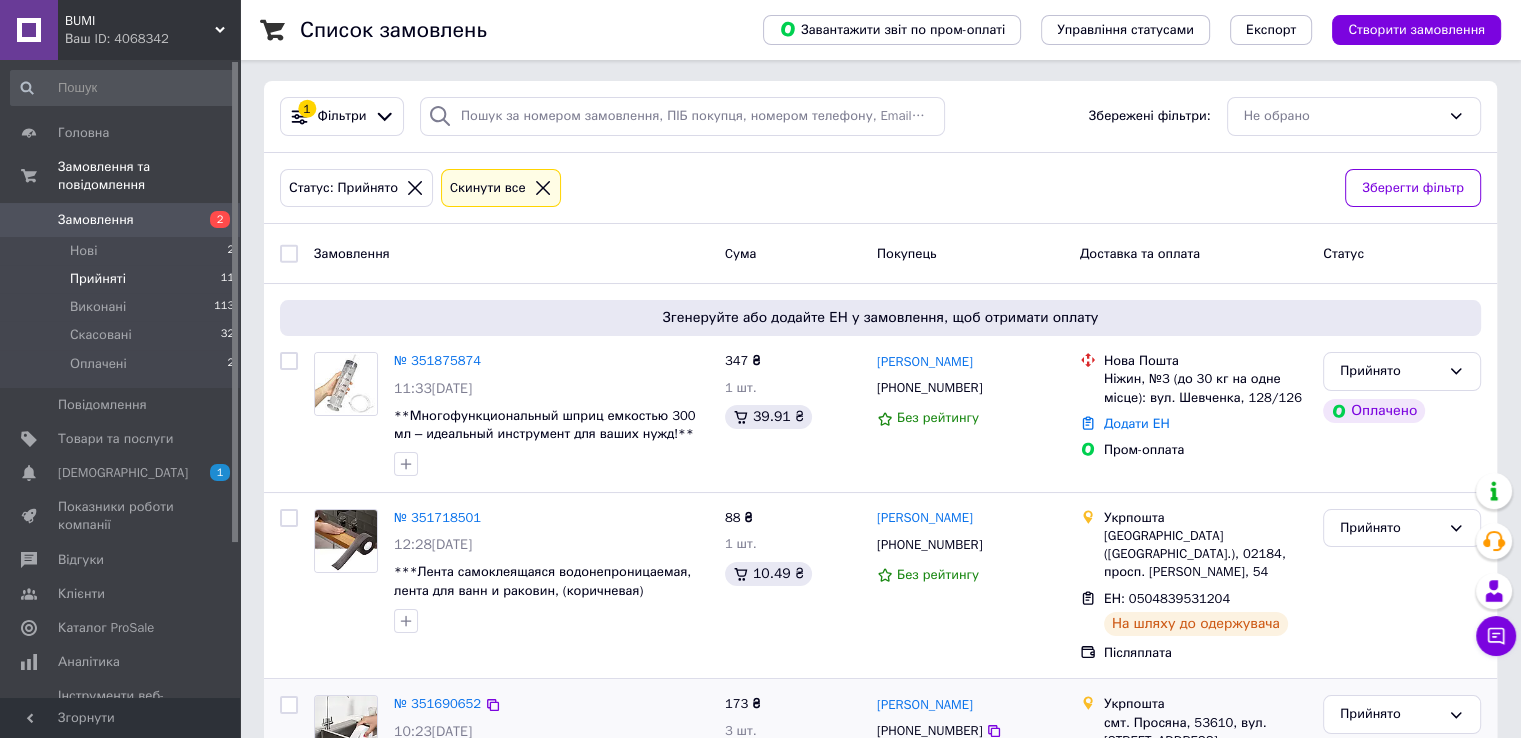 scroll, scrollTop: 0, scrollLeft: 0, axis: both 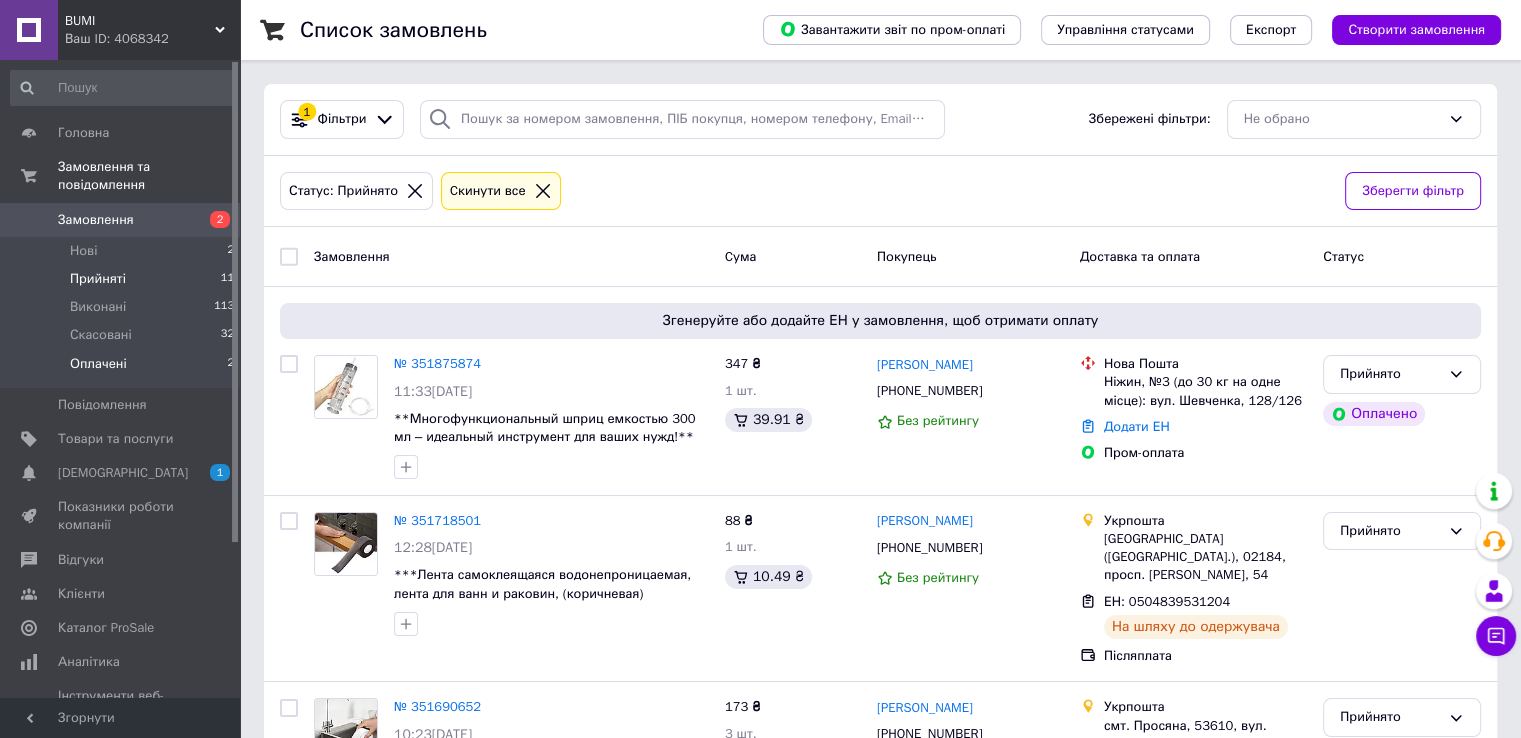 click on "Оплачені" at bounding box center [98, 364] 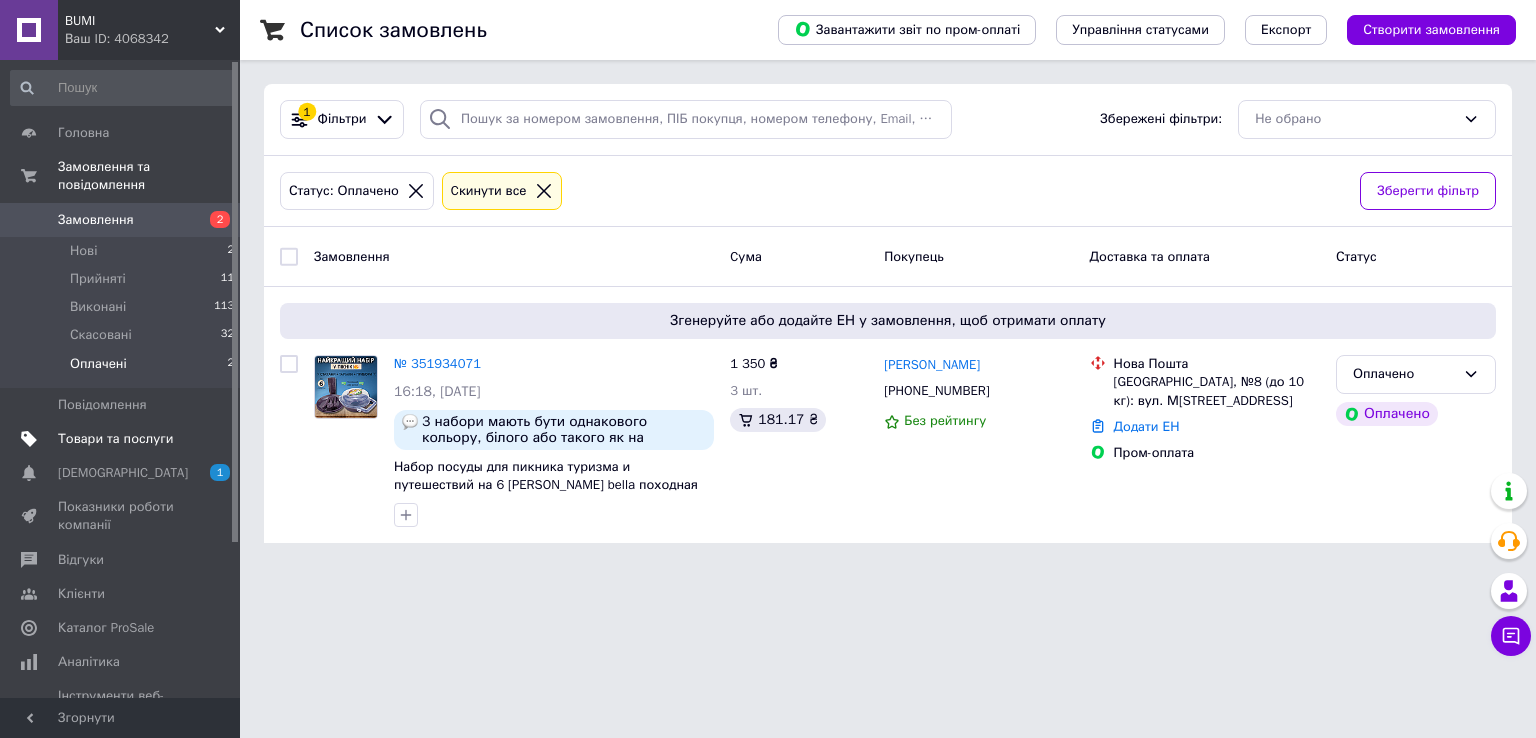 click on "Товари та послуги" at bounding box center [115, 439] 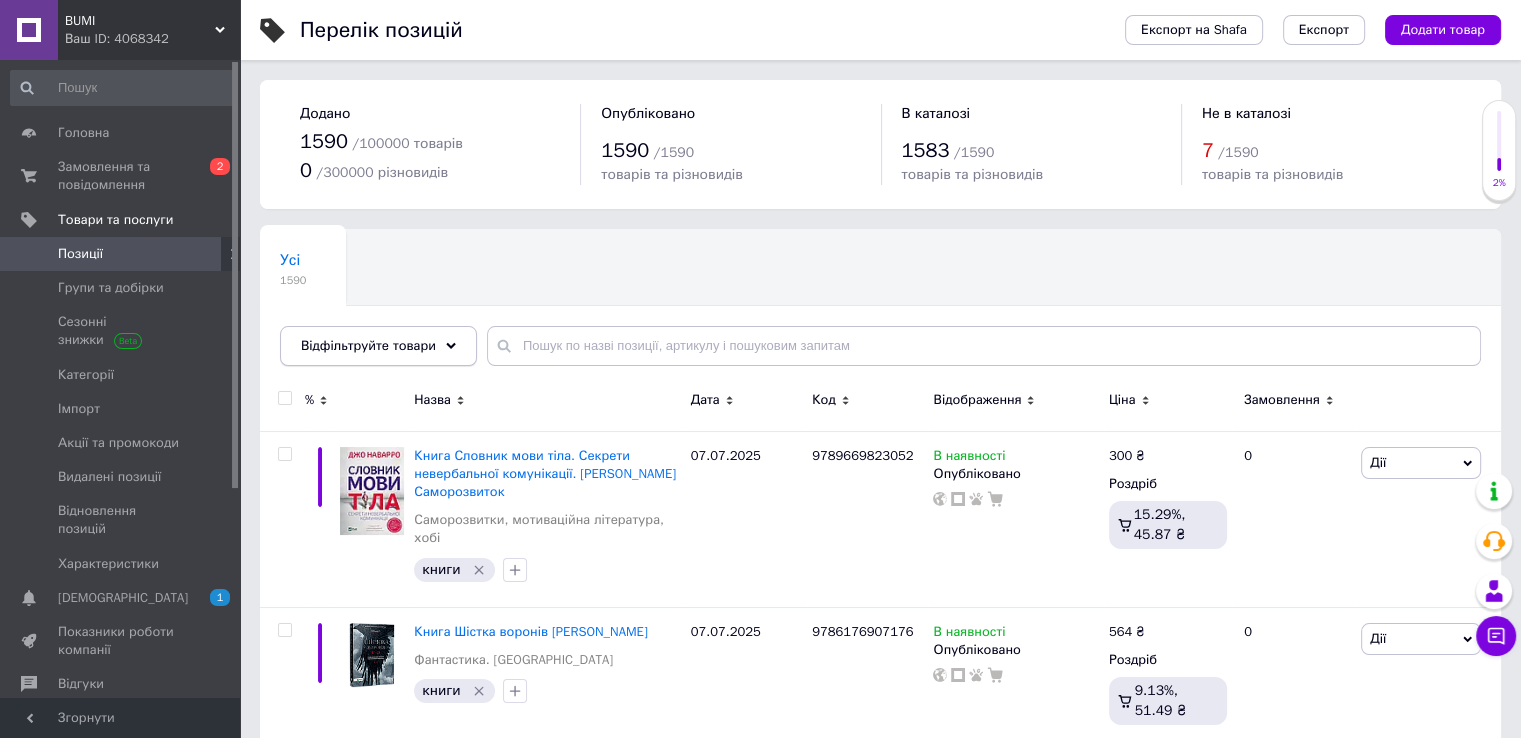 click on "Відфільтруйте товари" at bounding box center (368, 345) 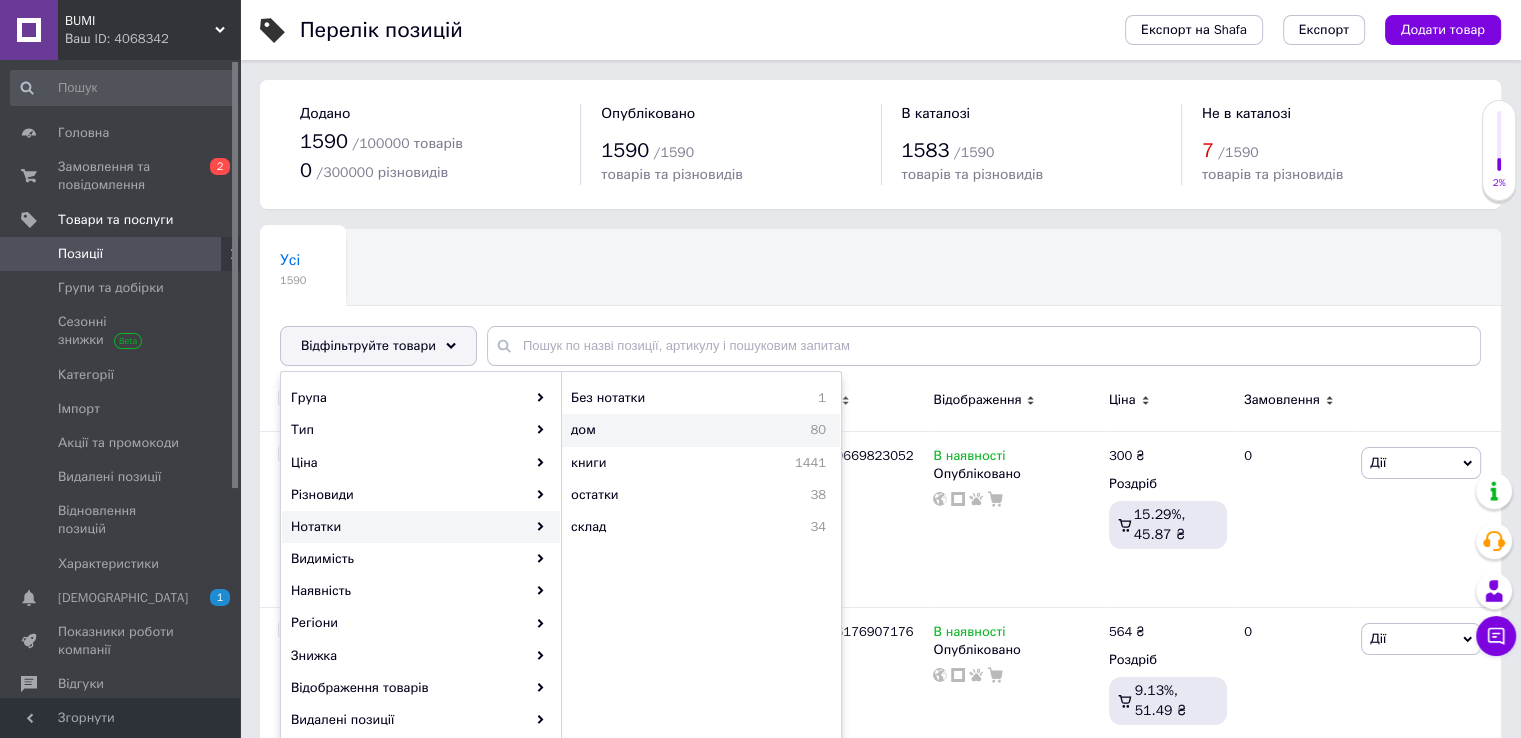 click on "дом" at bounding box center [633, 430] 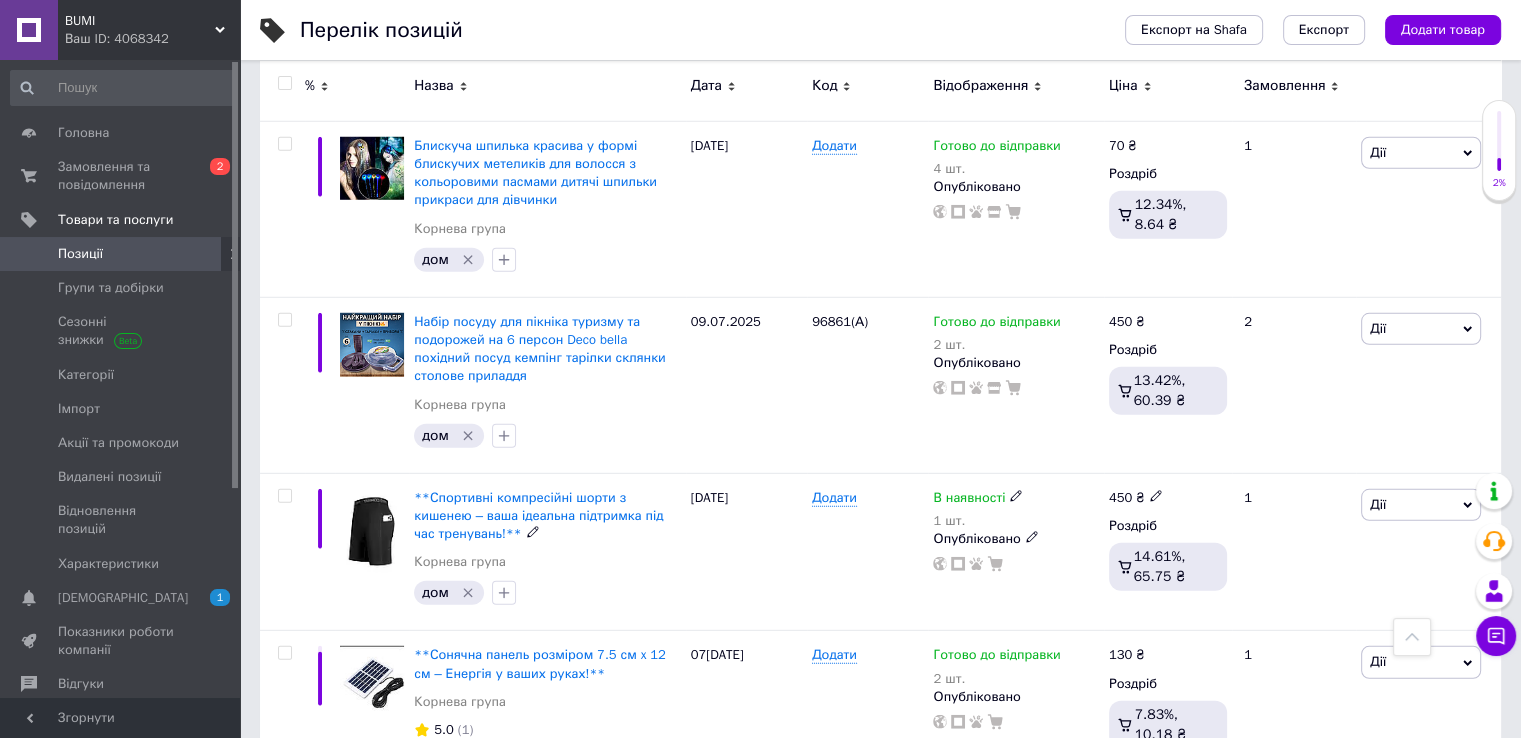 scroll, scrollTop: 5700, scrollLeft: 0, axis: vertical 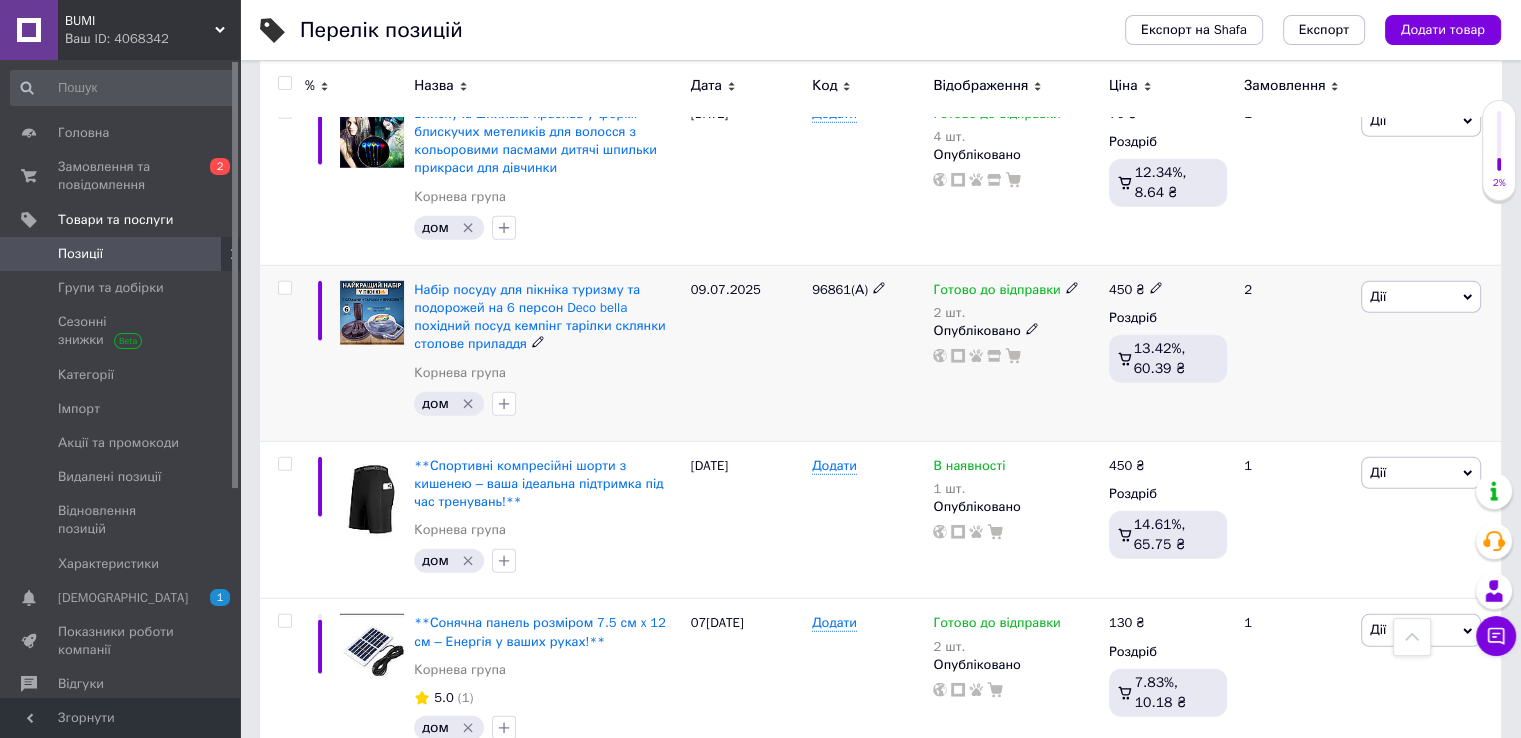click 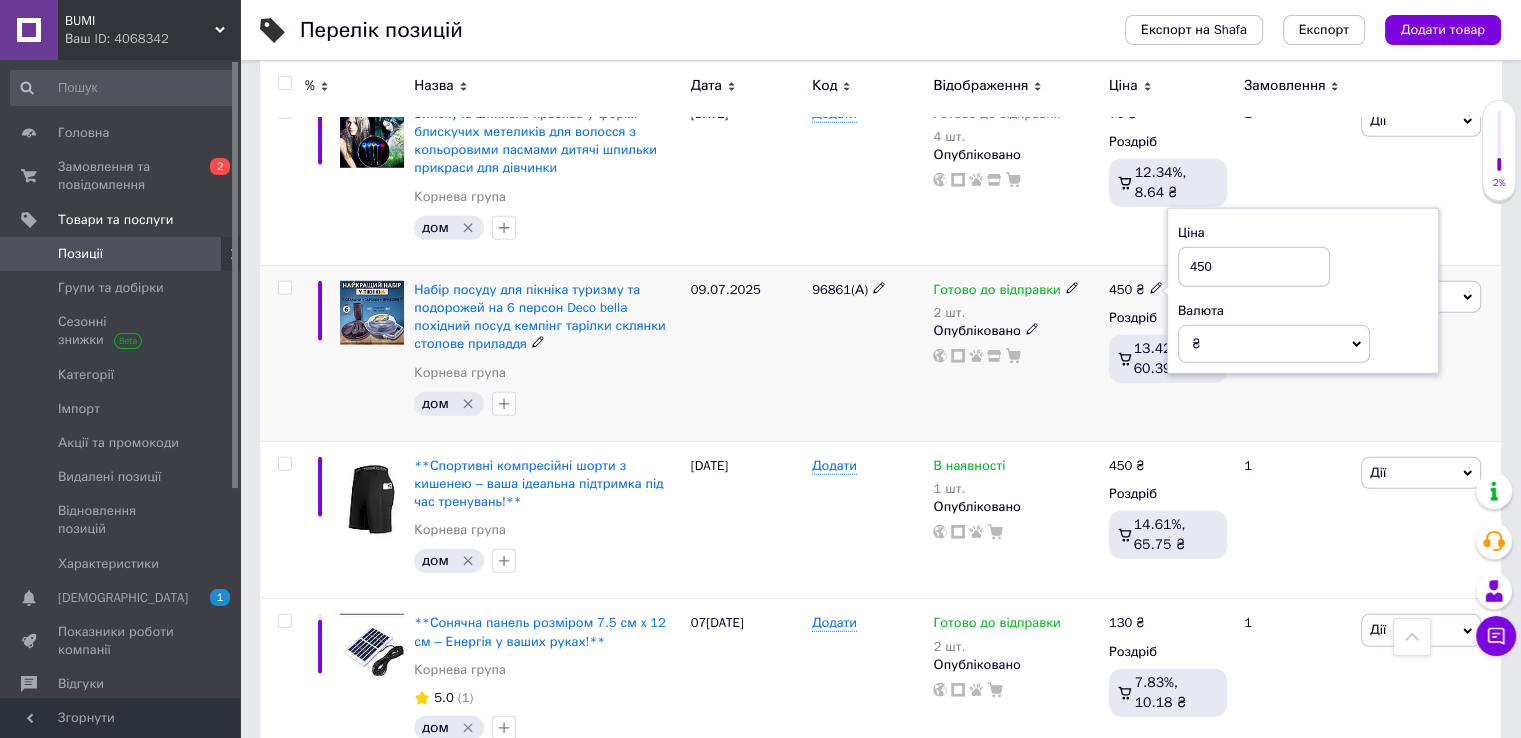click on "450" at bounding box center [1254, 267] 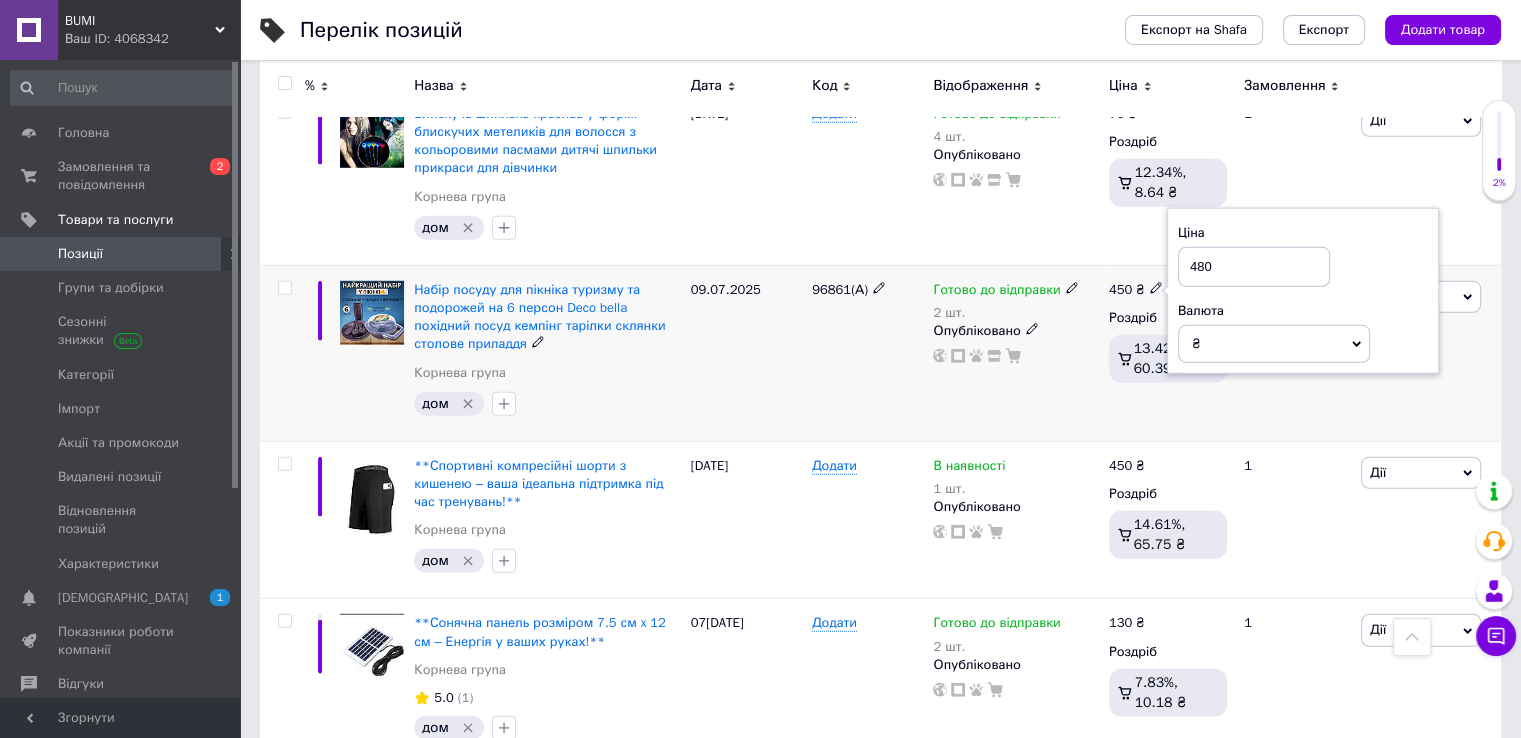type on "480" 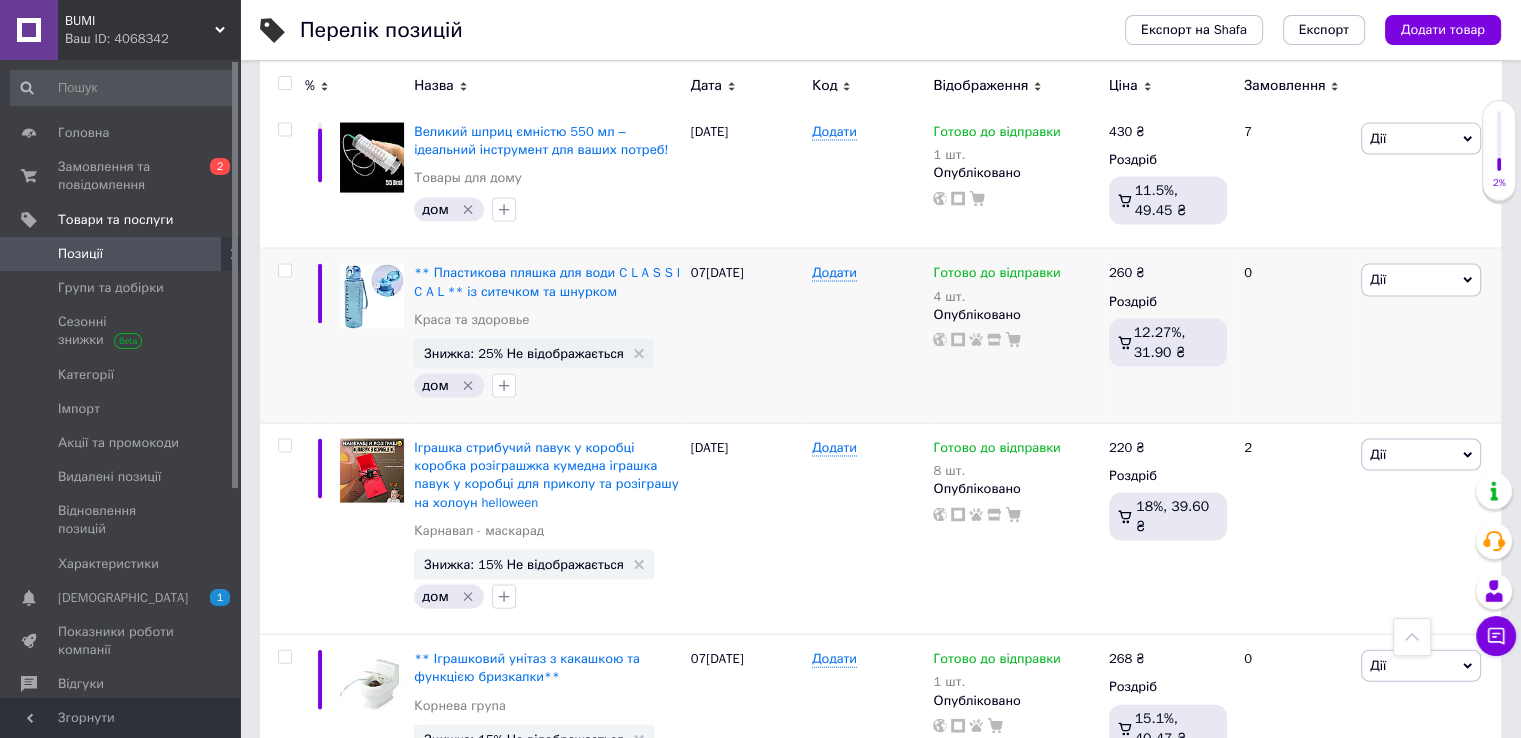 scroll, scrollTop: 4000, scrollLeft: 0, axis: vertical 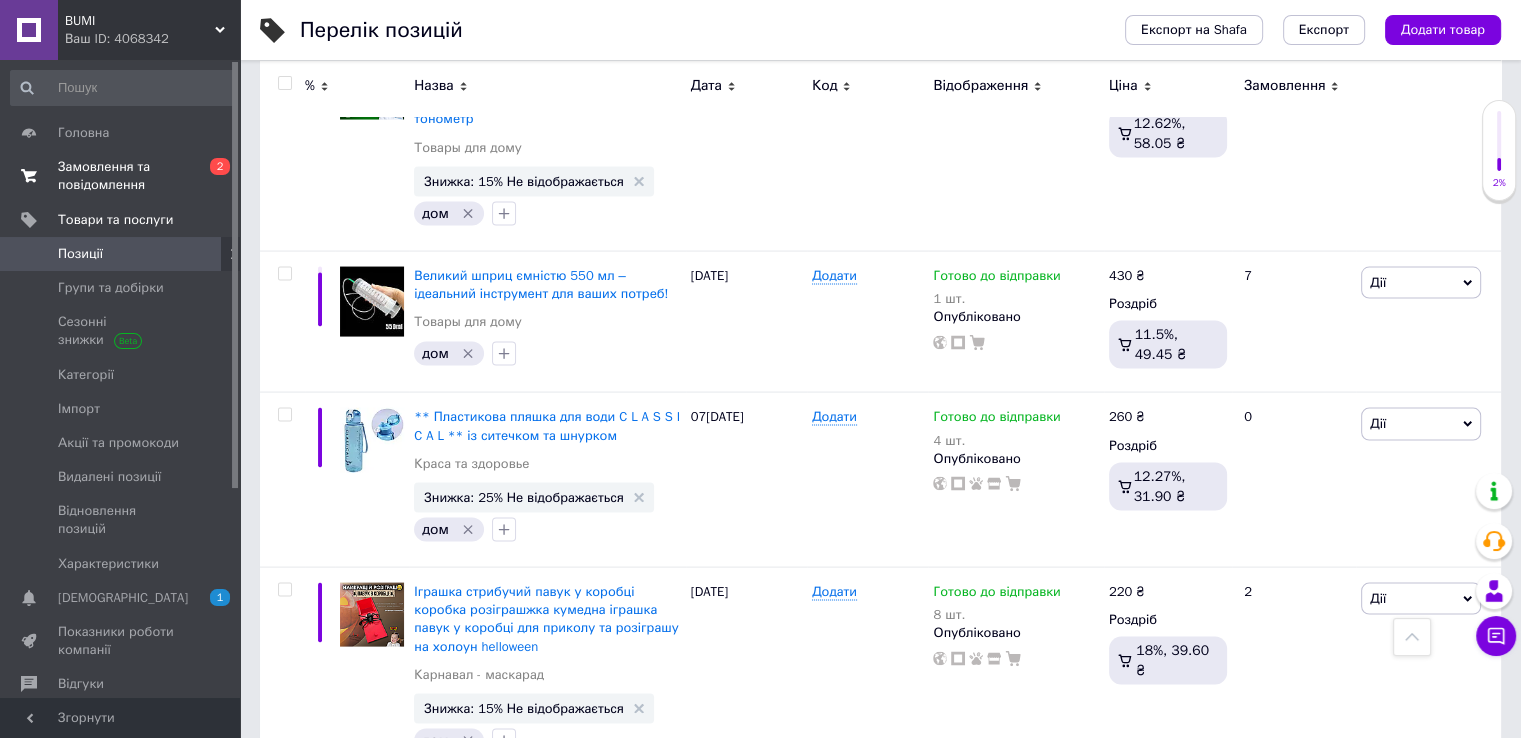 click on "Замовлення та повідомлення" at bounding box center [121, 176] 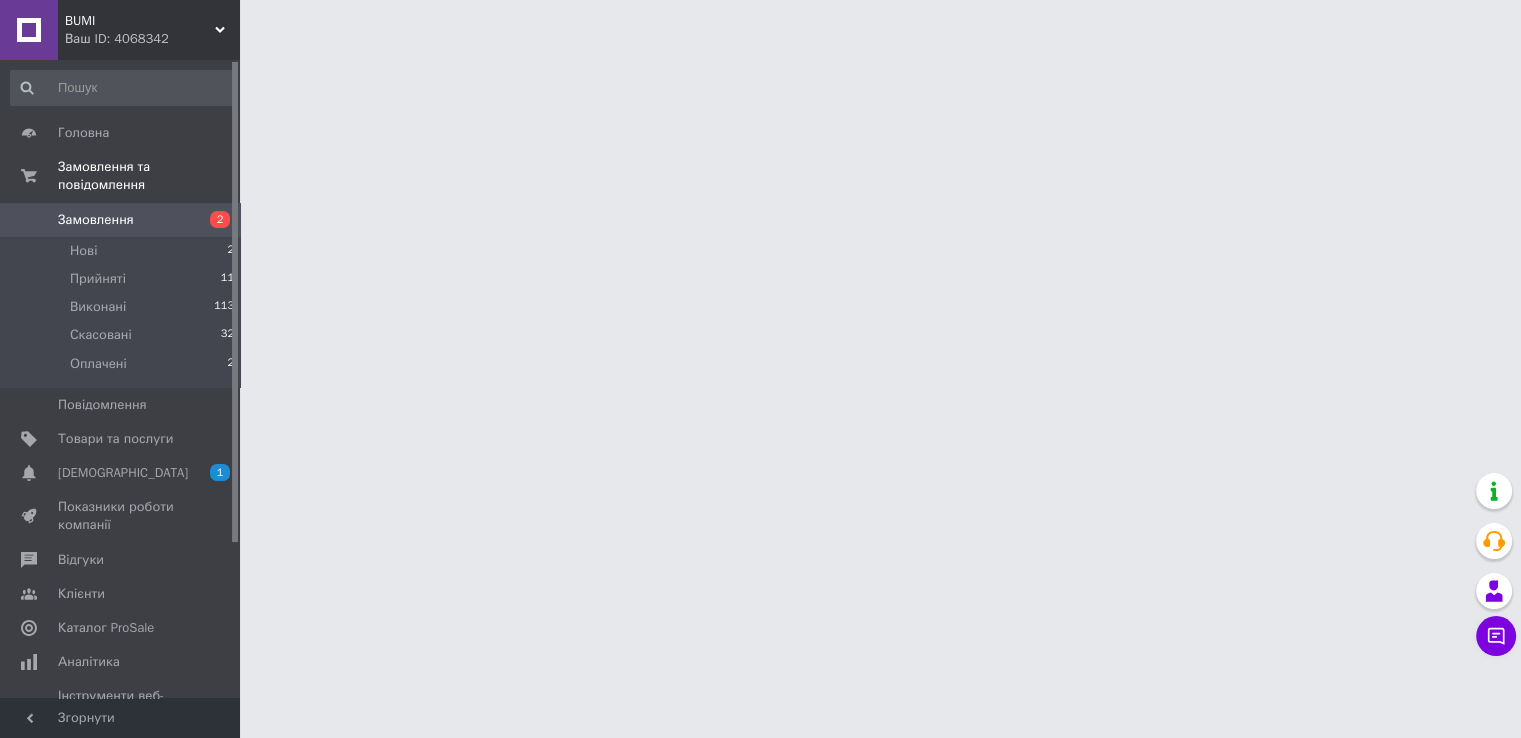 scroll, scrollTop: 0, scrollLeft: 0, axis: both 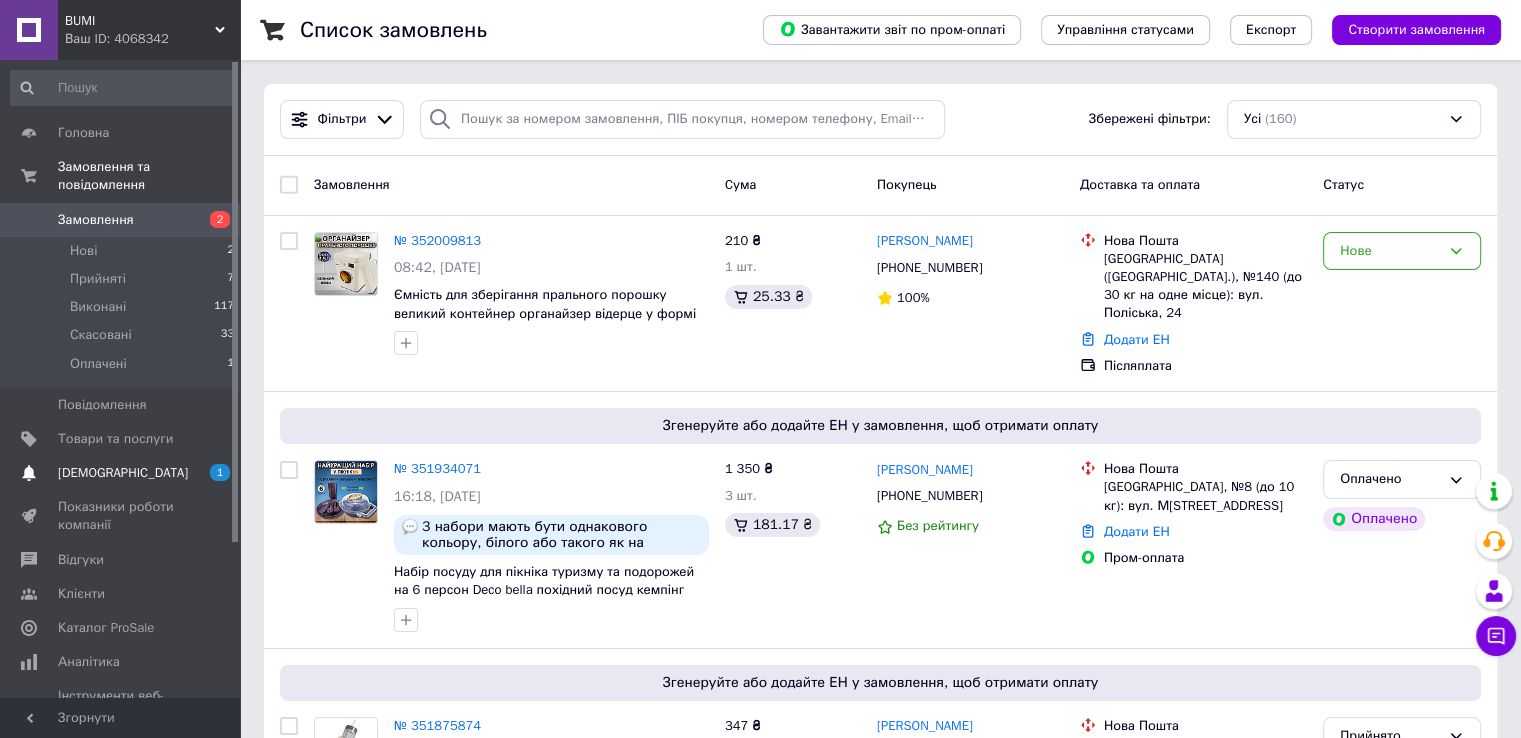 click on "Сповіщення 1 0" at bounding box center [123, 473] 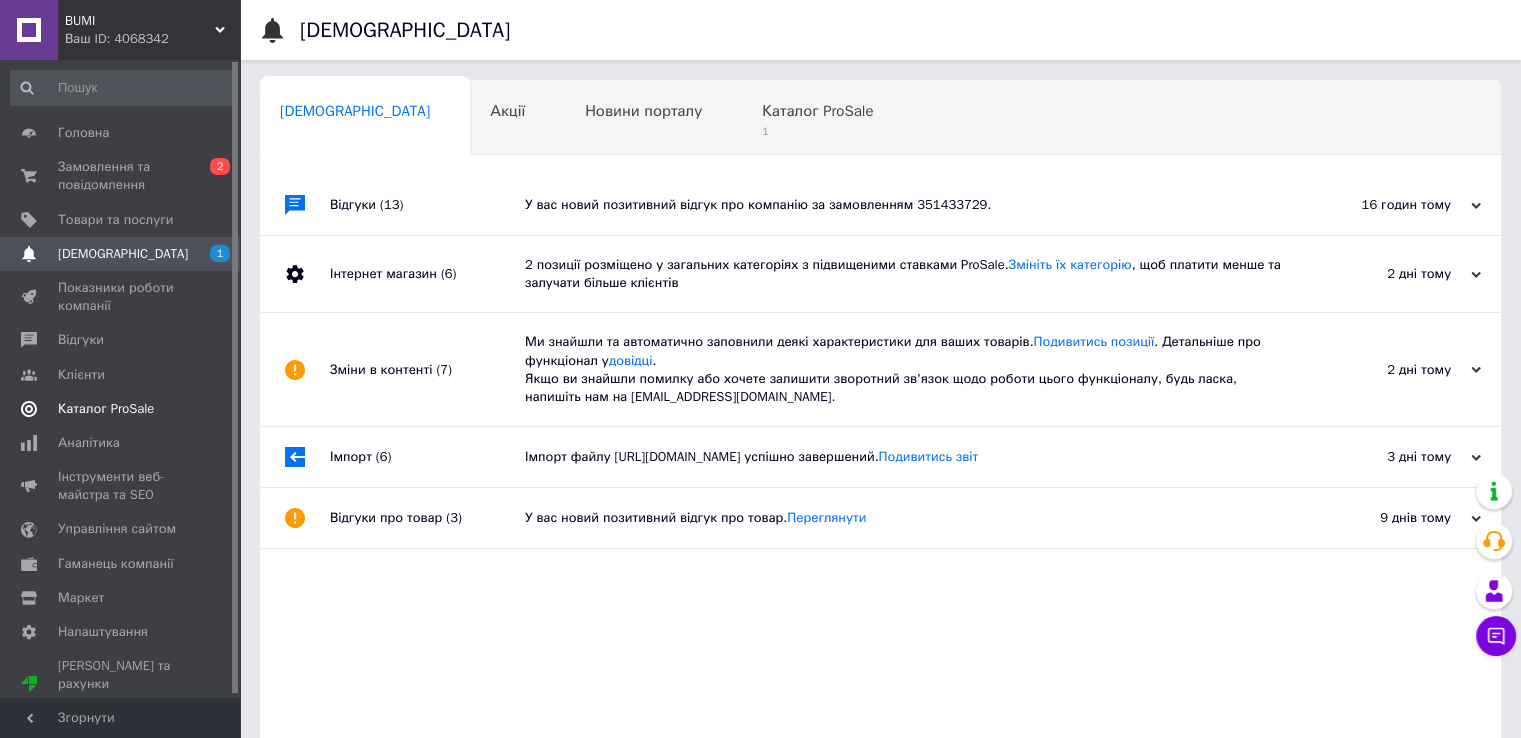 click on "Каталог ProSale" at bounding box center (106, 409) 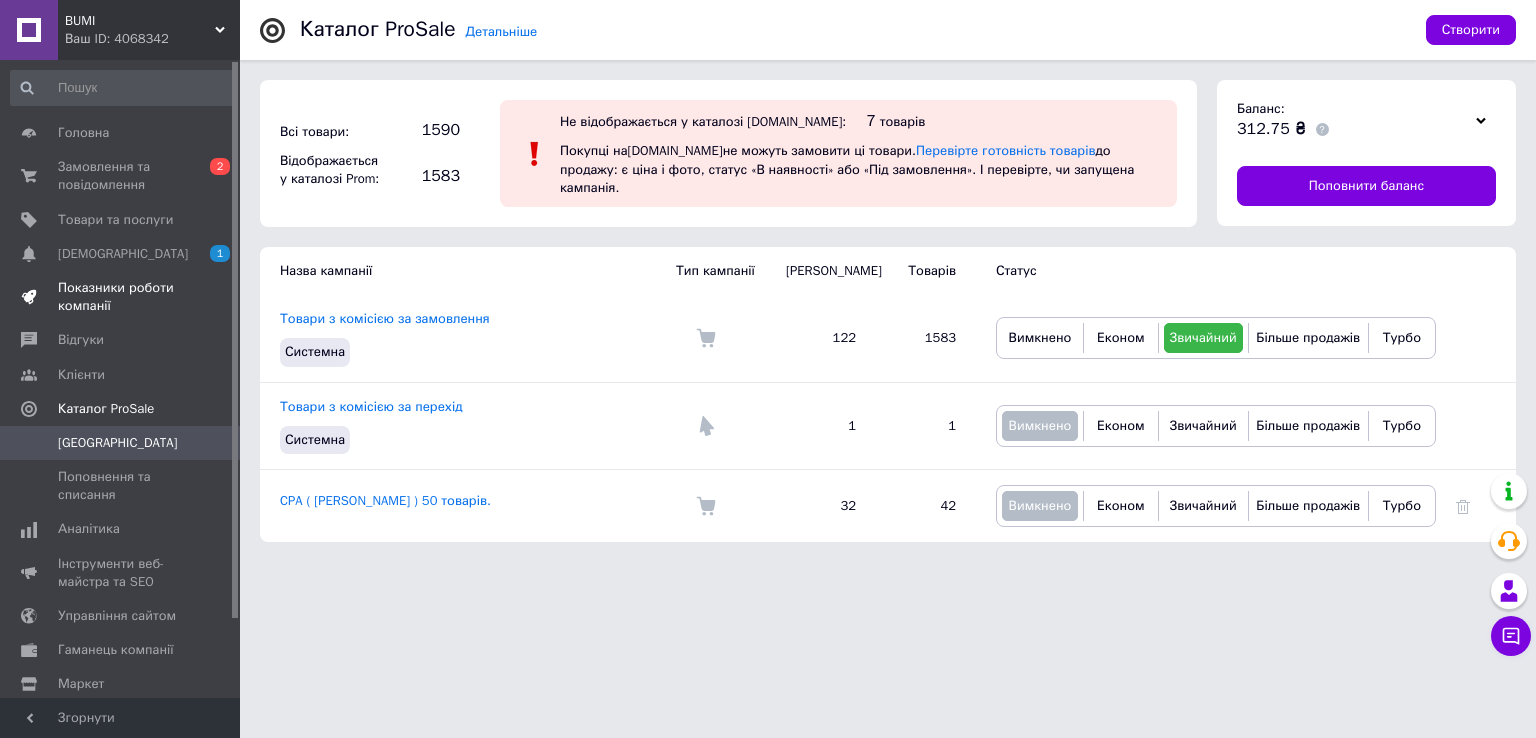 click on "Показники роботи компанії" at bounding box center (121, 297) 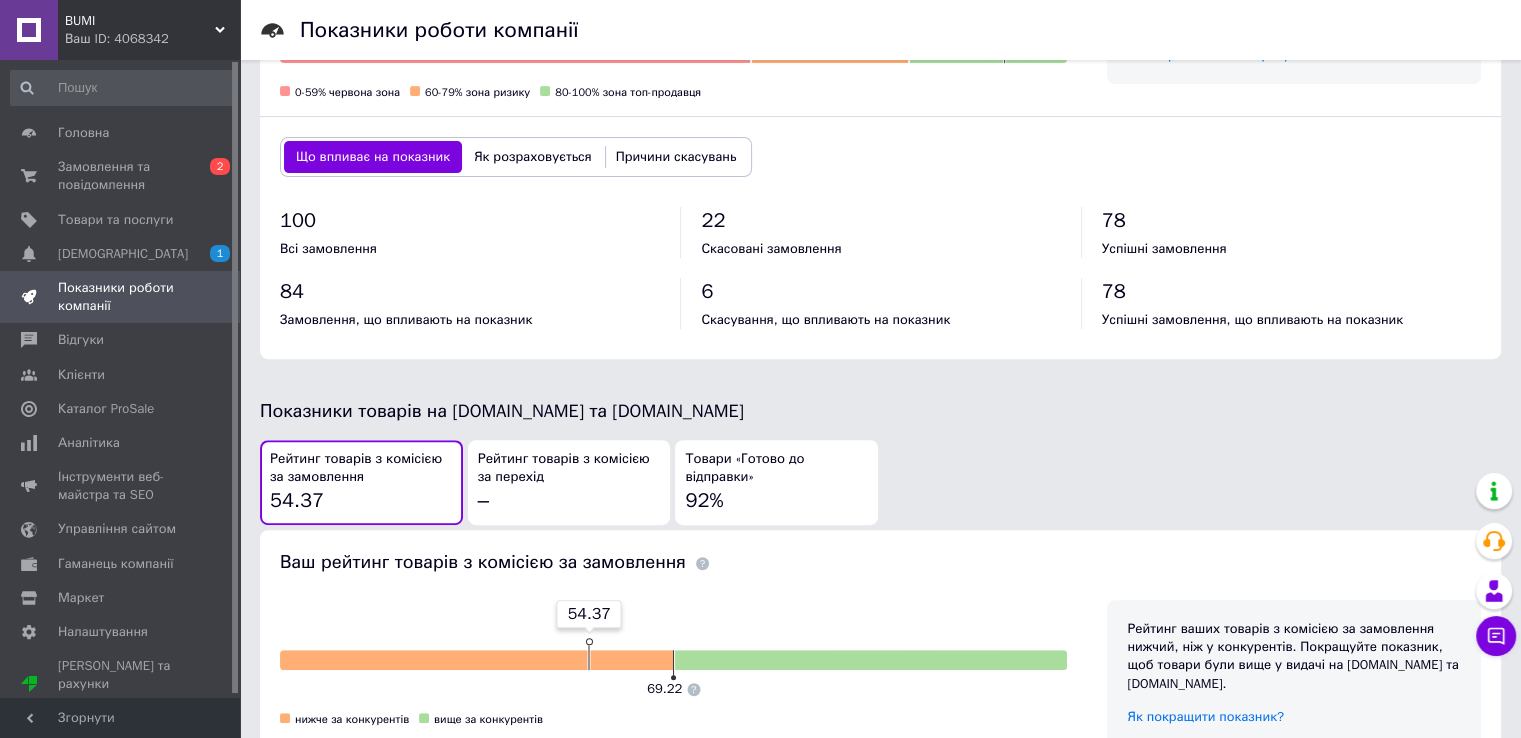 scroll, scrollTop: 731, scrollLeft: 0, axis: vertical 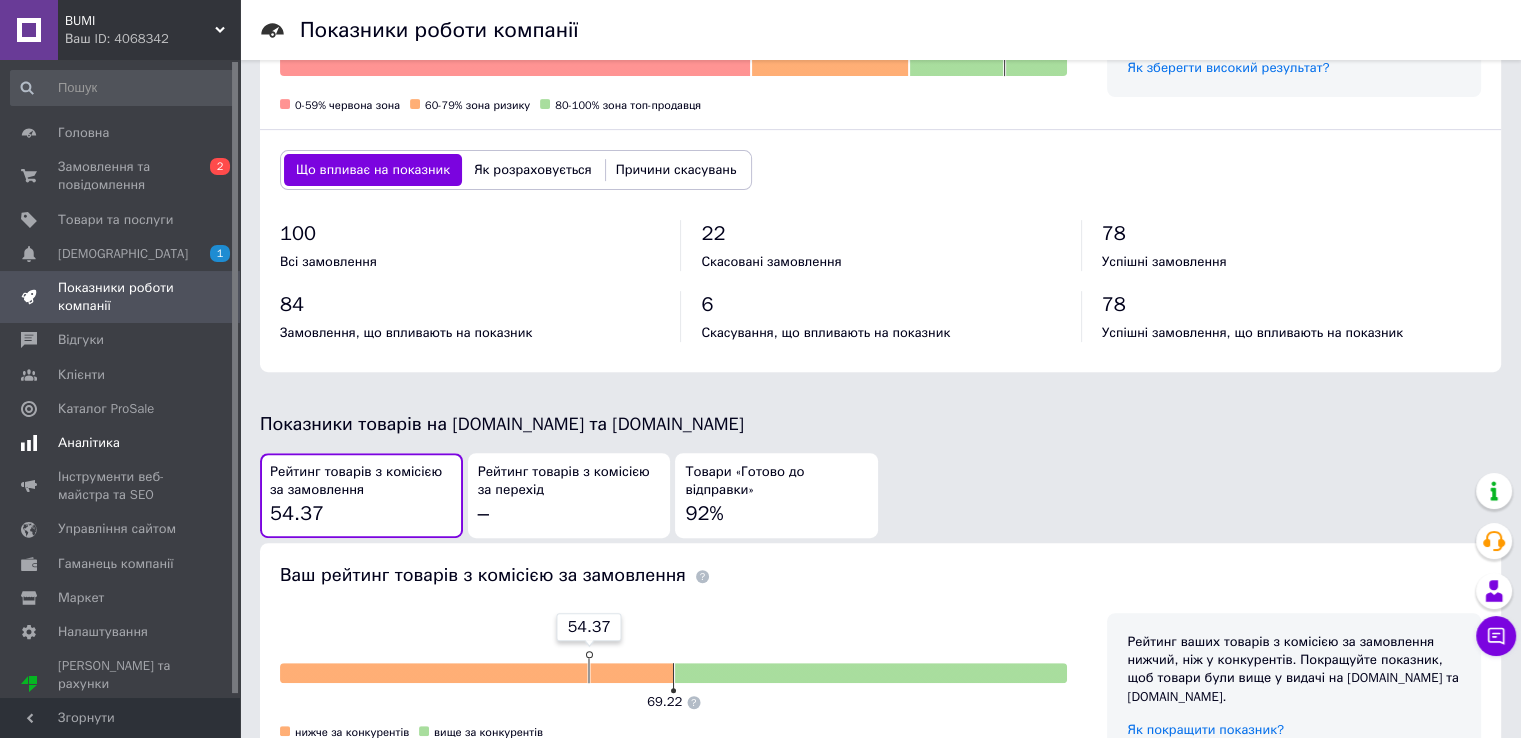 click on "Аналітика" at bounding box center (89, 443) 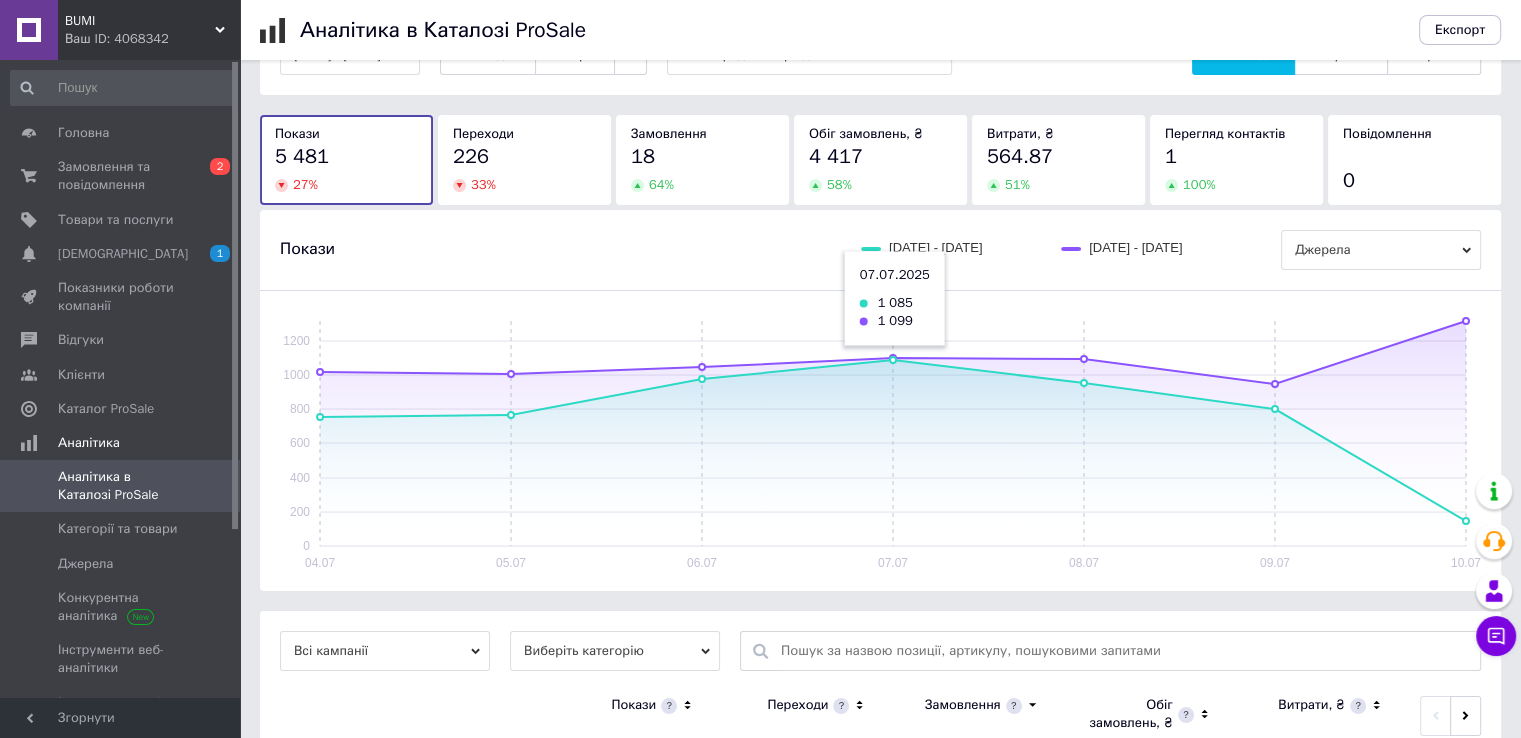scroll, scrollTop: 100, scrollLeft: 0, axis: vertical 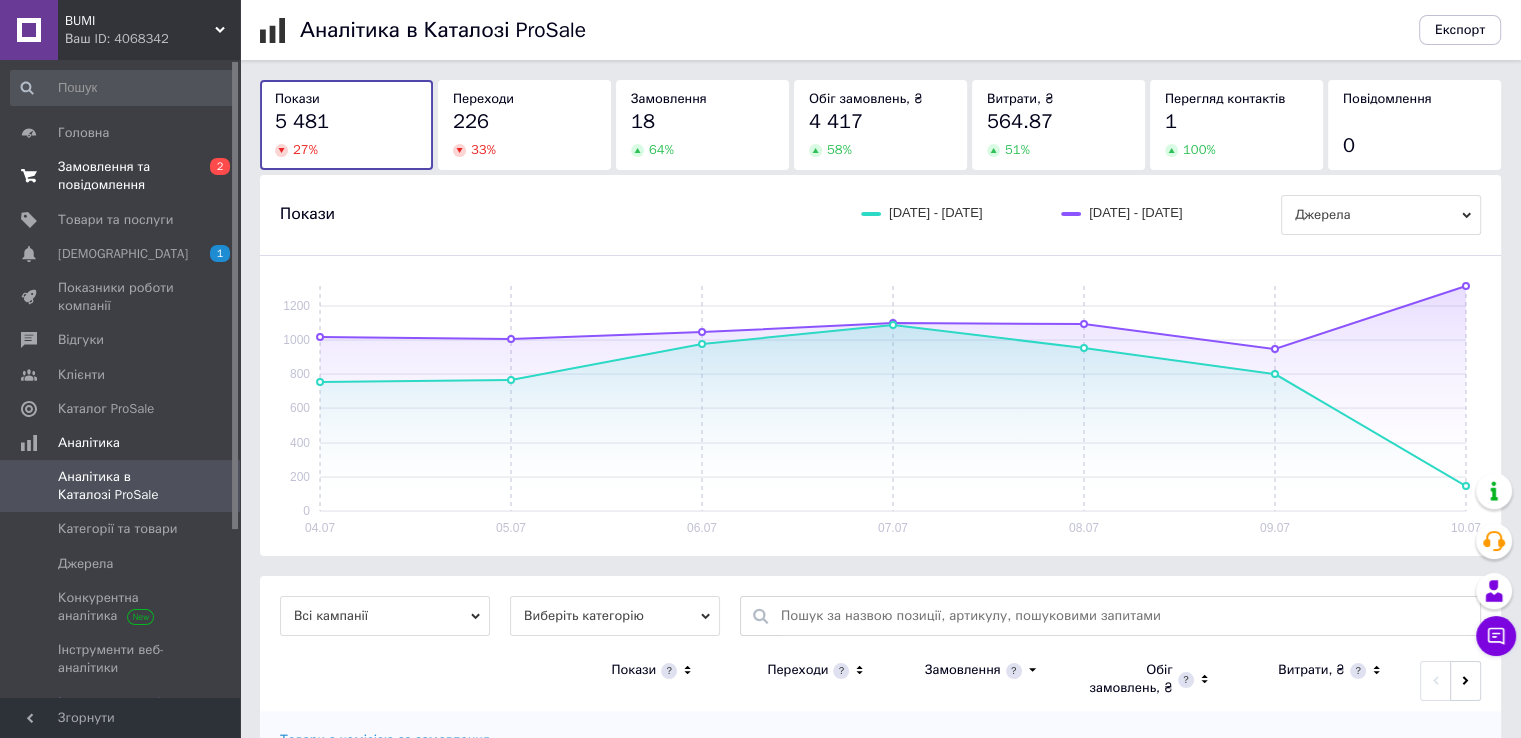 click on "Замовлення та повідомлення" at bounding box center [121, 176] 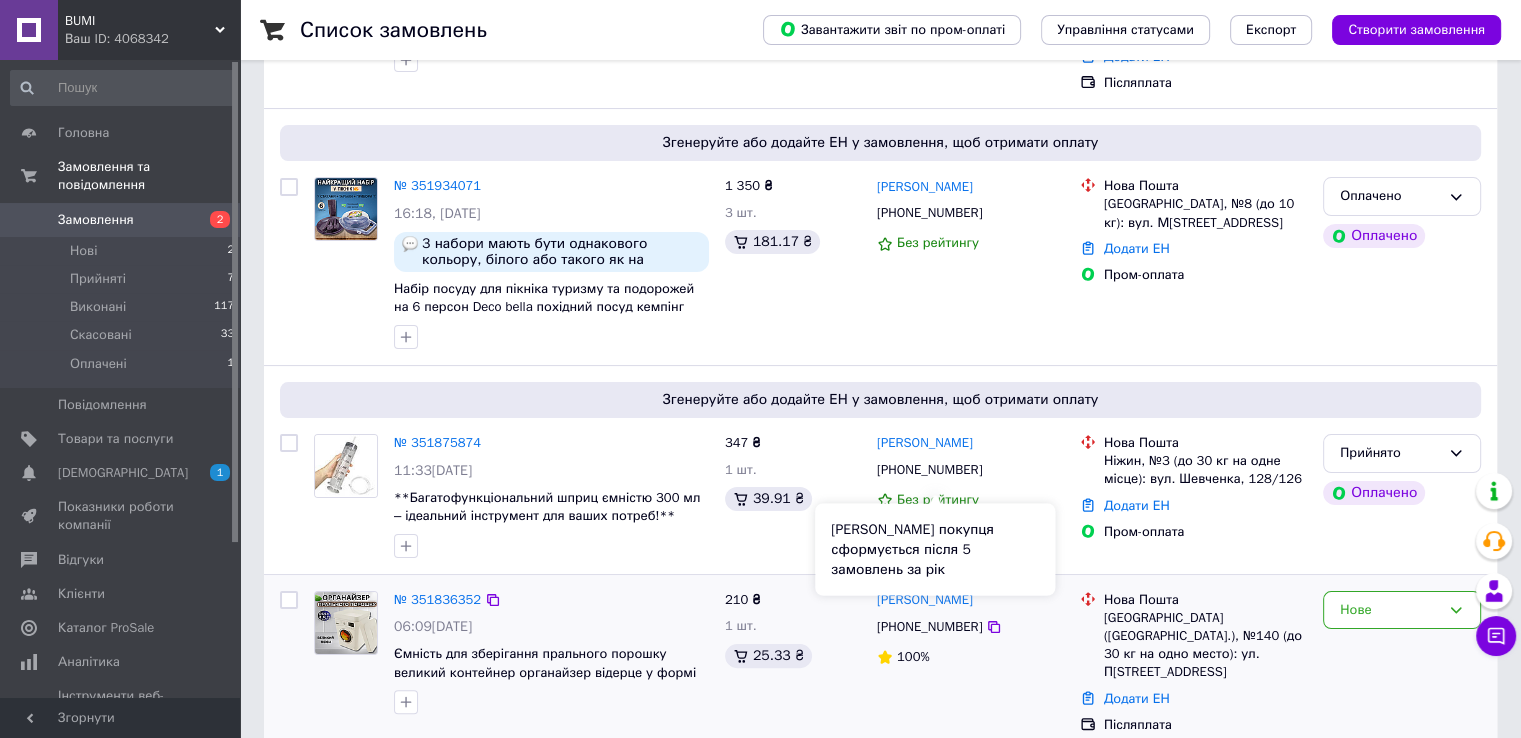 scroll, scrollTop: 400, scrollLeft: 0, axis: vertical 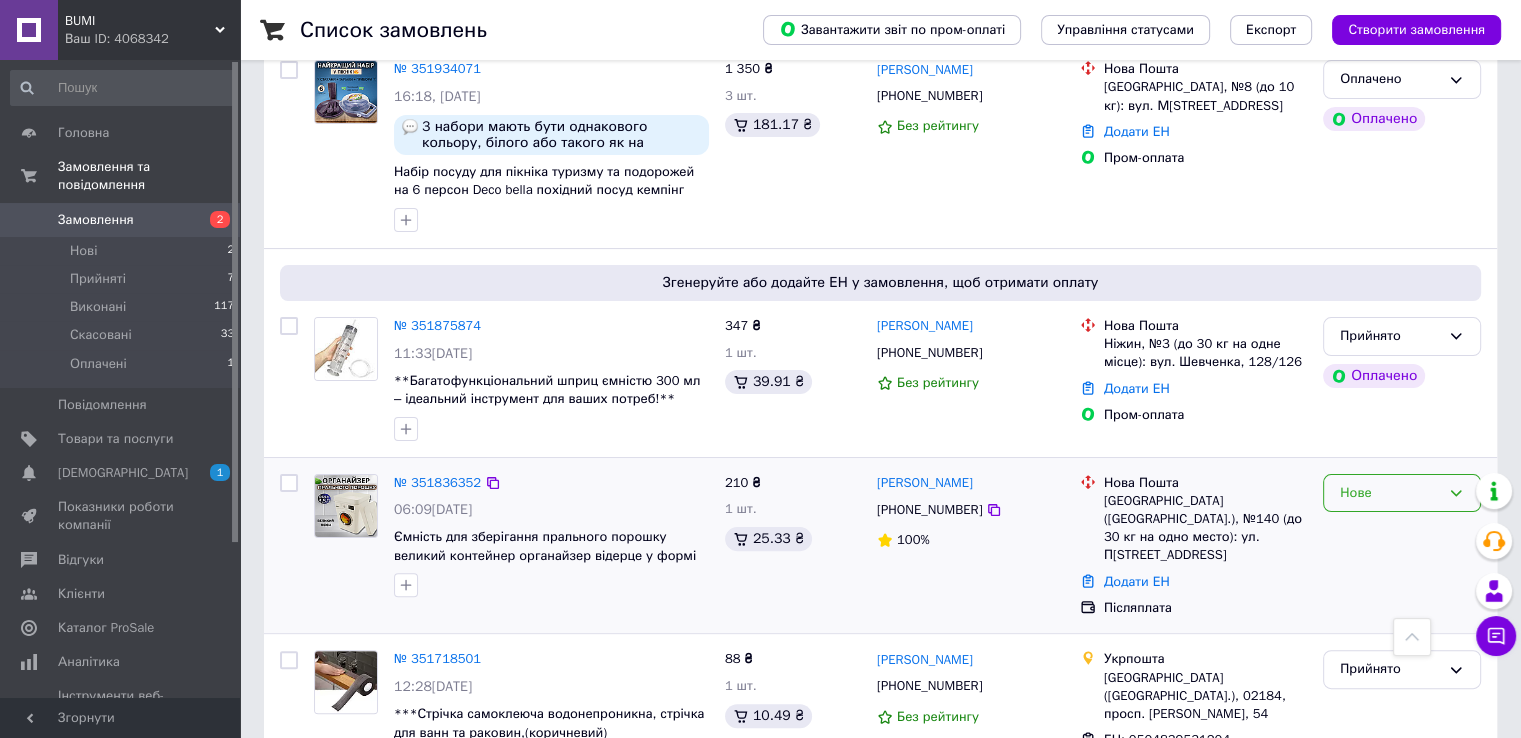 click on "Нове" at bounding box center [1390, 493] 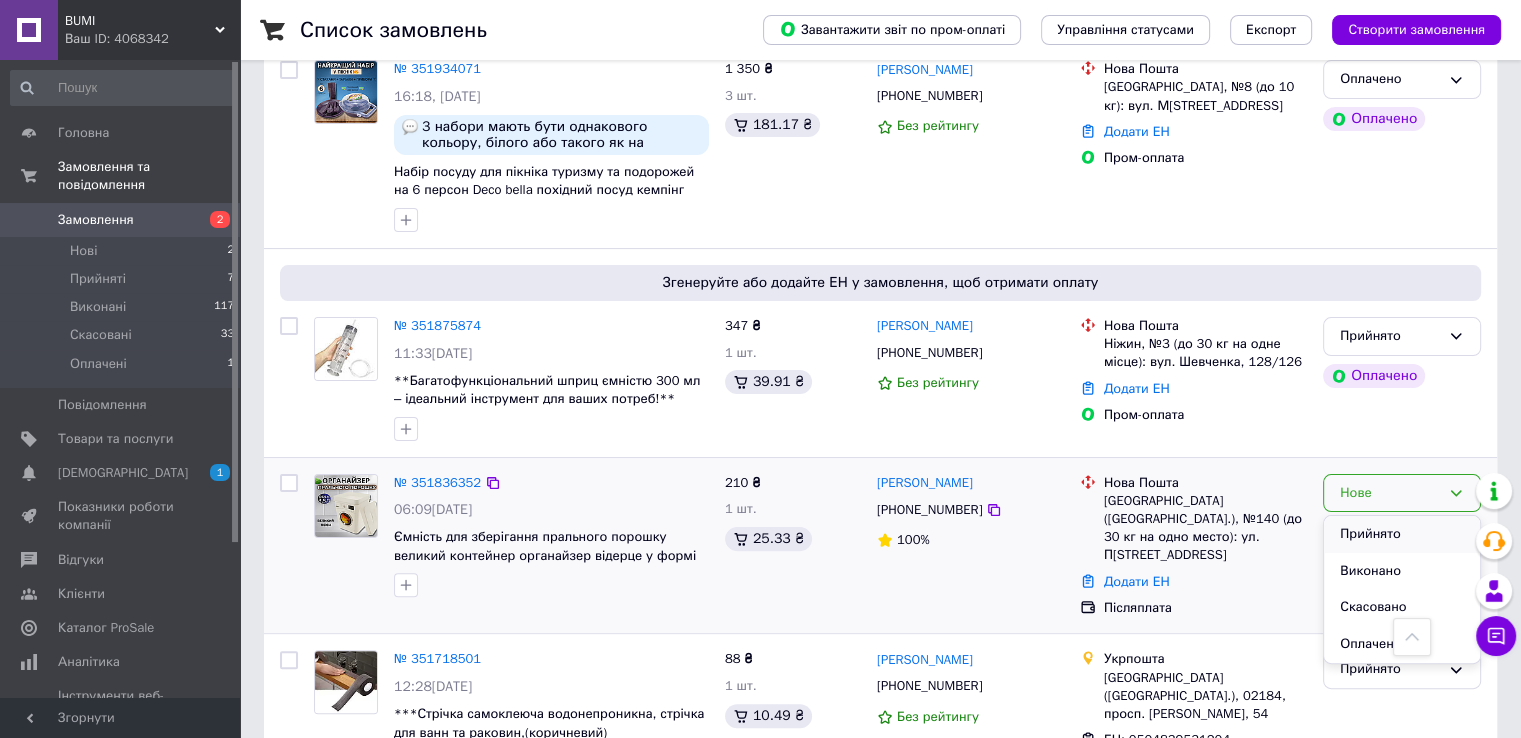 click on "Прийнято" at bounding box center (1402, 534) 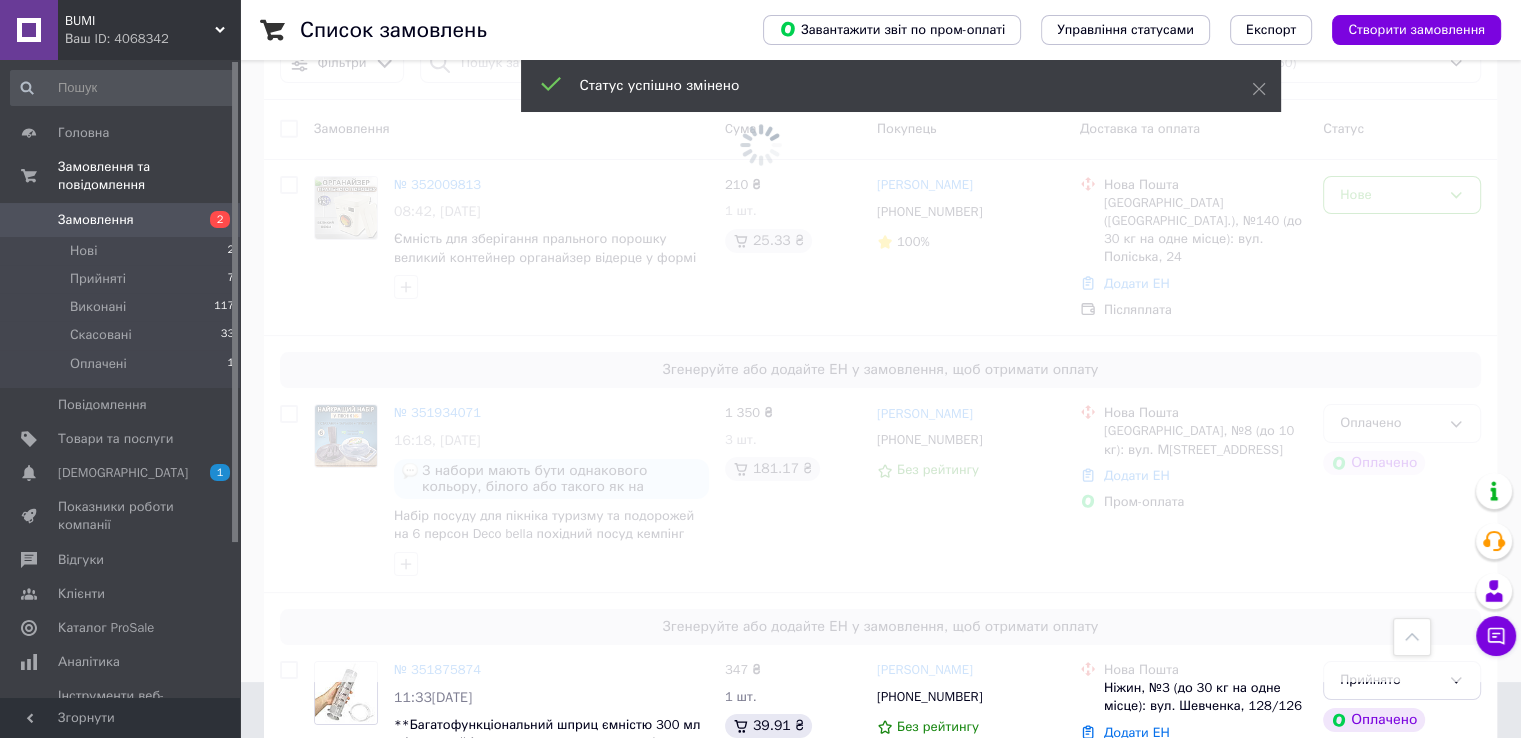 scroll, scrollTop: 0, scrollLeft: 0, axis: both 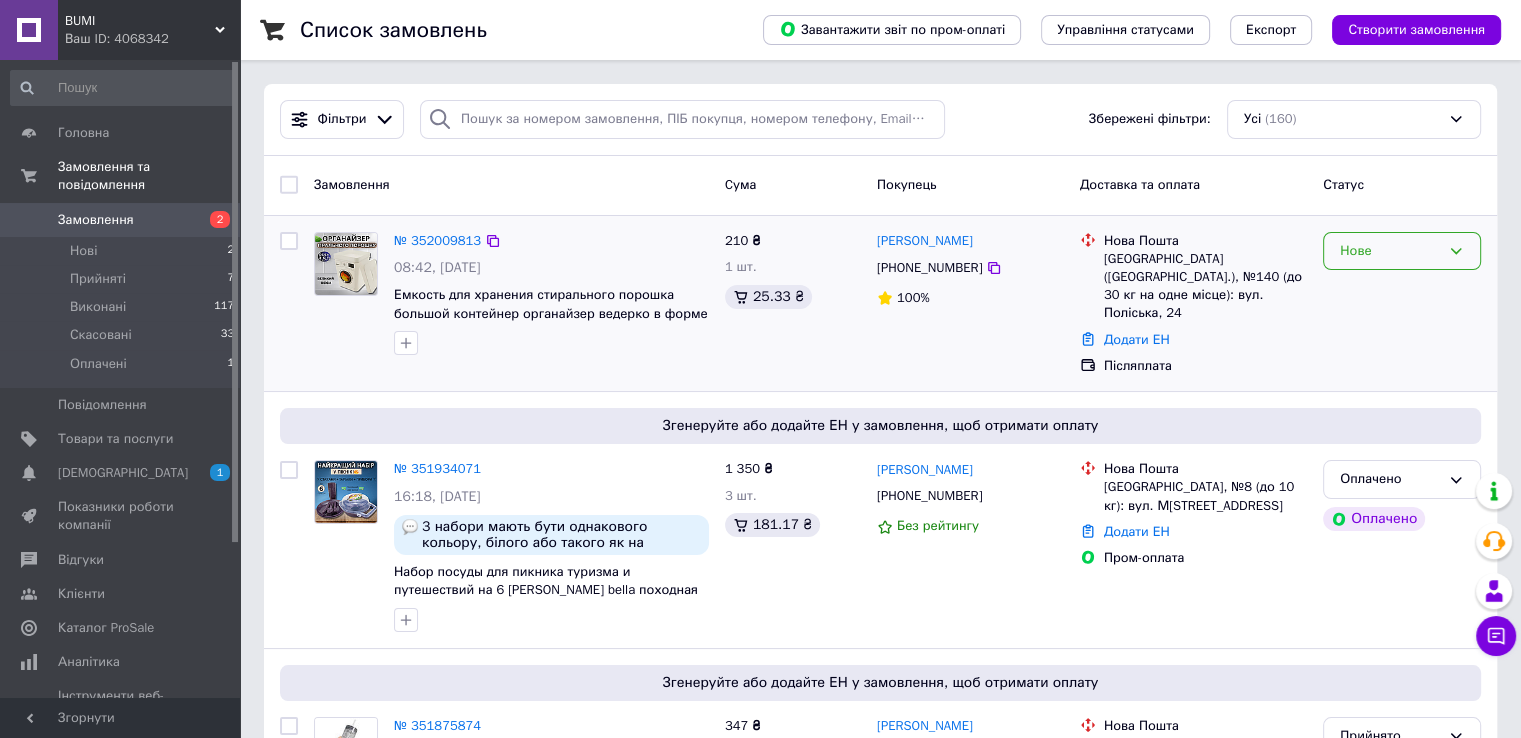 click on "Нове" at bounding box center [1390, 251] 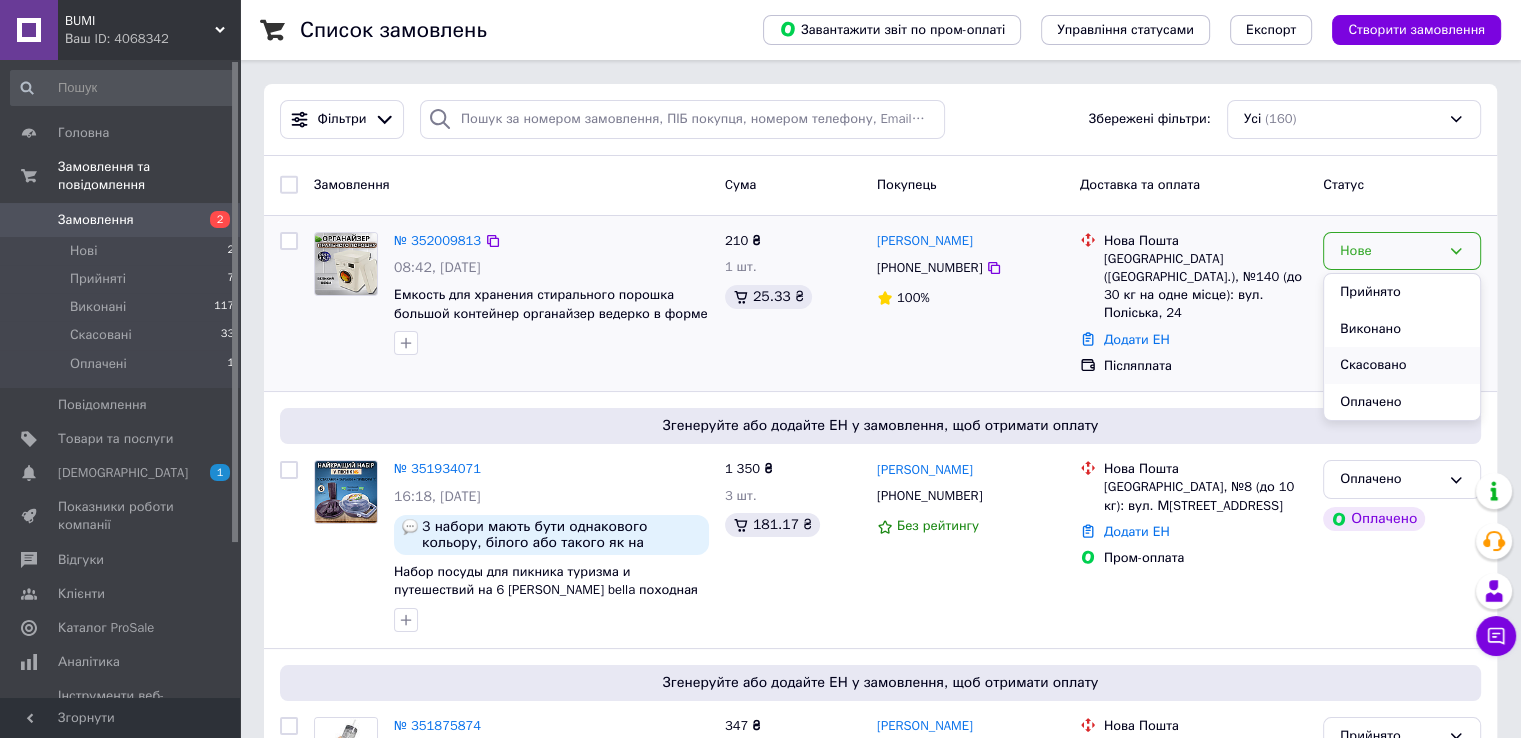 click on "Скасовано" at bounding box center (1402, 365) 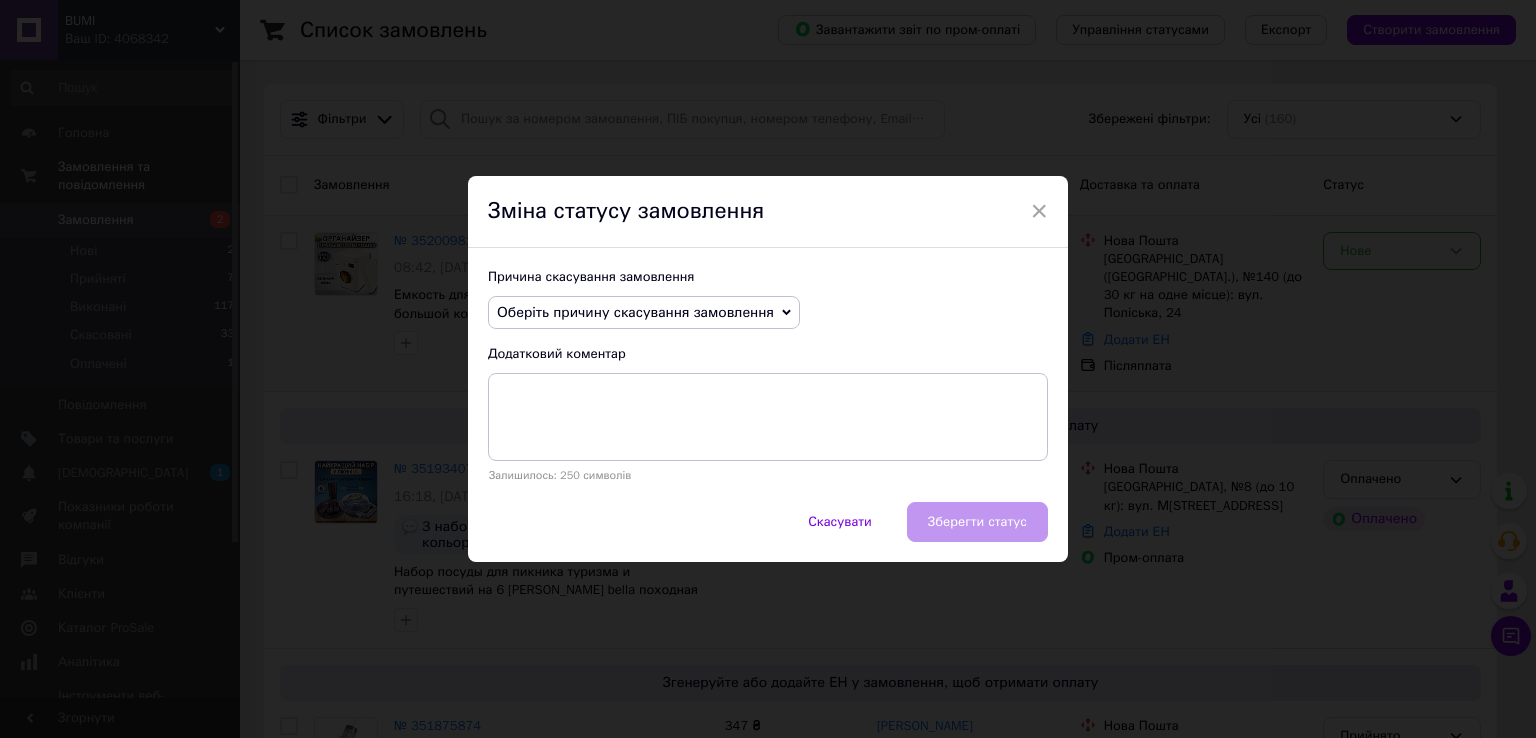 click on "Оберіть причину скасування замовлення" at bounding box center [635, 312] 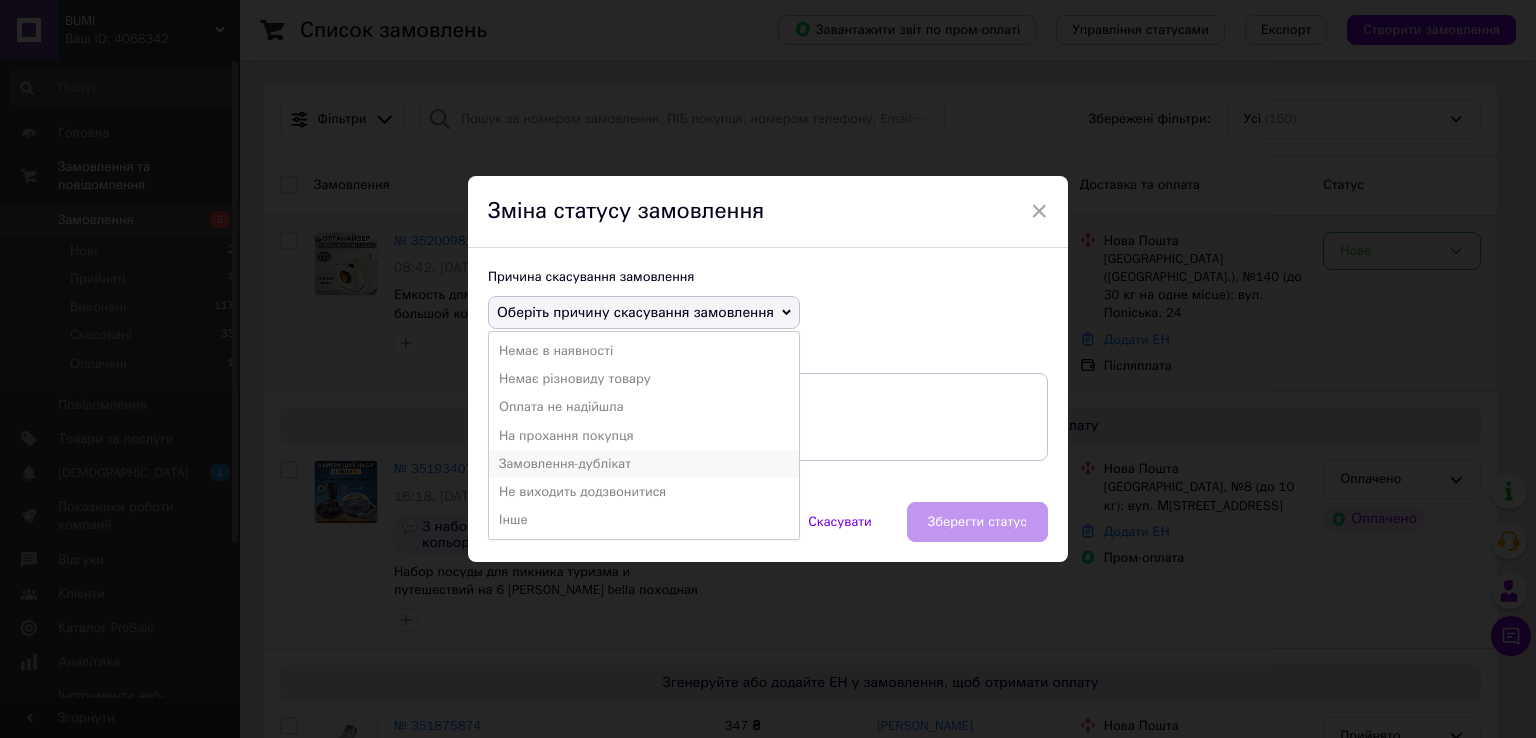 click on "Замовлення-дублікат" at bounding box center (644, 464) 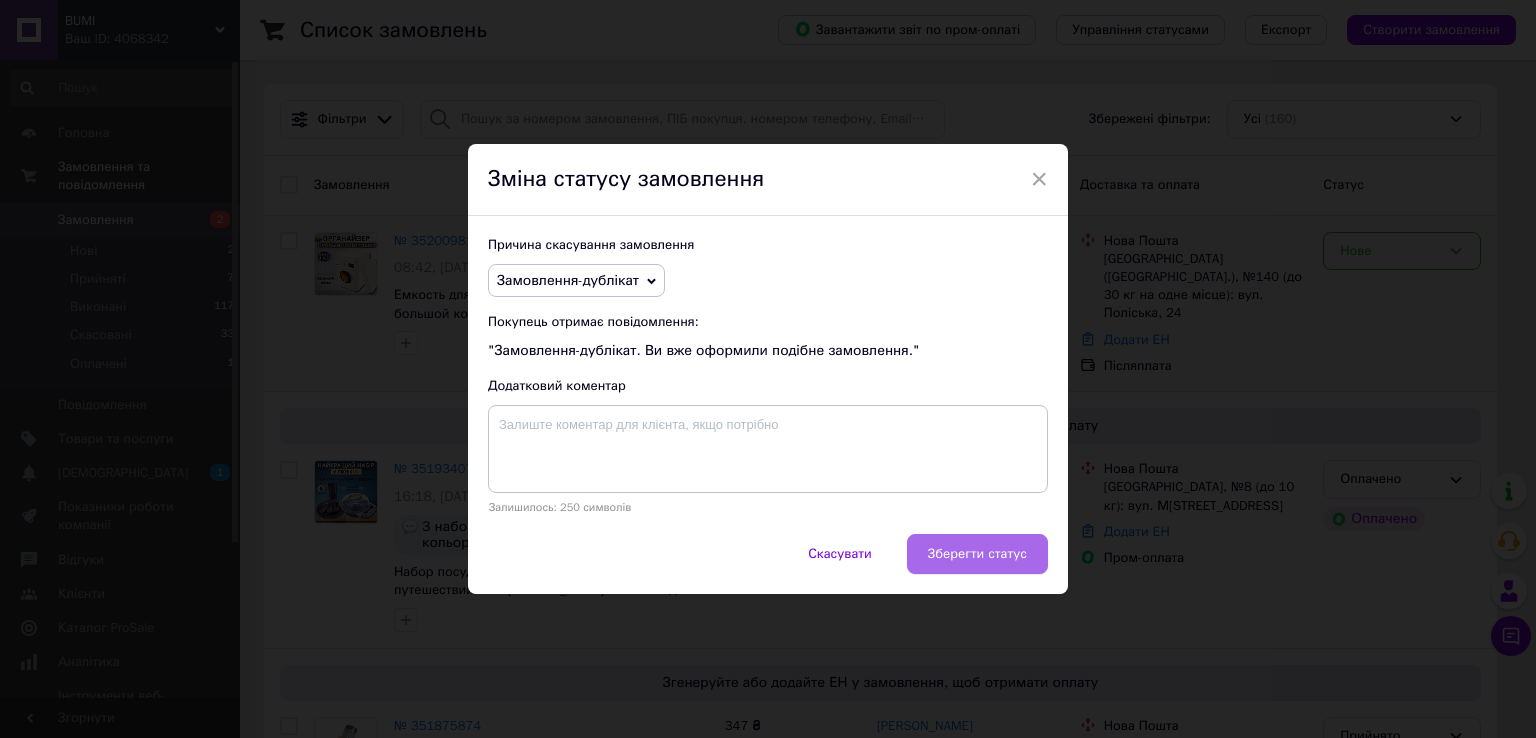 click on "Зберегти статус" at bounding box center (977, 554) 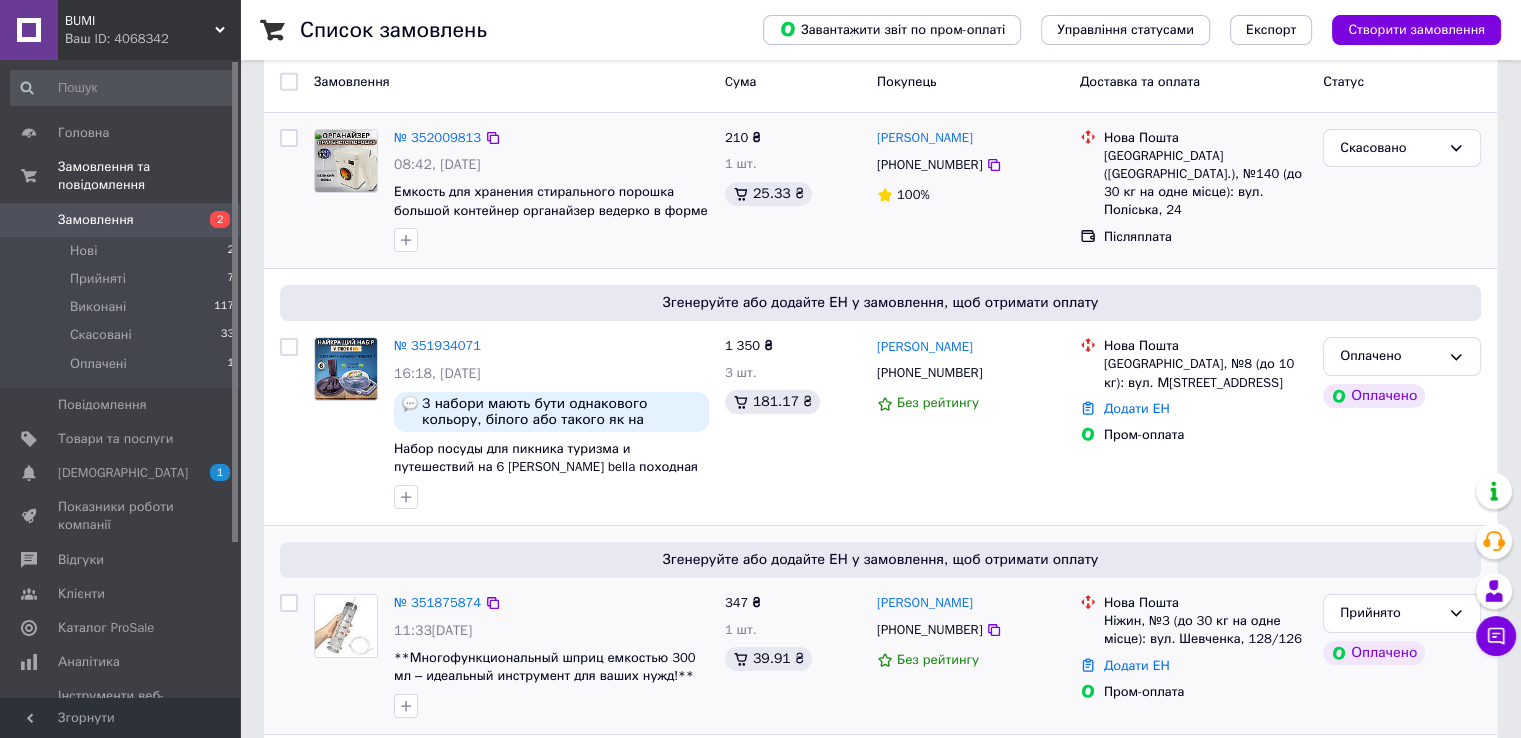 scroll, scrollTop: 100, scrollLeft: 0, axis: vertical 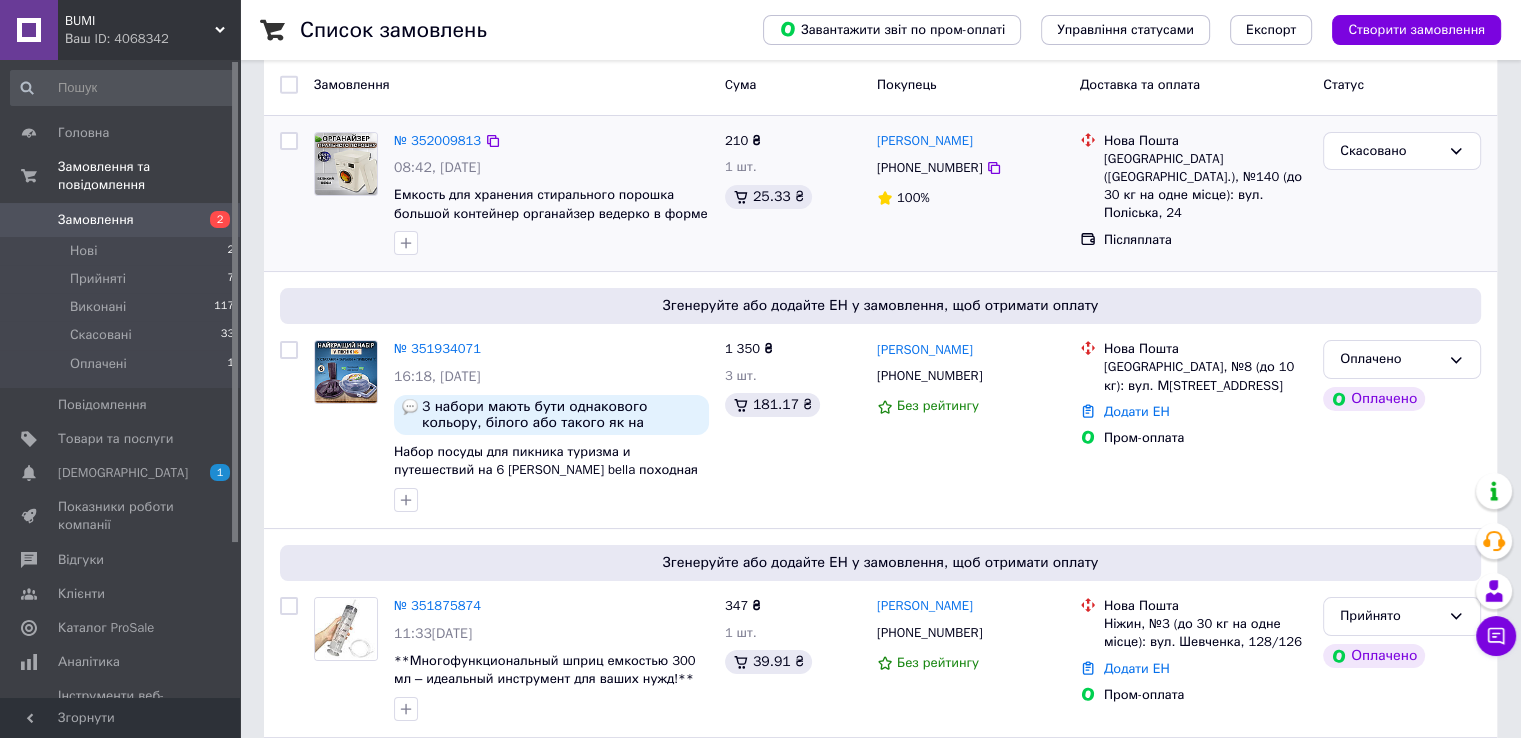click on "Замовлення" at bounding box center (96, 220) 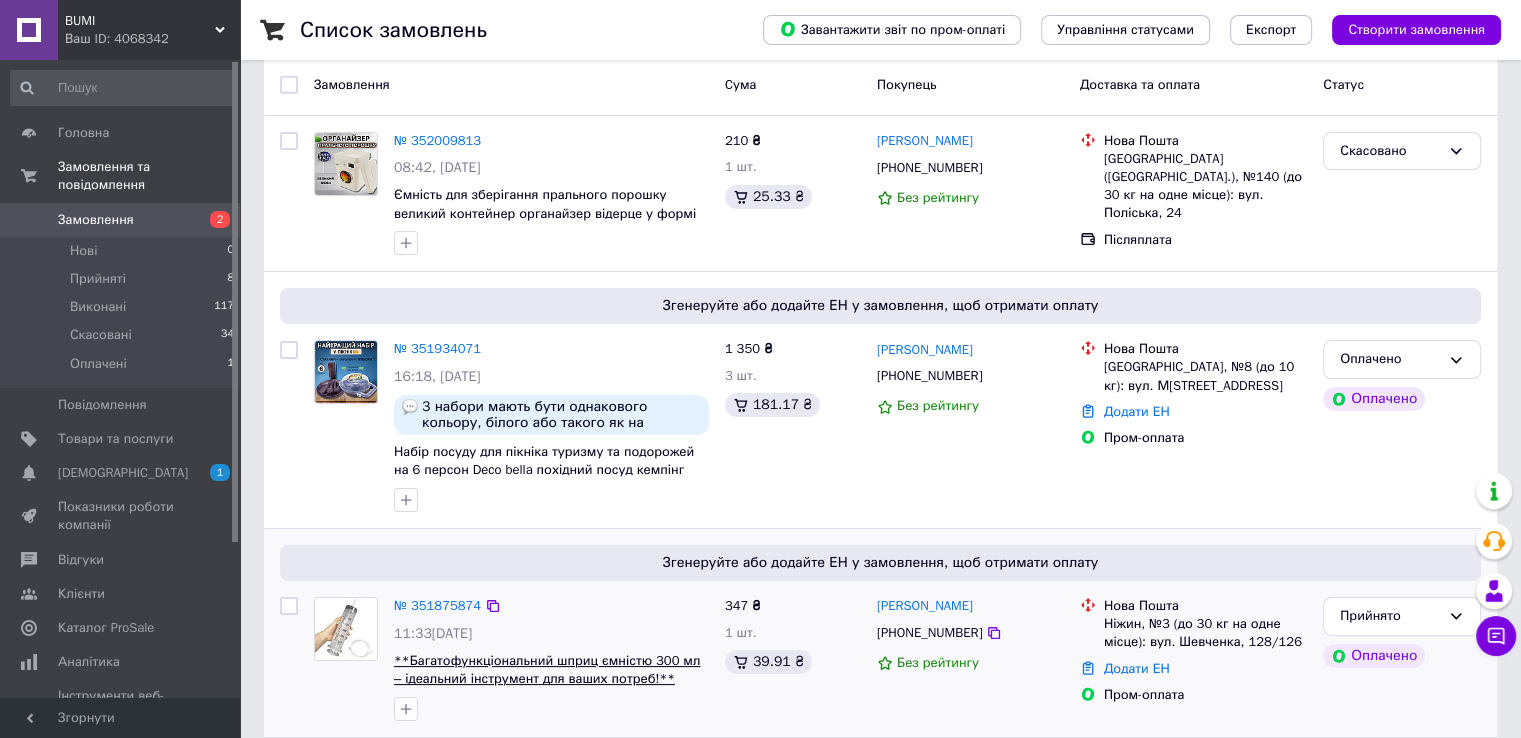 scroll, scrollTop: 0, scrollLeft: 0, axis: both 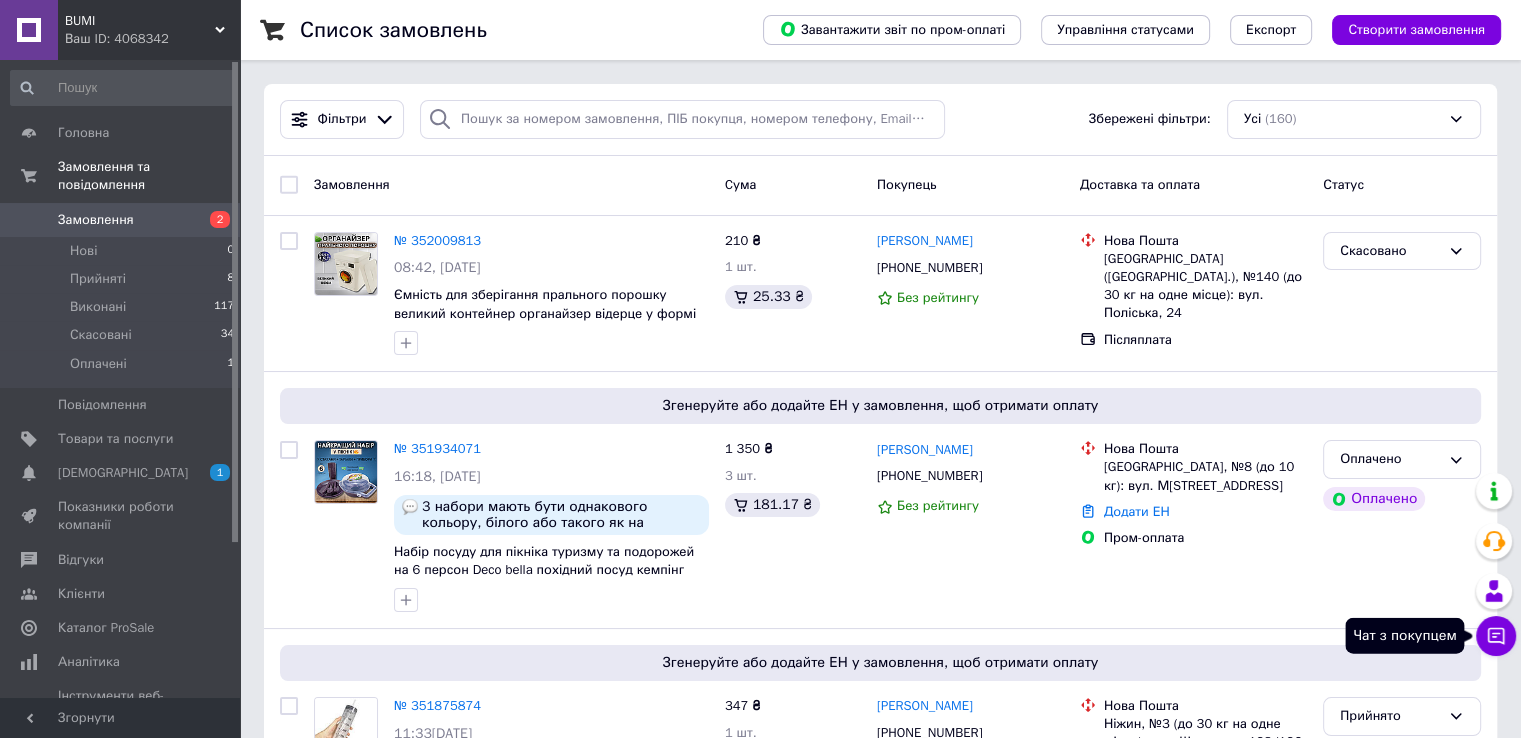 click 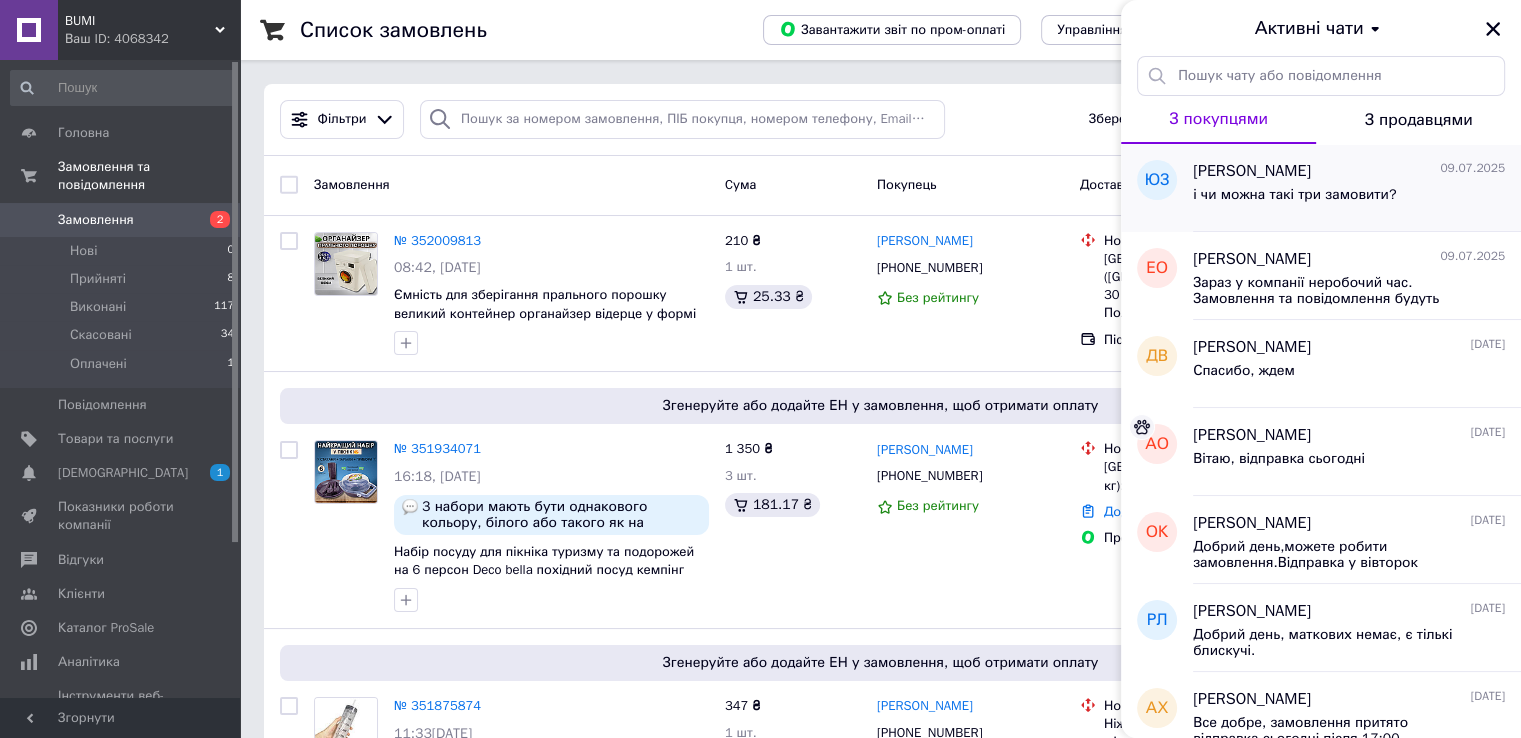 click on "[PERSON_NAME]" at bounding box center [1252, 171] 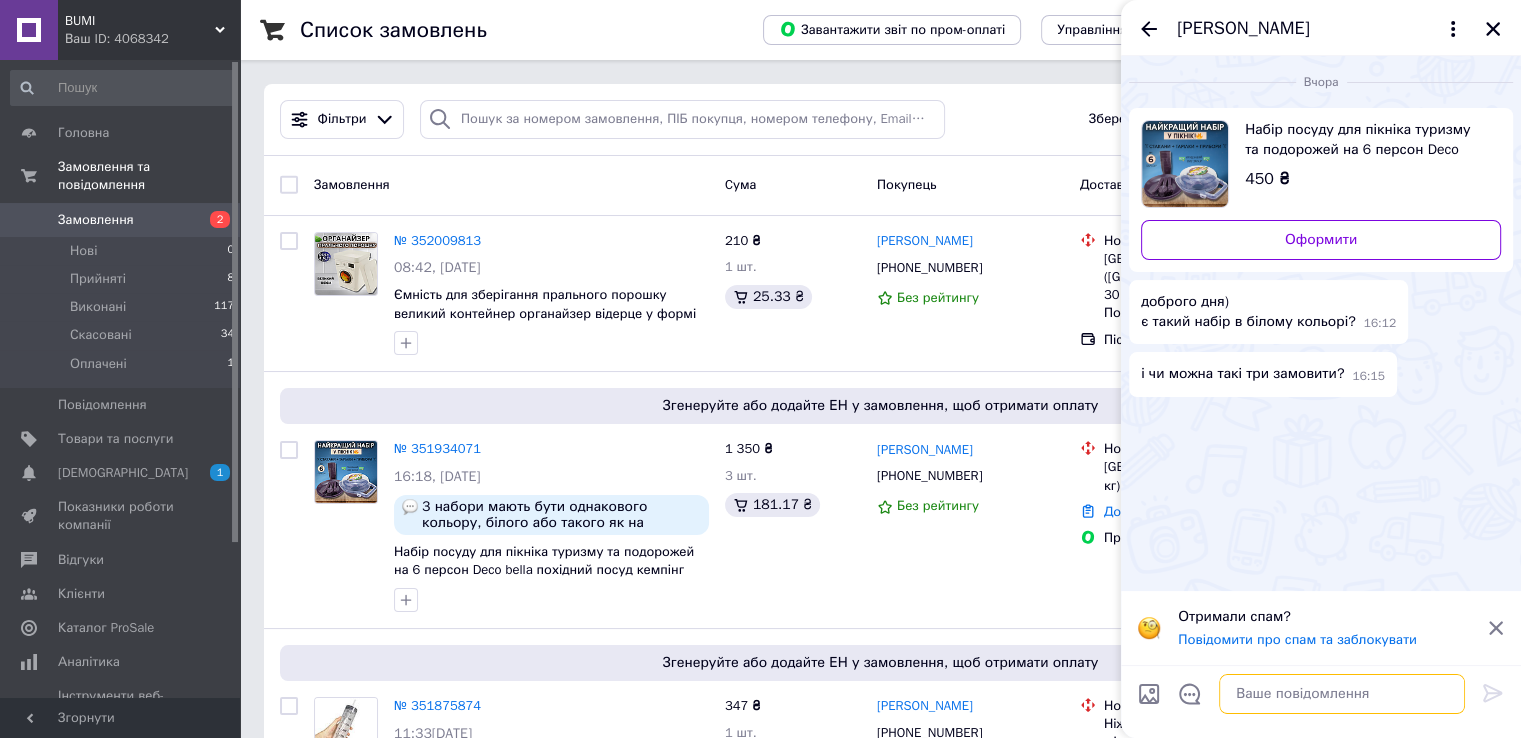 click at bounding box center [1342, 694] 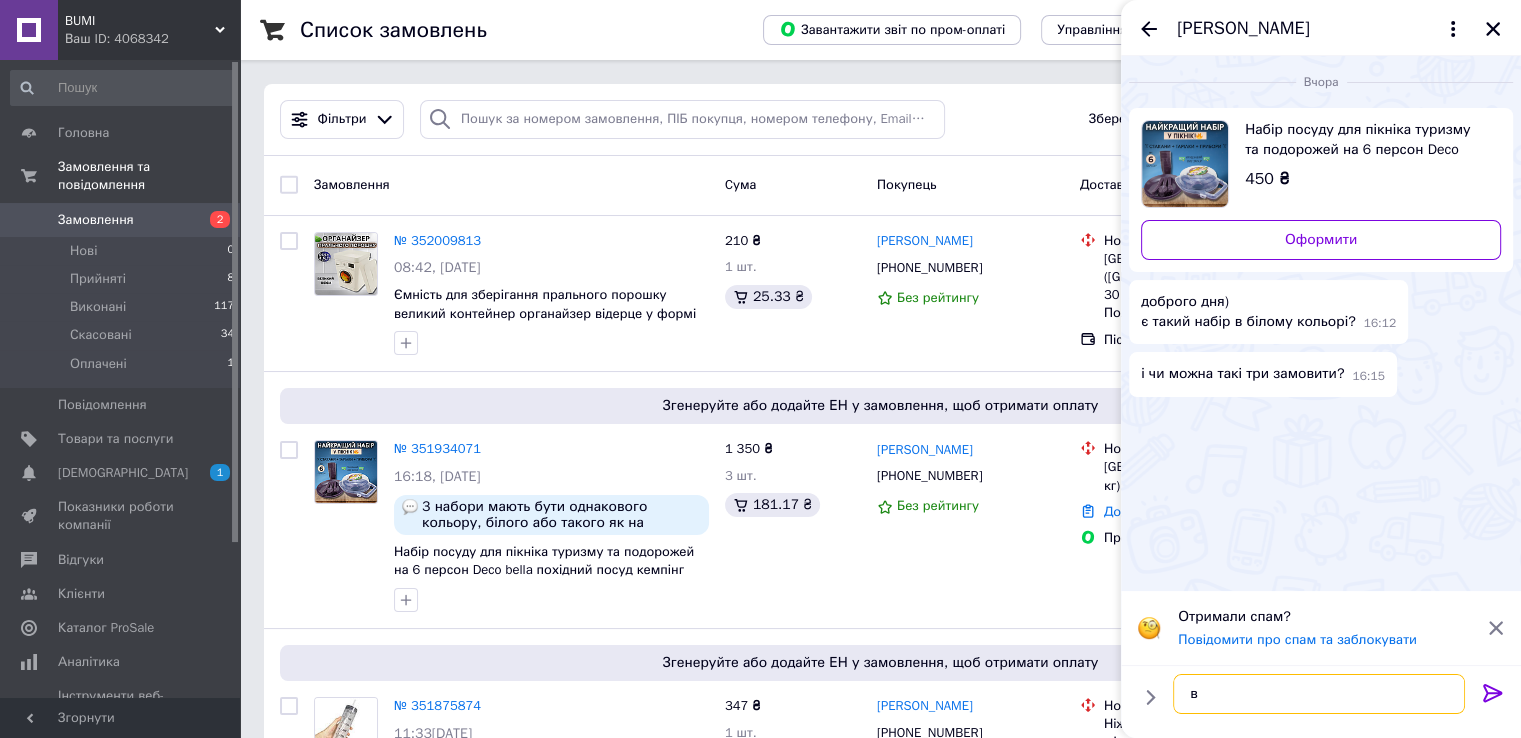 type on "в" 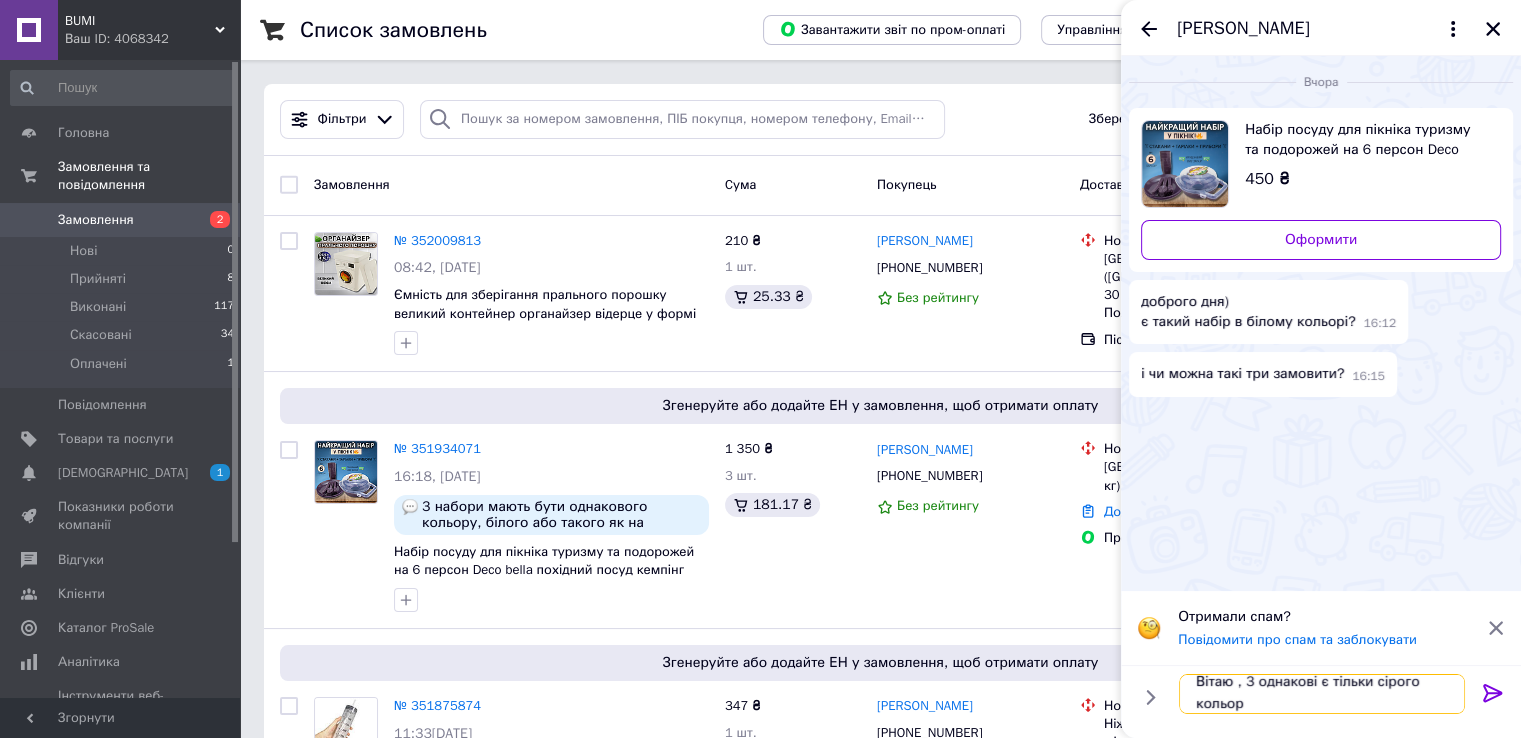 scroll, scrollTop: 1, scrollLeft: 0, axis: vertical 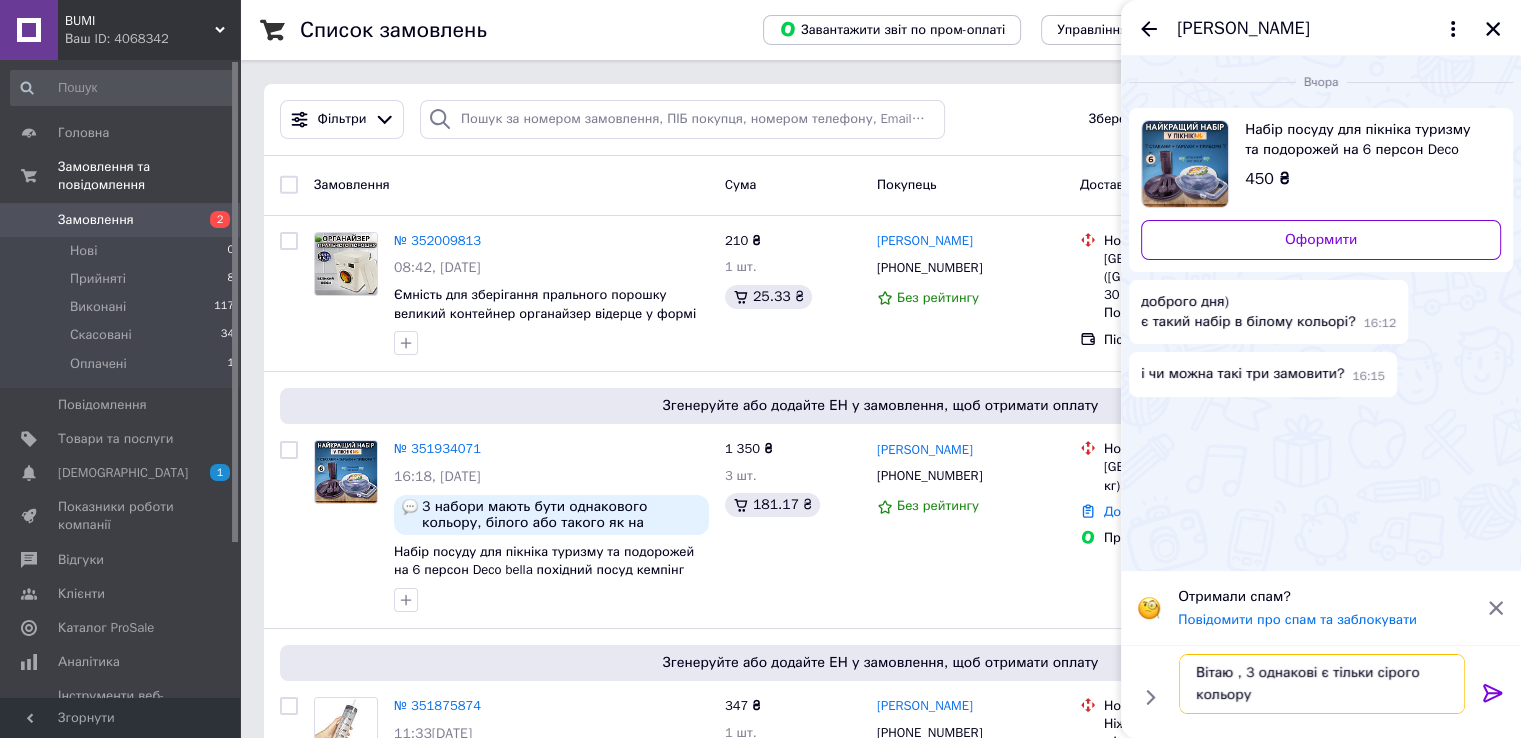 type on "Вітаю , 3 однакові є тільки сірого кольору" 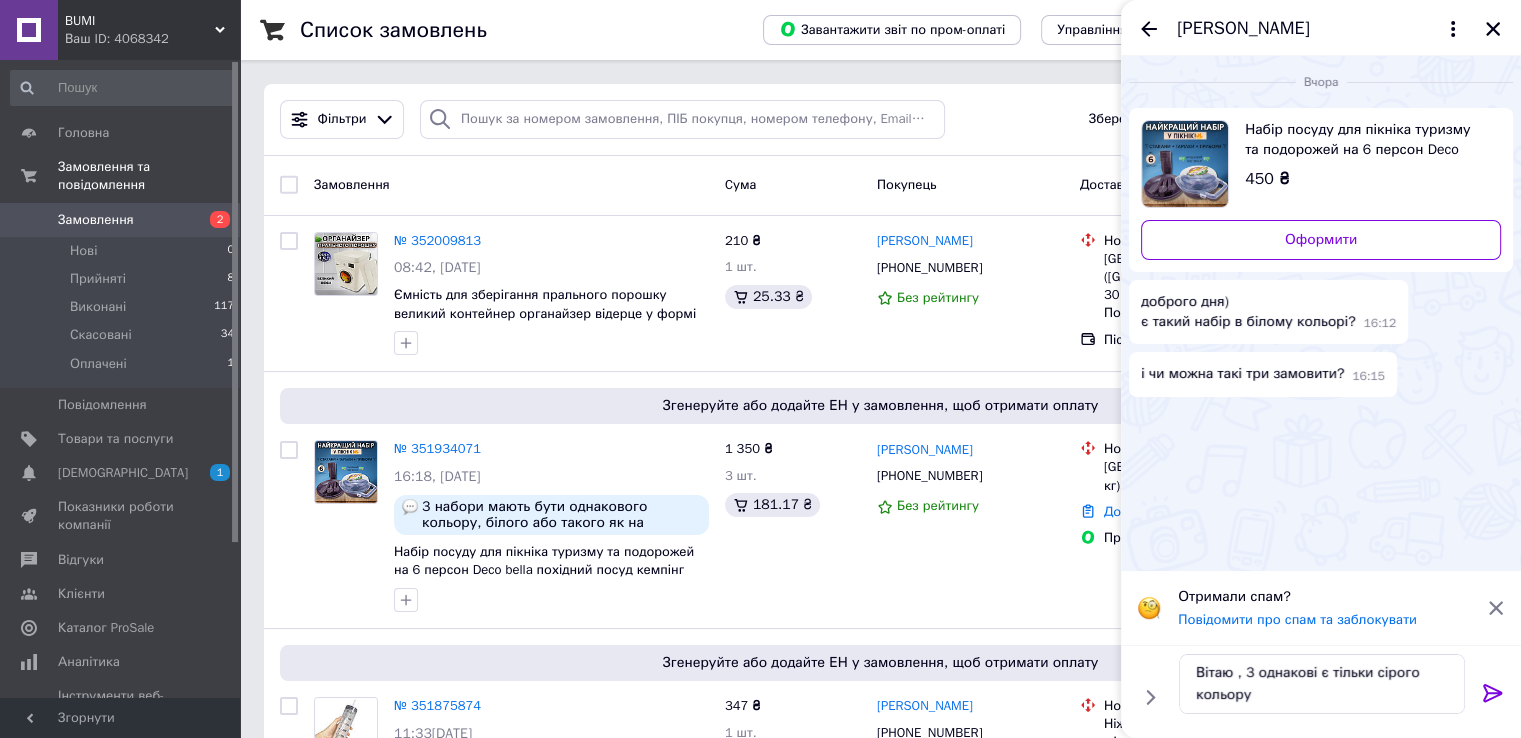 click 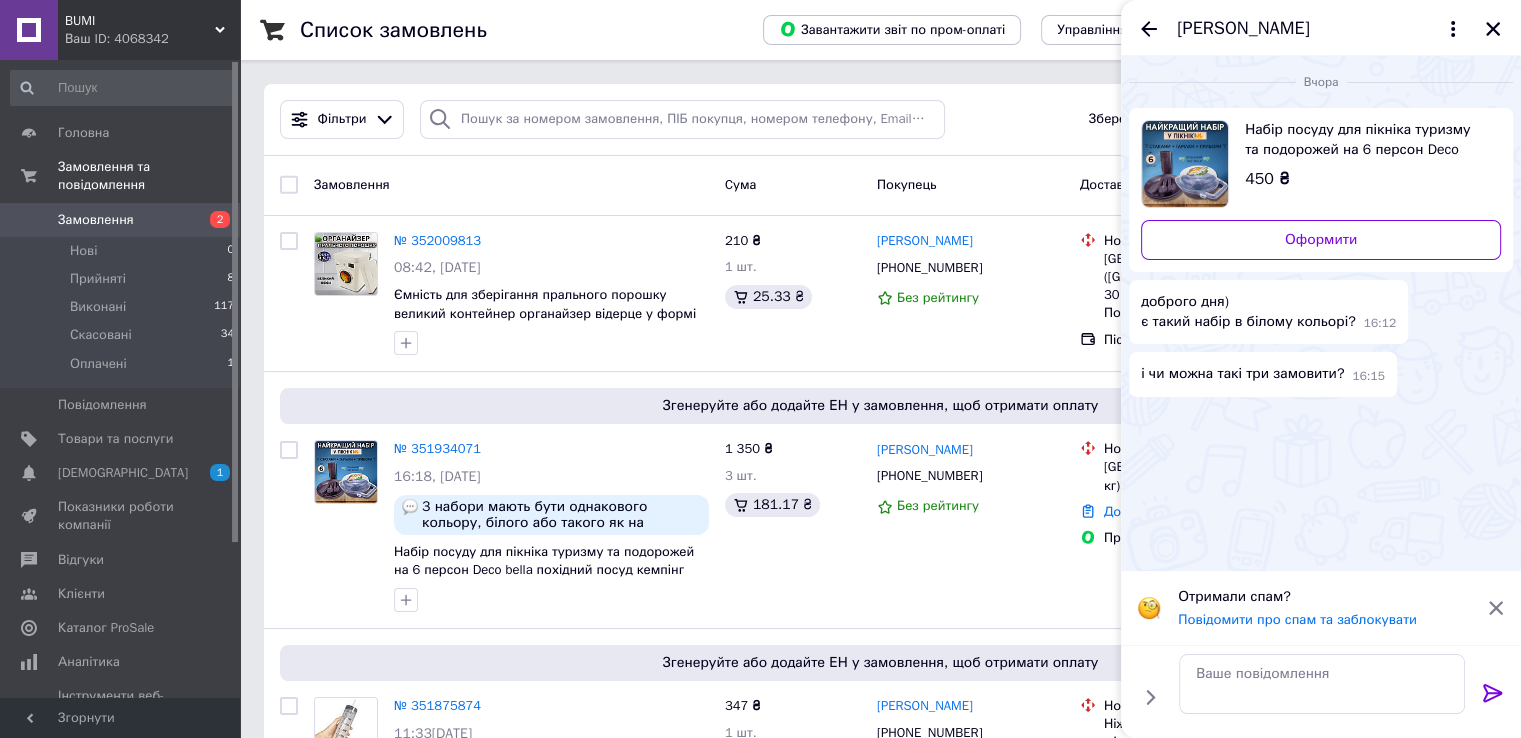 scroll, scrollTop: 0, scrollLeft: 0, axis: both 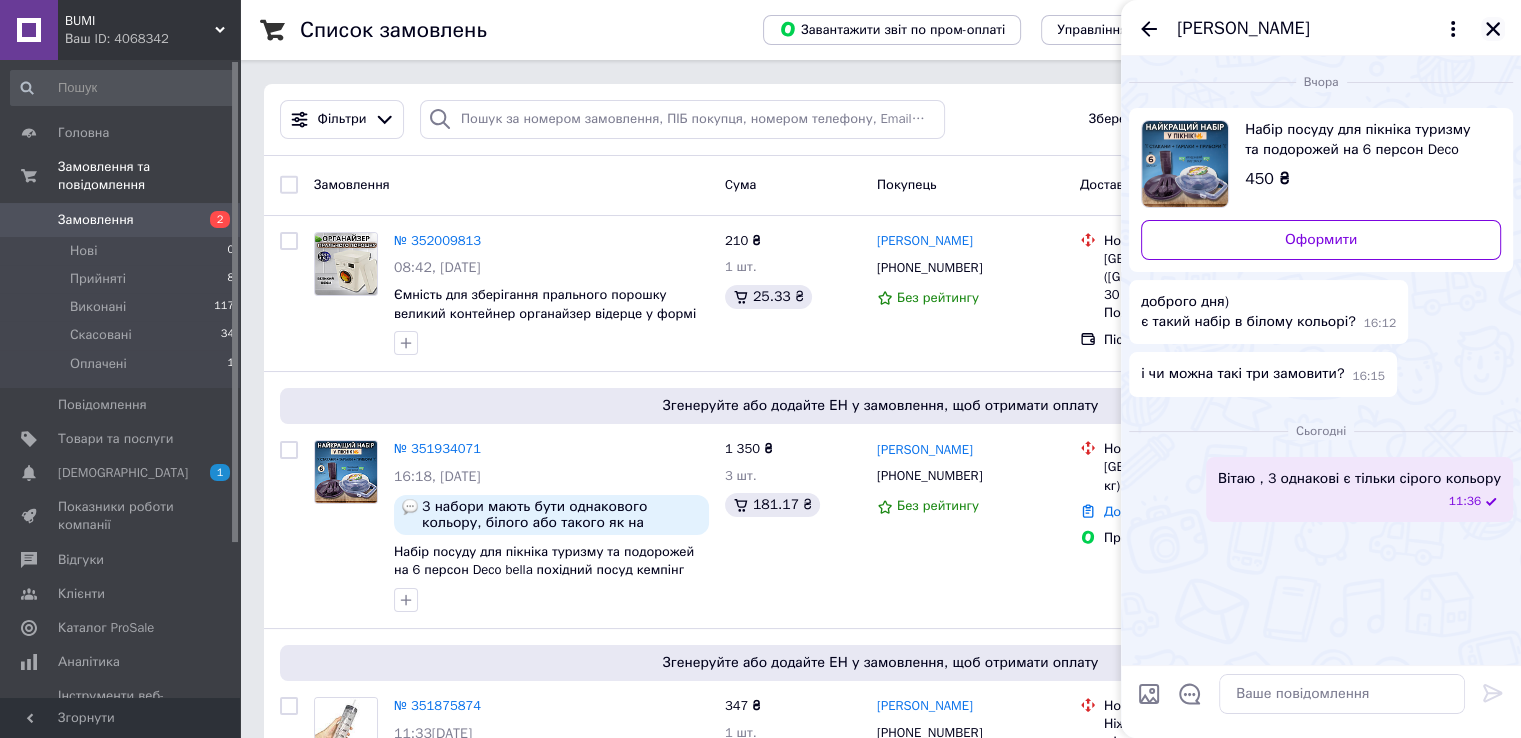click 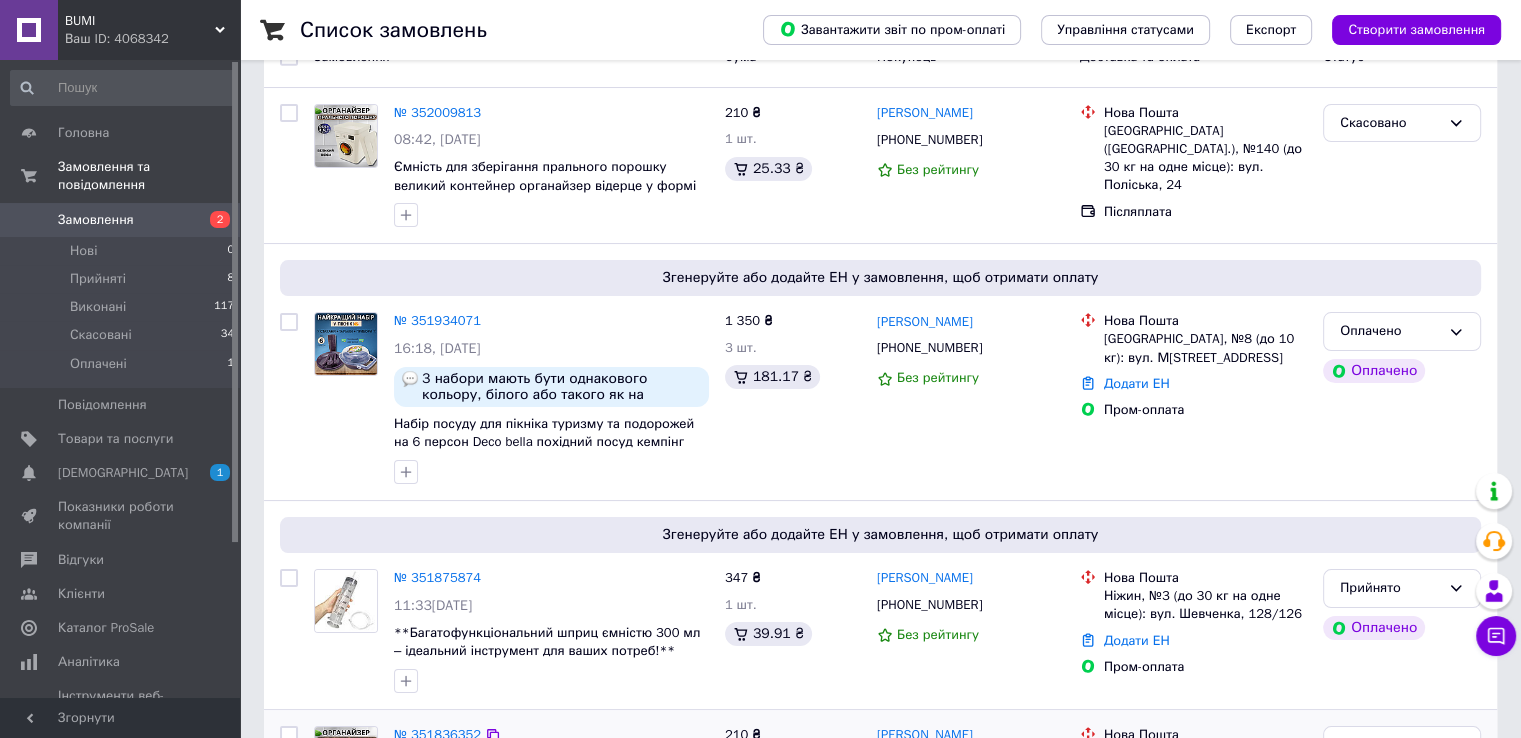 scroll, scrollTop: 0, scrollLeft: 0, axis: both 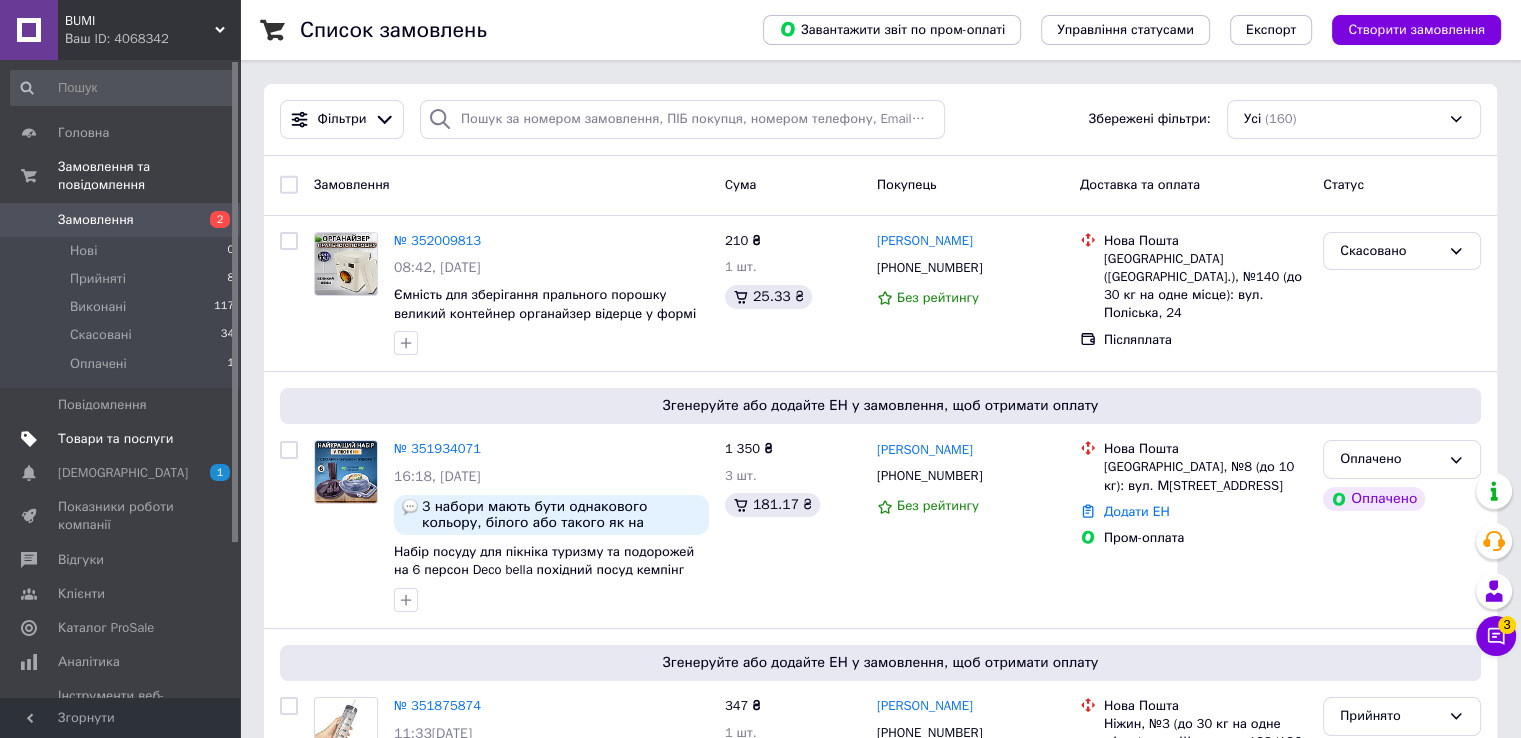 click on "Товари та послуги" at bounding box center (115, 439) 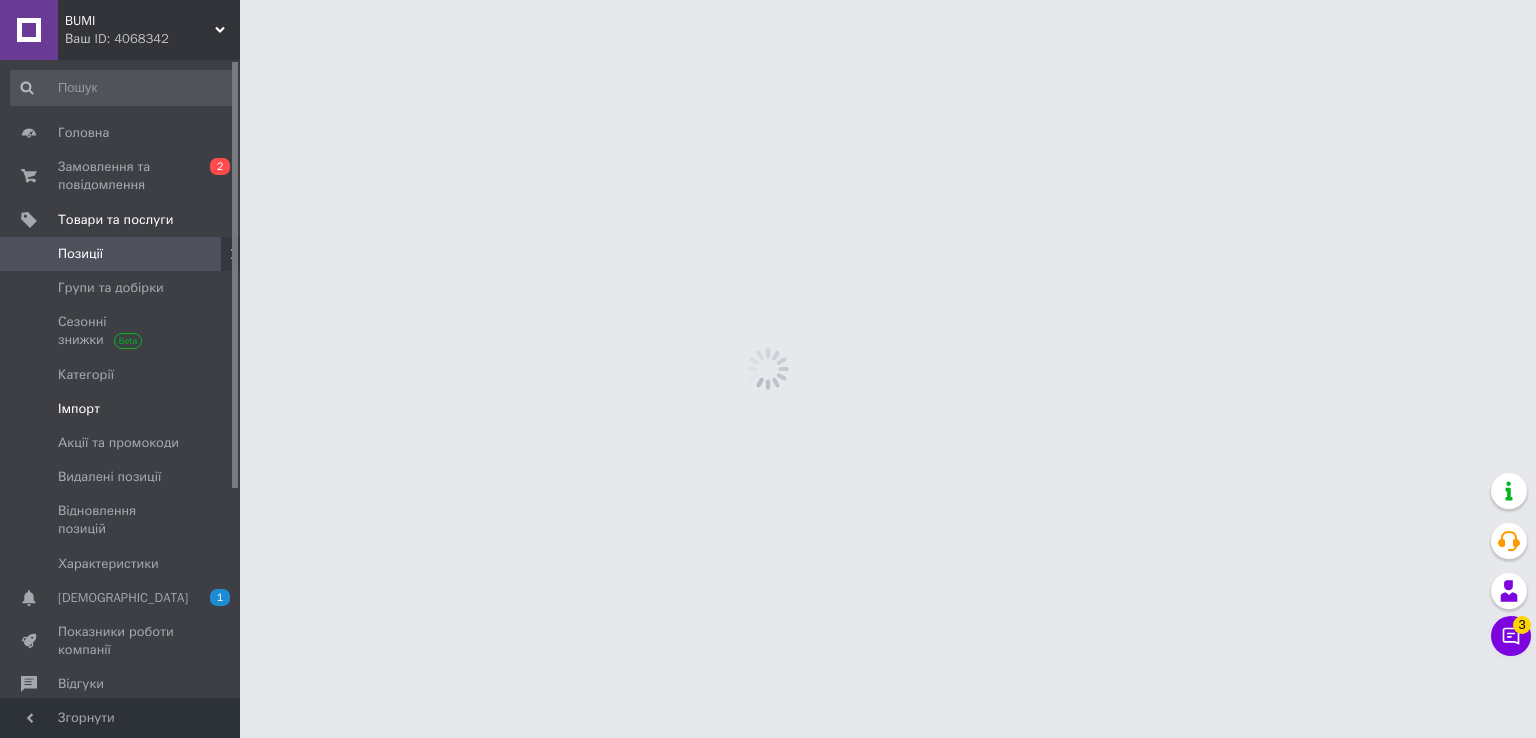 click on "Імпорт" at bounding box center (121, 409) 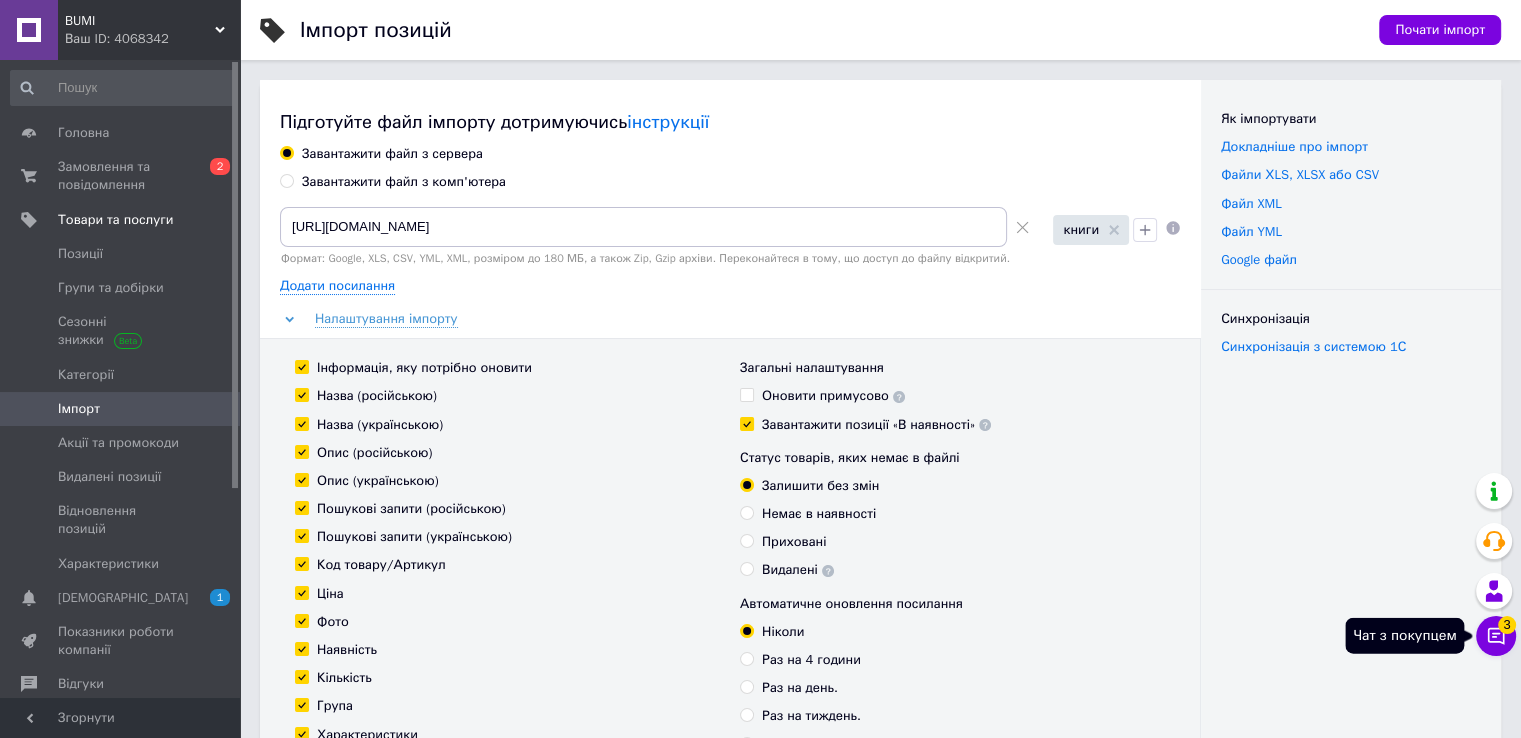 click 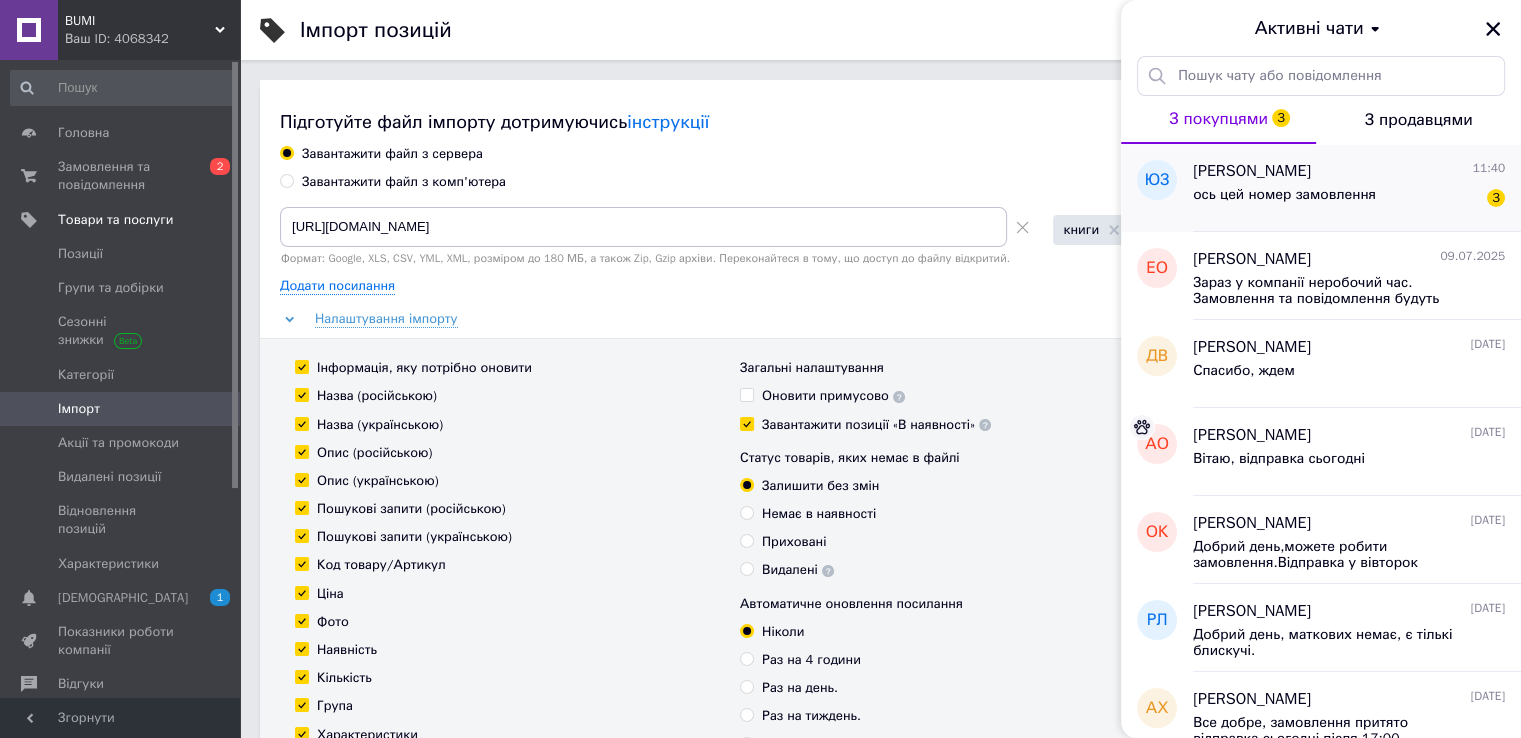 click on "ось цей номер замовлення" at bounding box center (1284, 201) 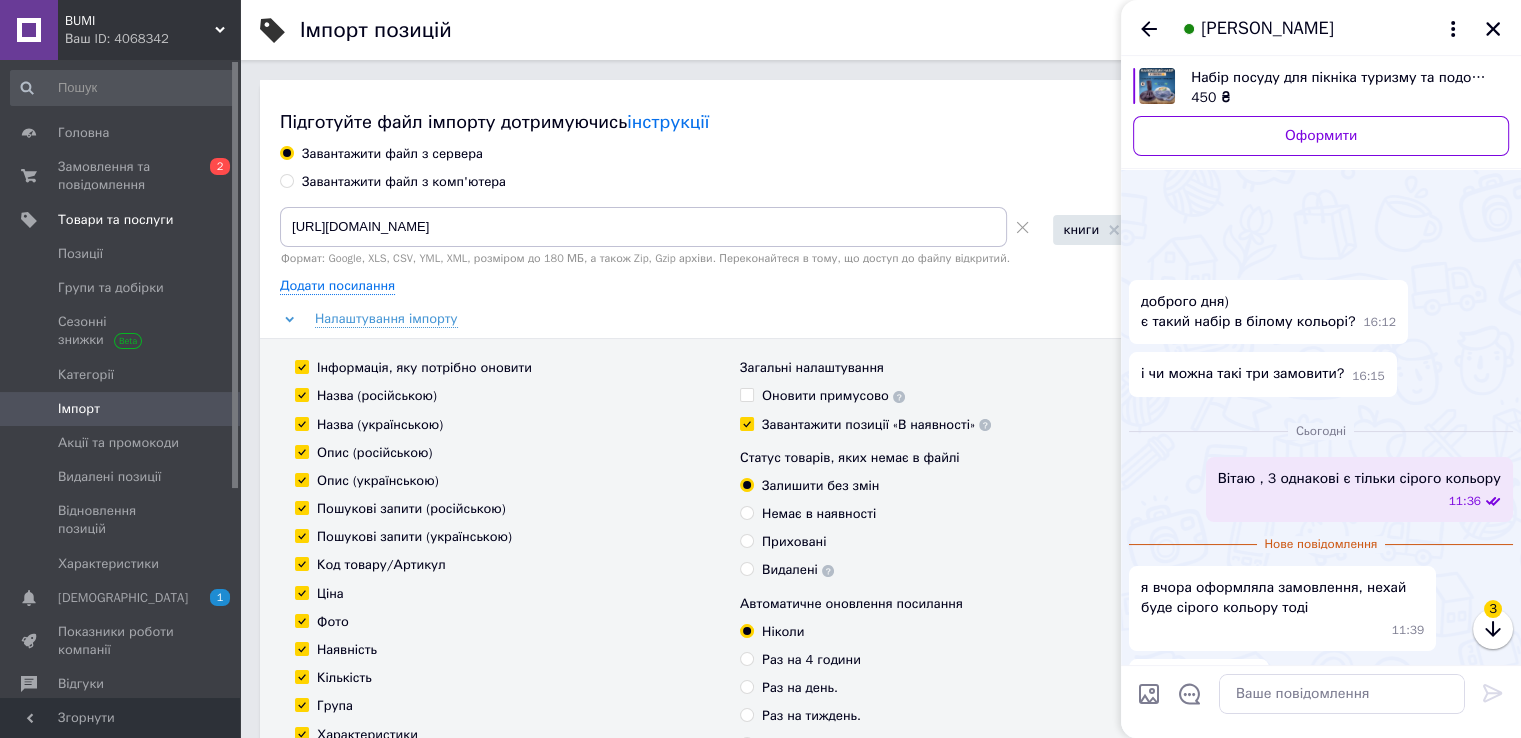 scroll, scrollTop: 101, scrollLeft: 0, axis: vertical 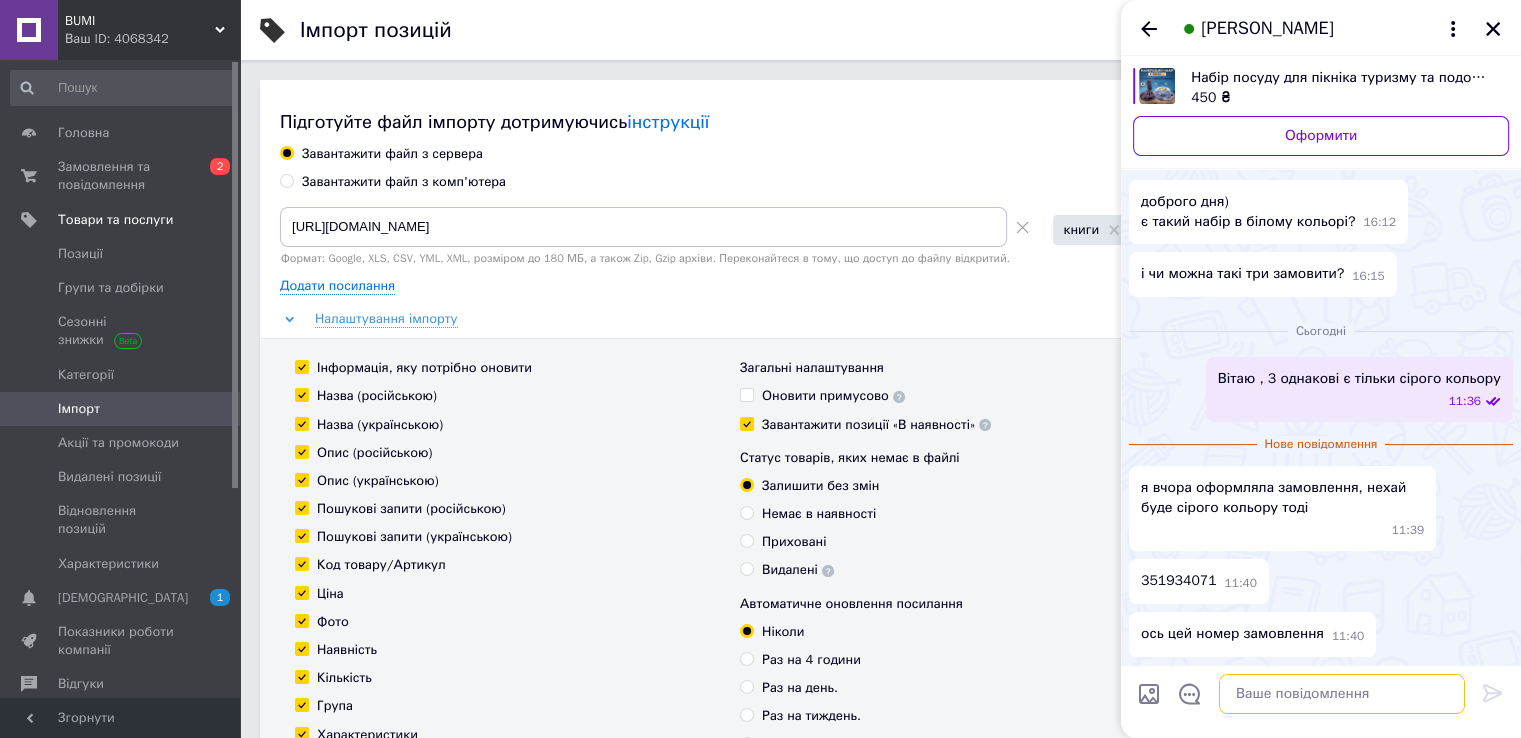 click at bounding box center (1342, 694) 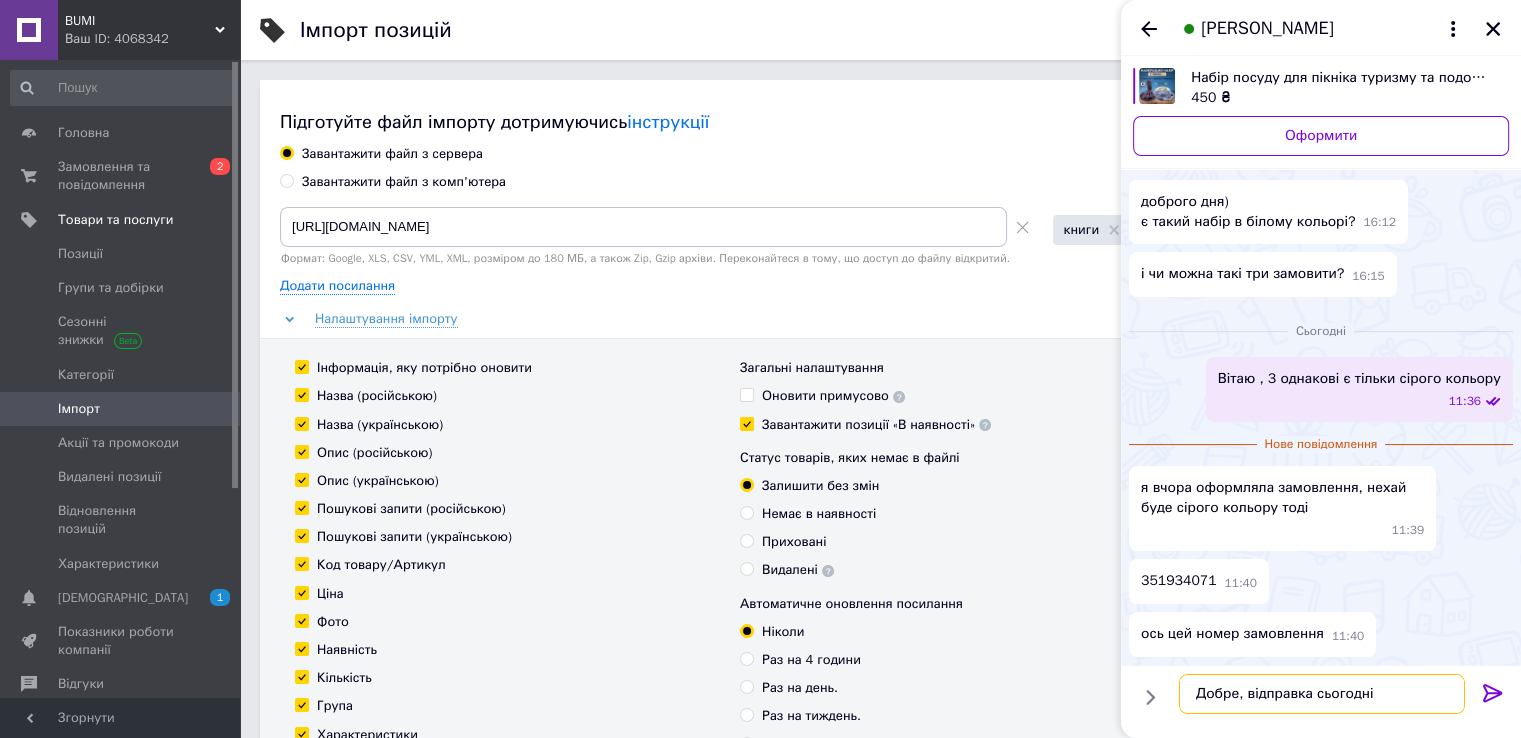type on "Добре, відправка сьогодні" 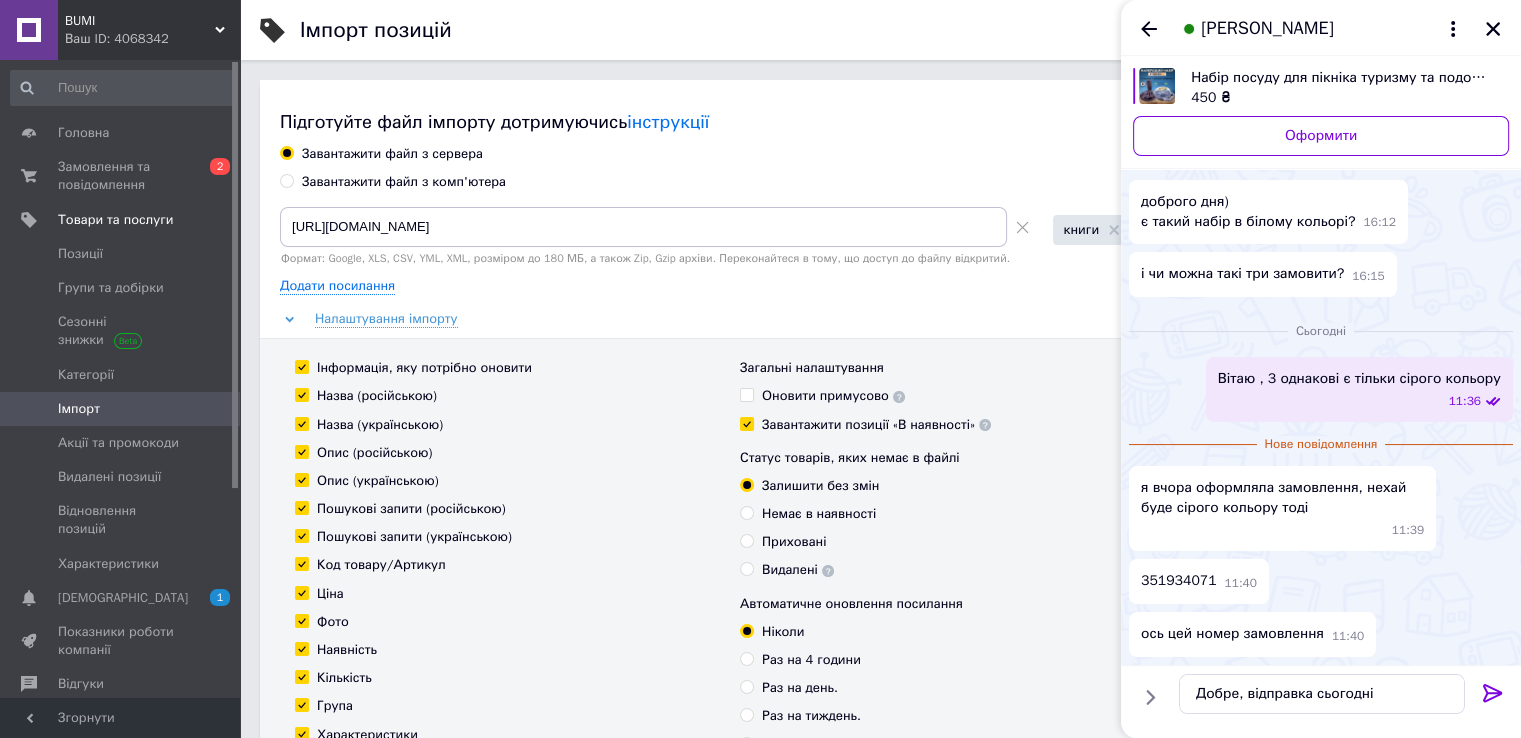 click 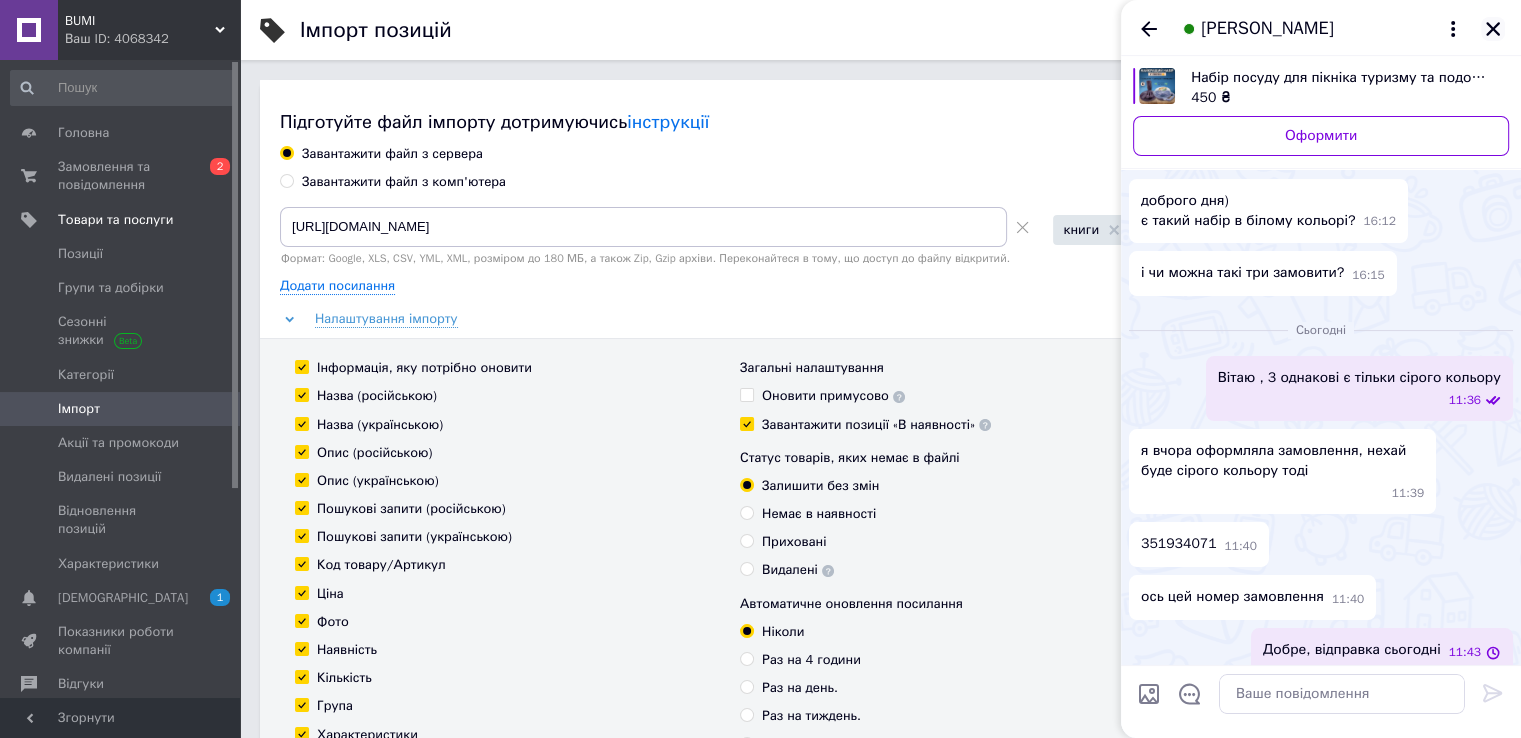 click 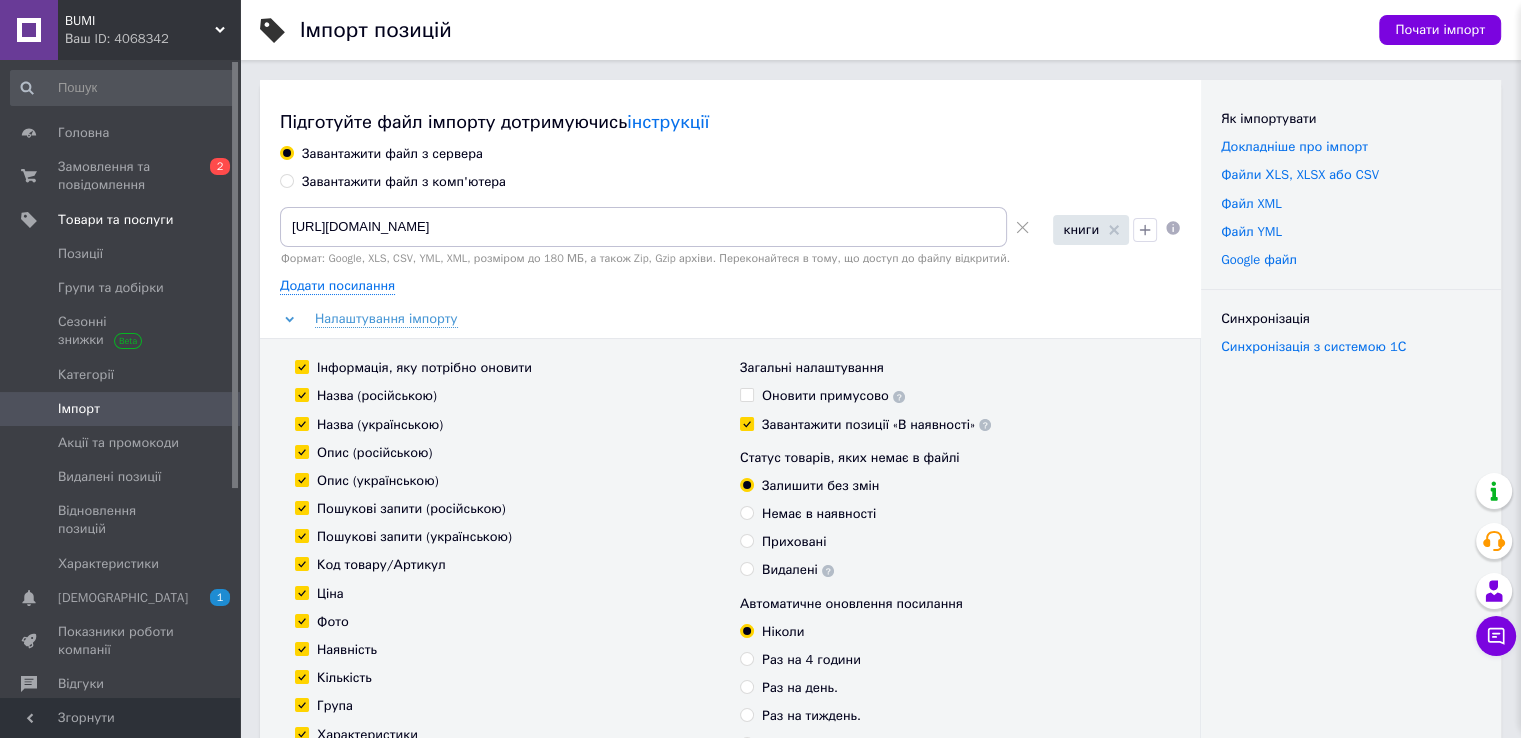 scroll, scrollTop: 67, scrollLeft: 0, axis: vertical 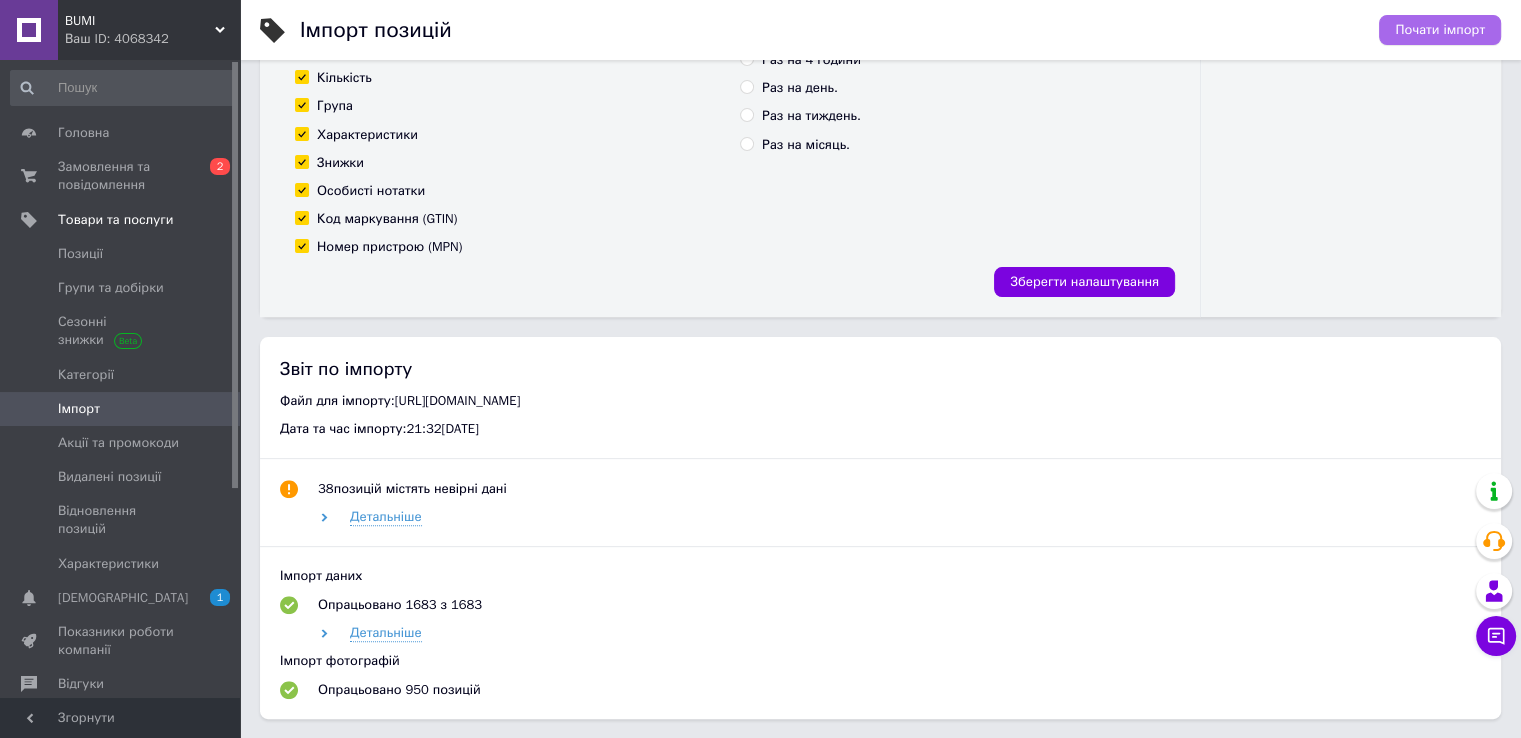 click on "Почати імпорт" at bounding box center (1440, 30) 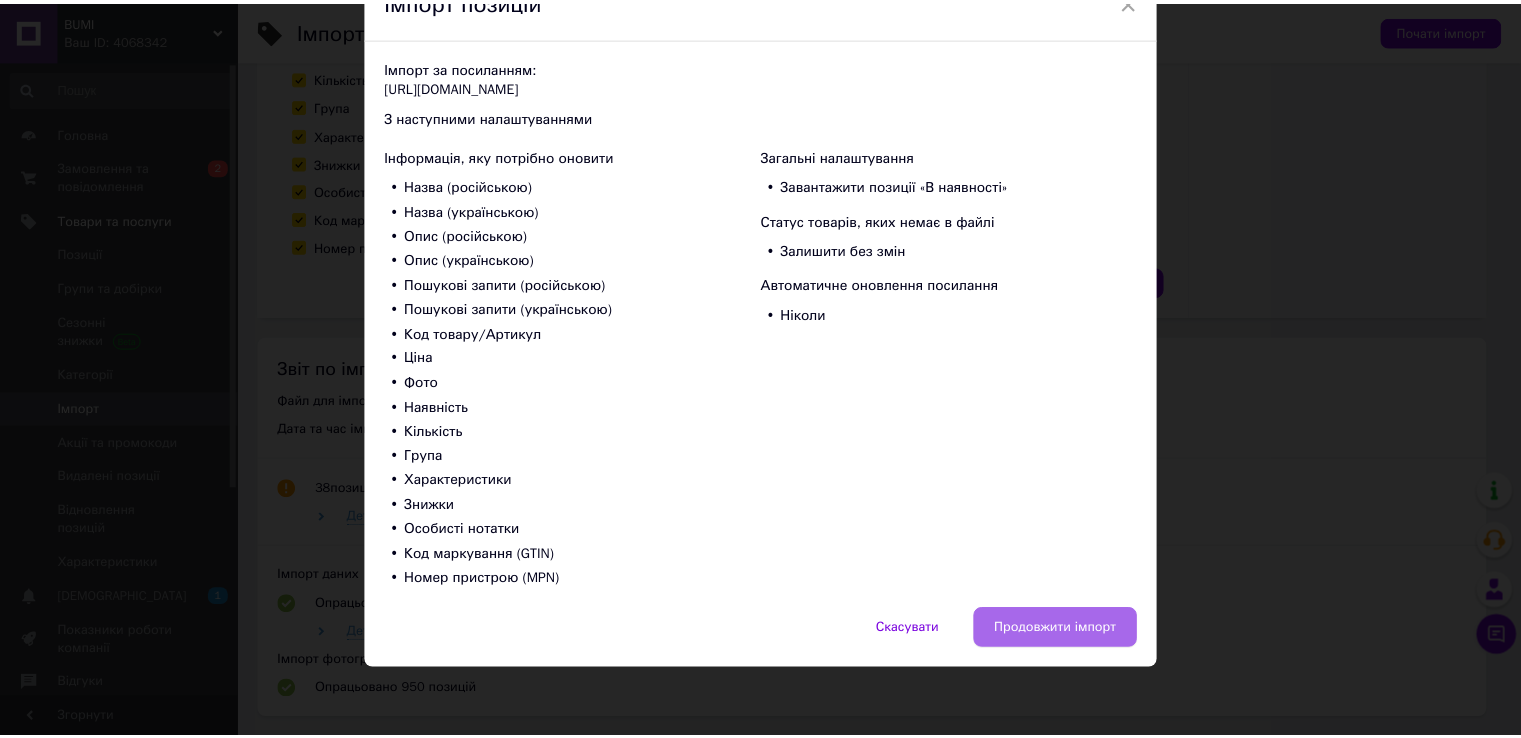 scroll, scrollTop: 105, scrollLeft: 0, axis: vertical 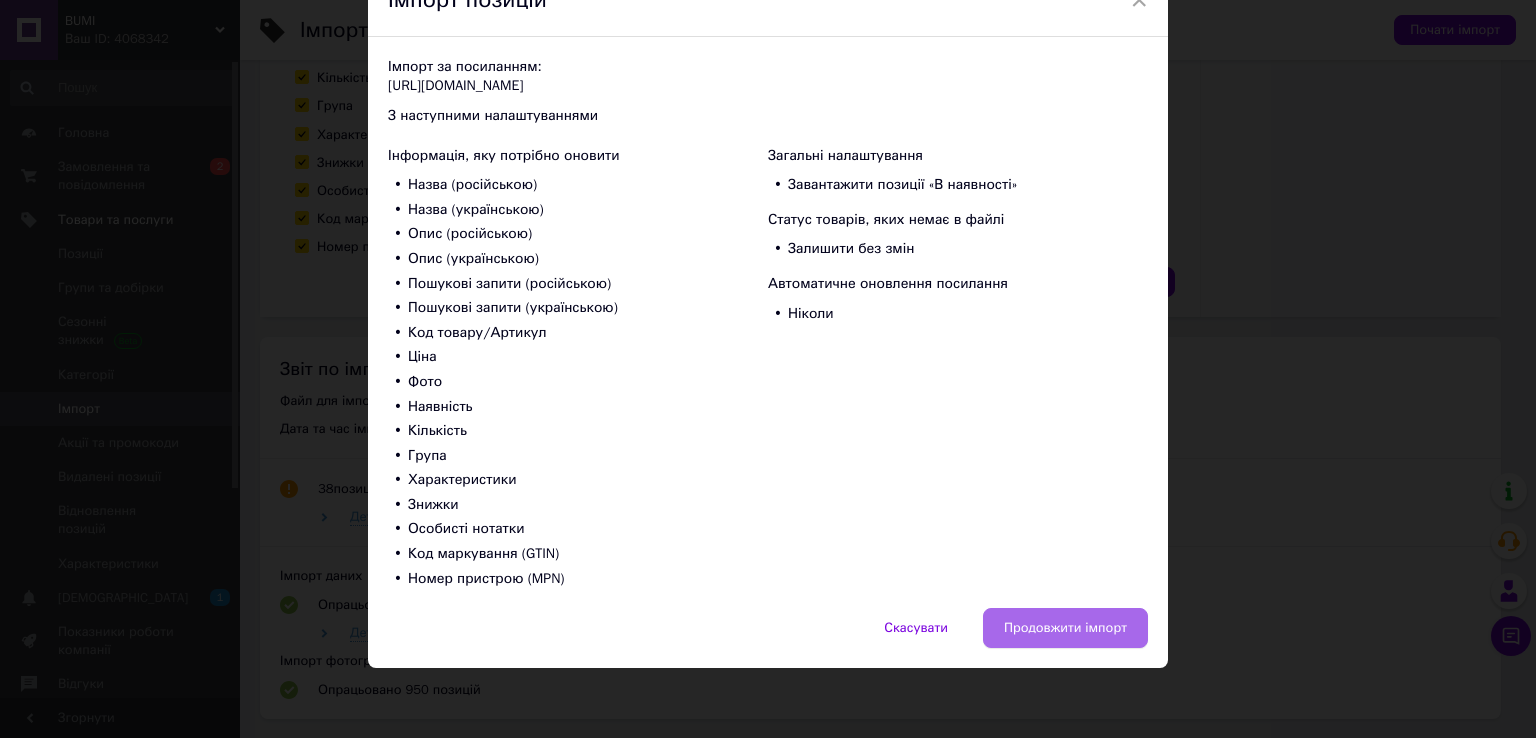 click on "Продовжити імпорт" at bounding box center [1065, 628] 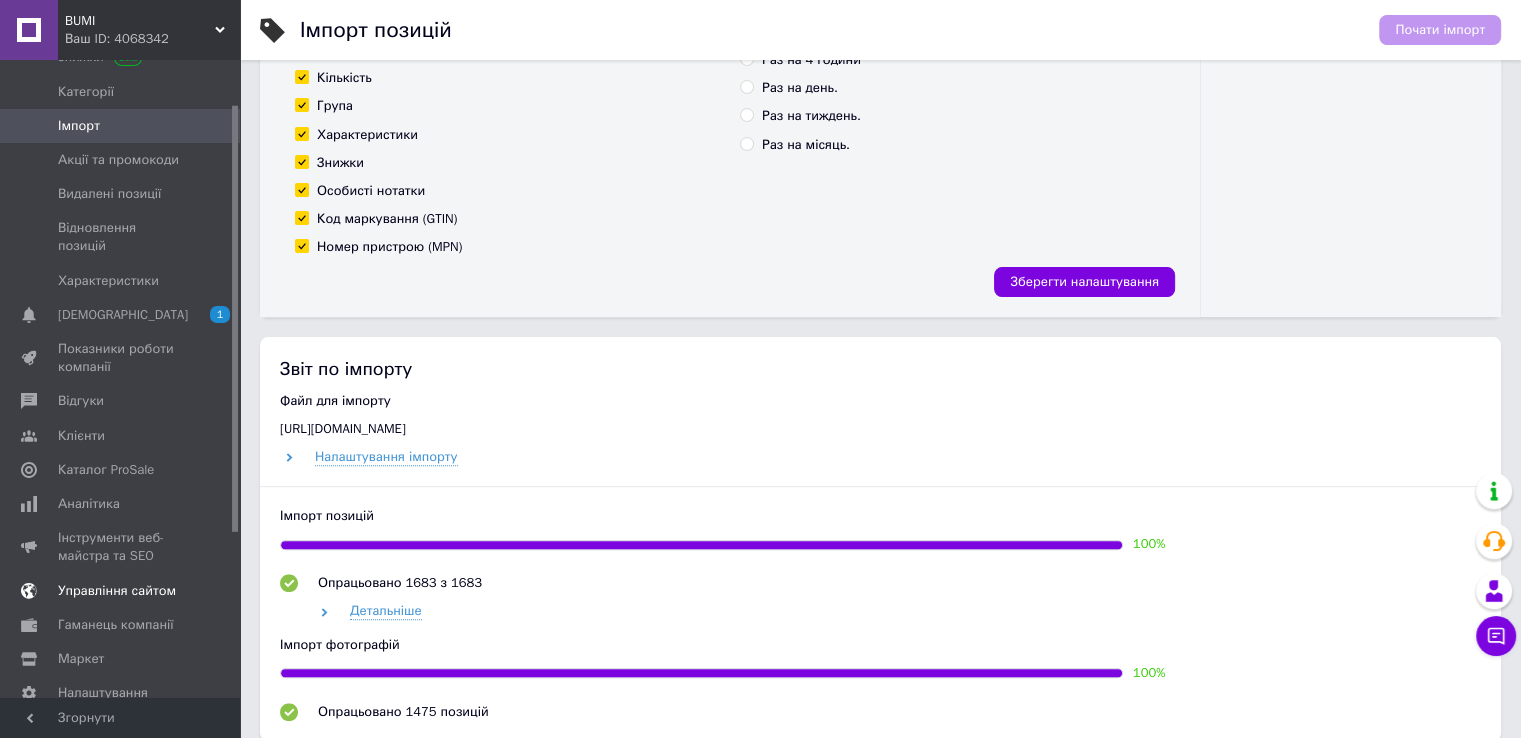 scroll, scrollTop: 311, scrollLeft: 0, axis: vertical 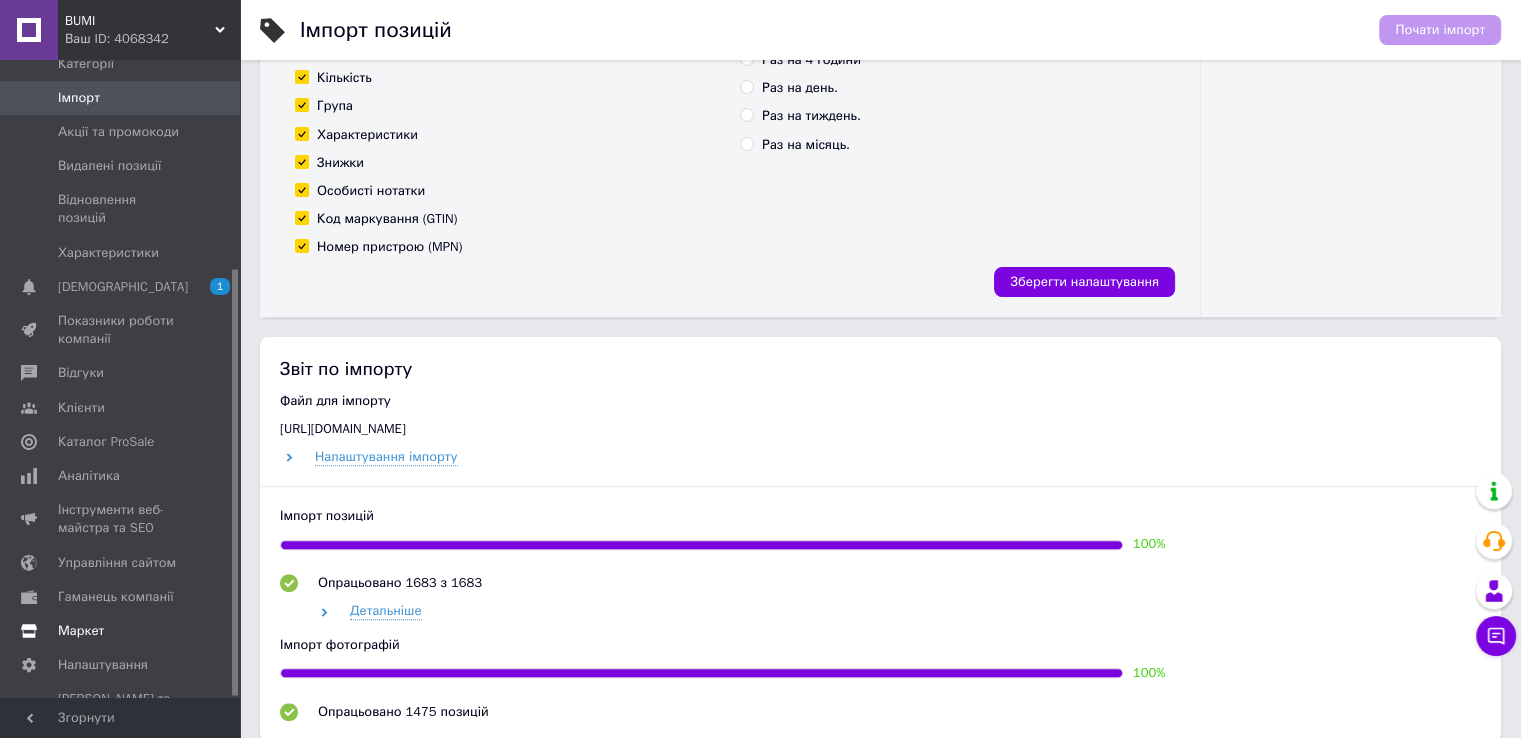 click on "Маркет" at bounding box center [121, 631] 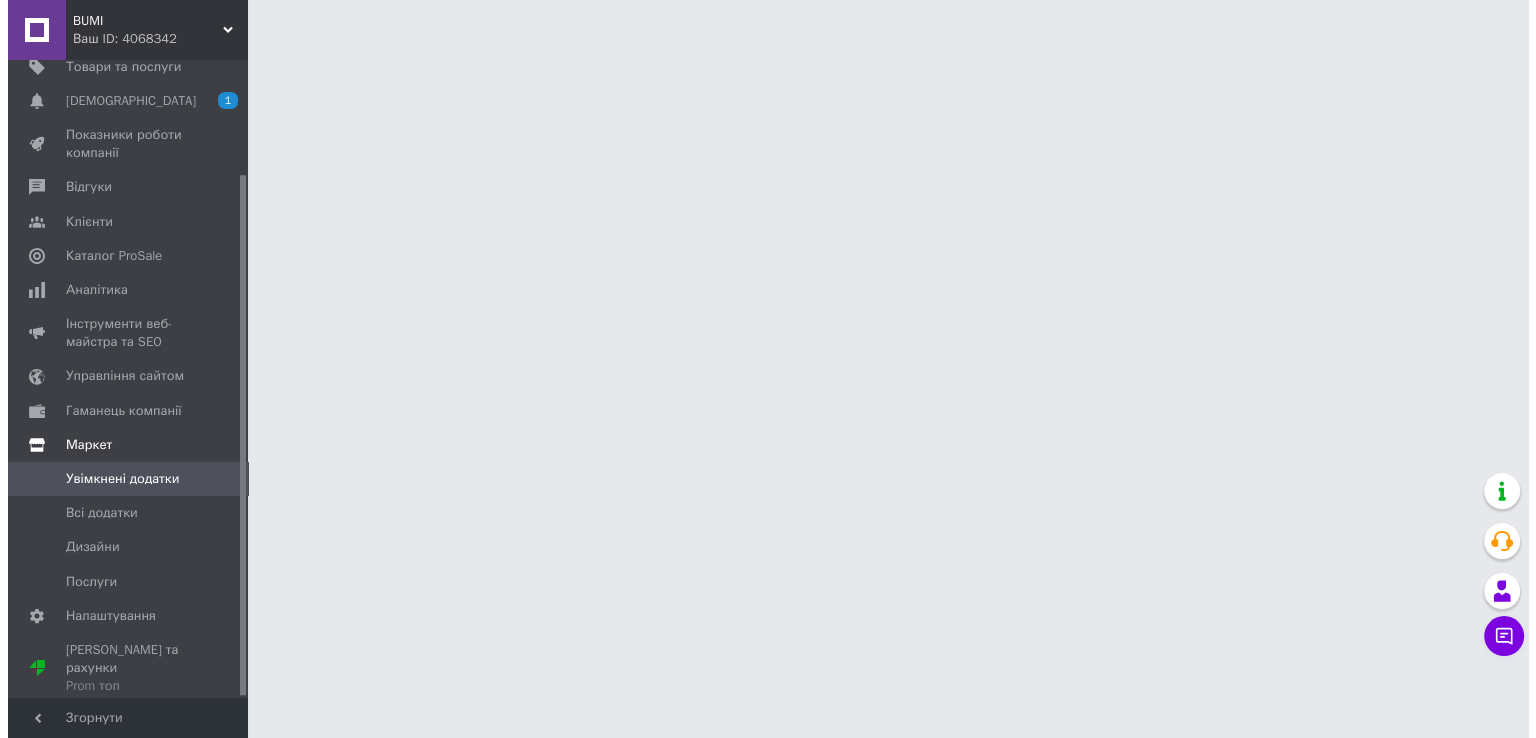 scroll, scrollTop: 0, scrollLeft: 0, axis: both 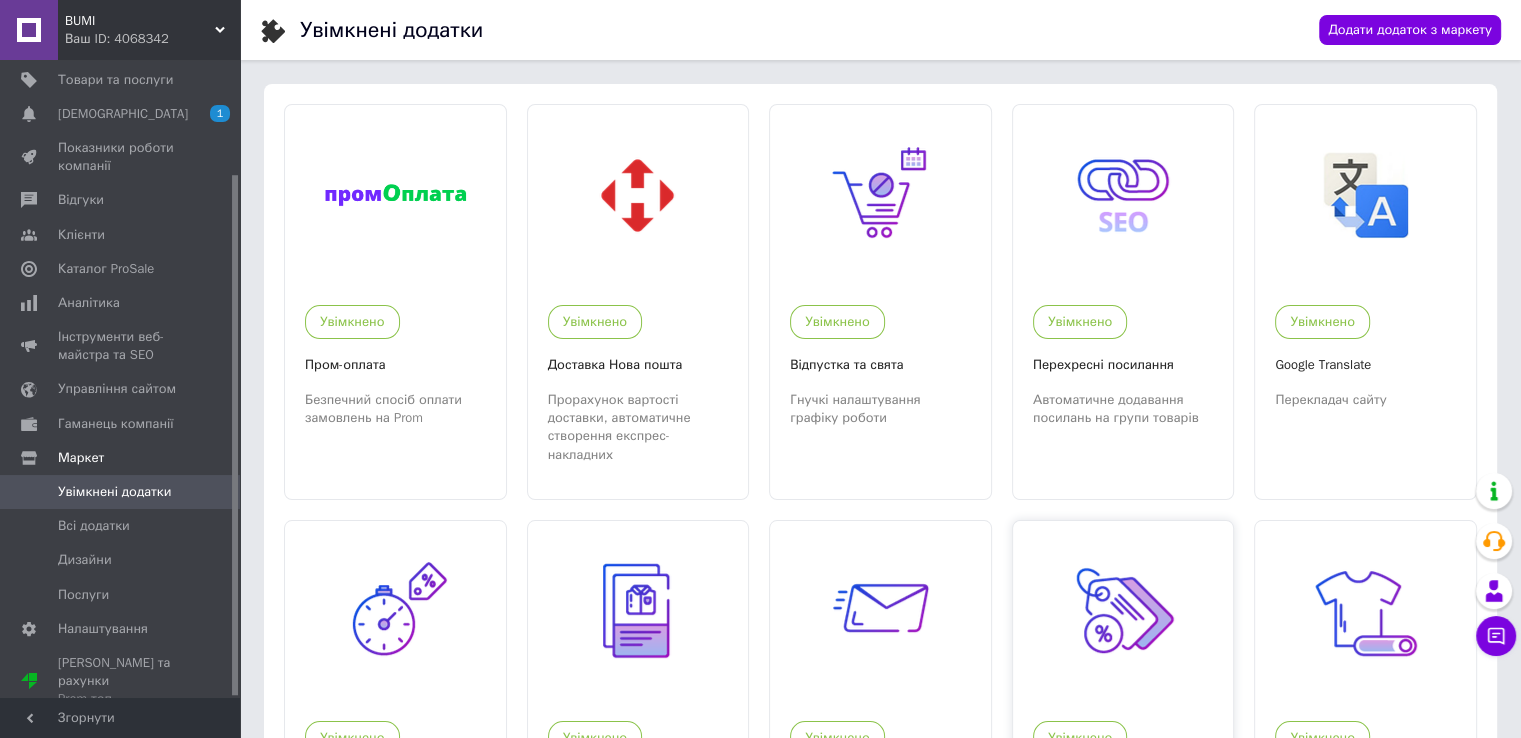 click at bounding box center (1123, 610) 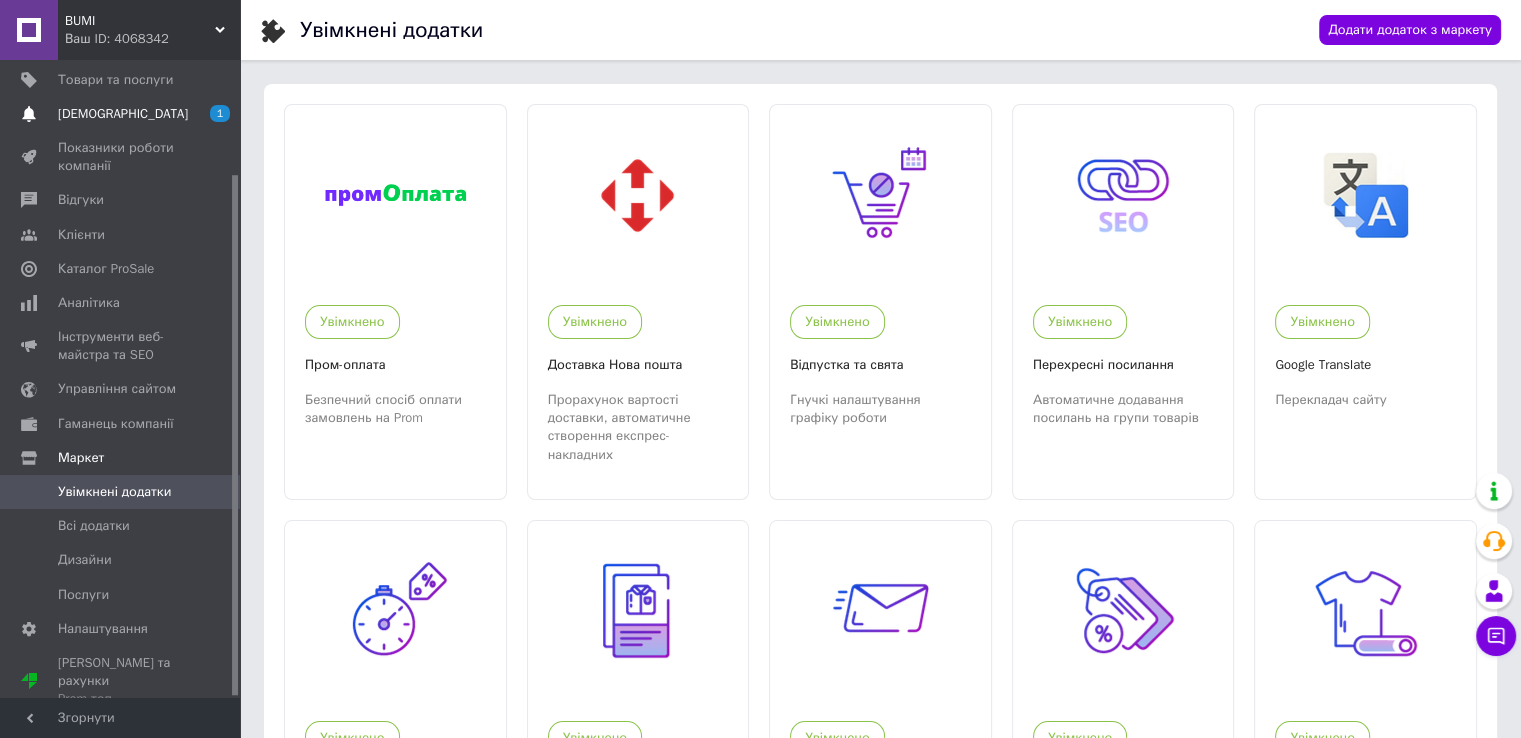 scroll, scrollTop: 0, scrollLeft: 0, axis: both 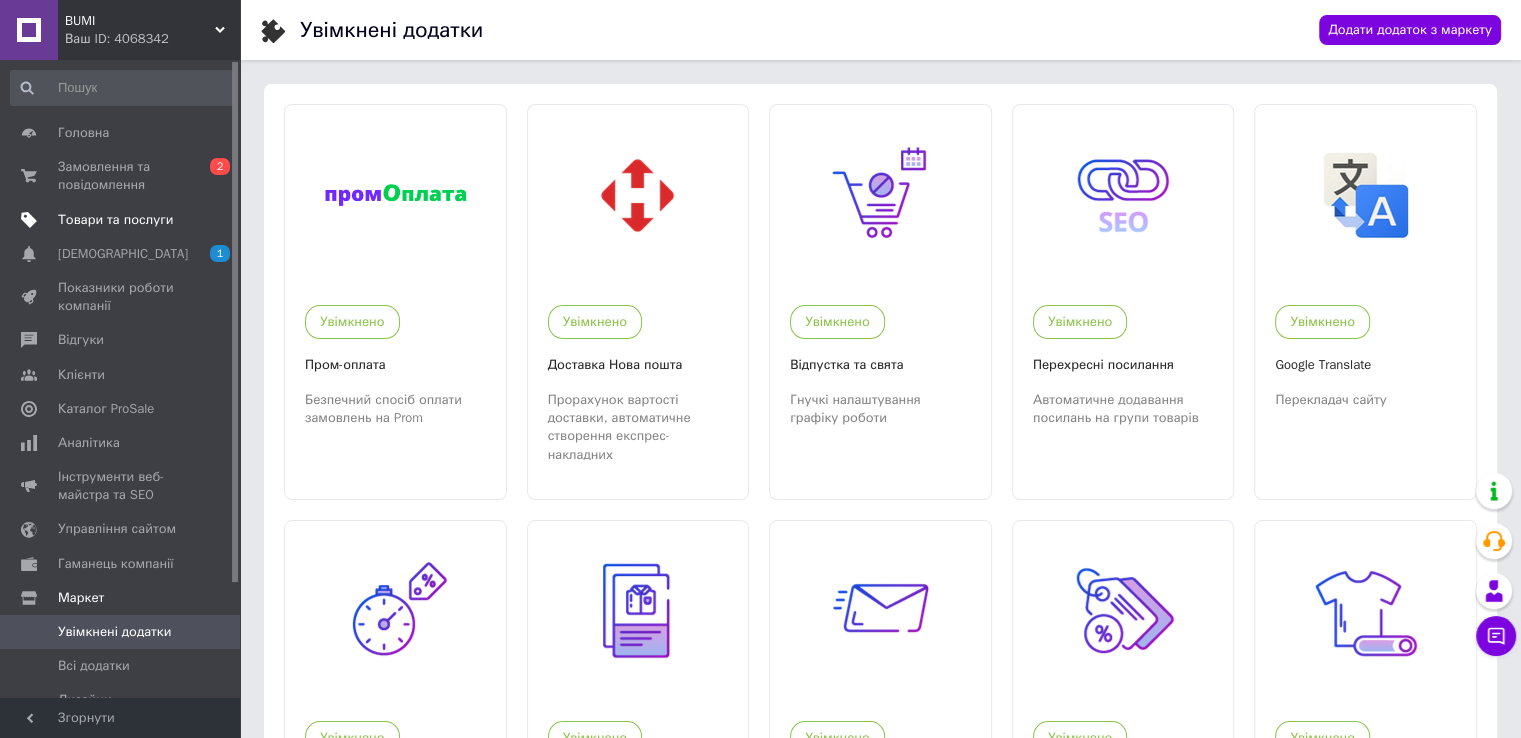 click on "Товари та послуги" at bounding box center [115, 220] 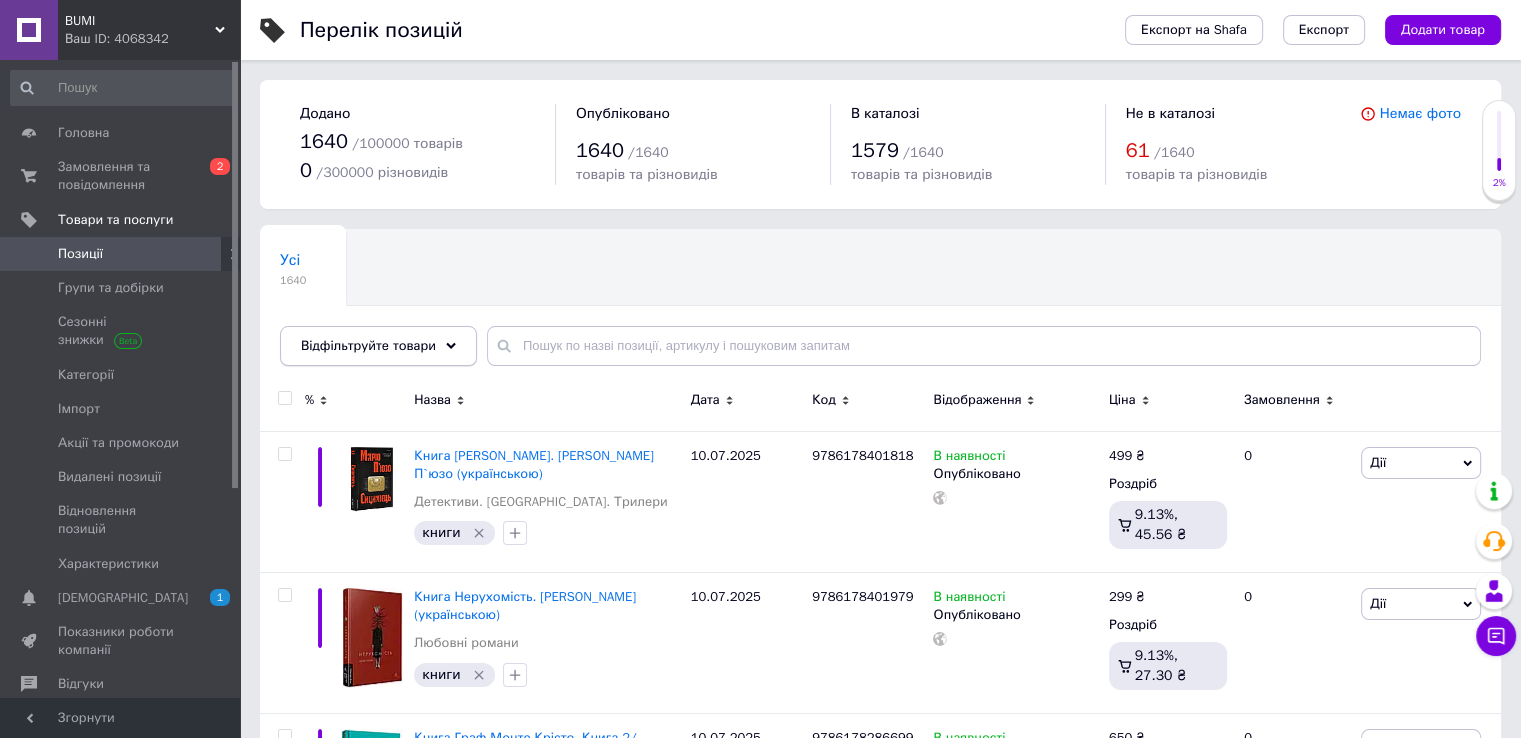 click on "Відфільтруйте товари" at bounding box center (368, 345) 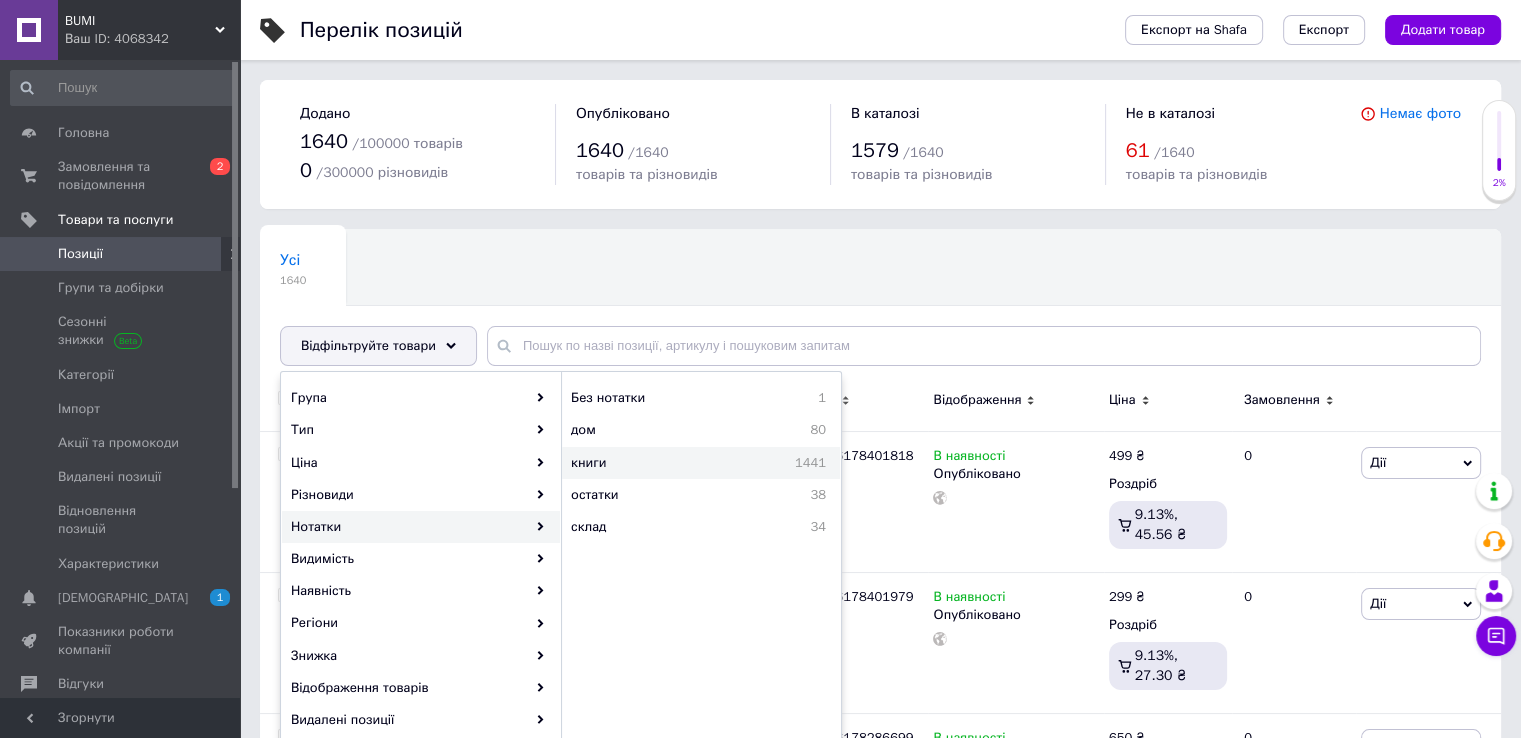 click on "книги" at bounding box center [630, 463] 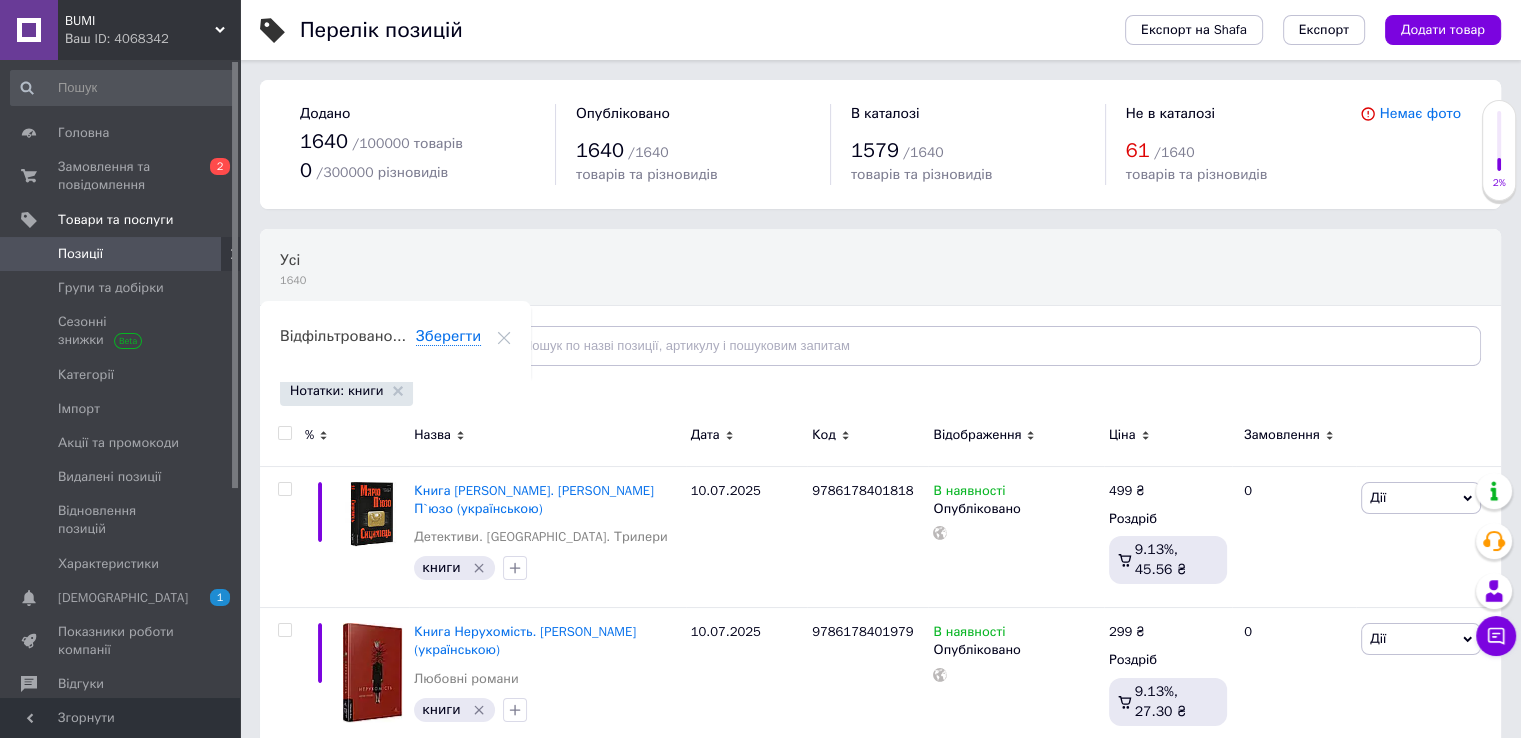 click on "Відфільтруйте товари" at bounding box center (368, 345) 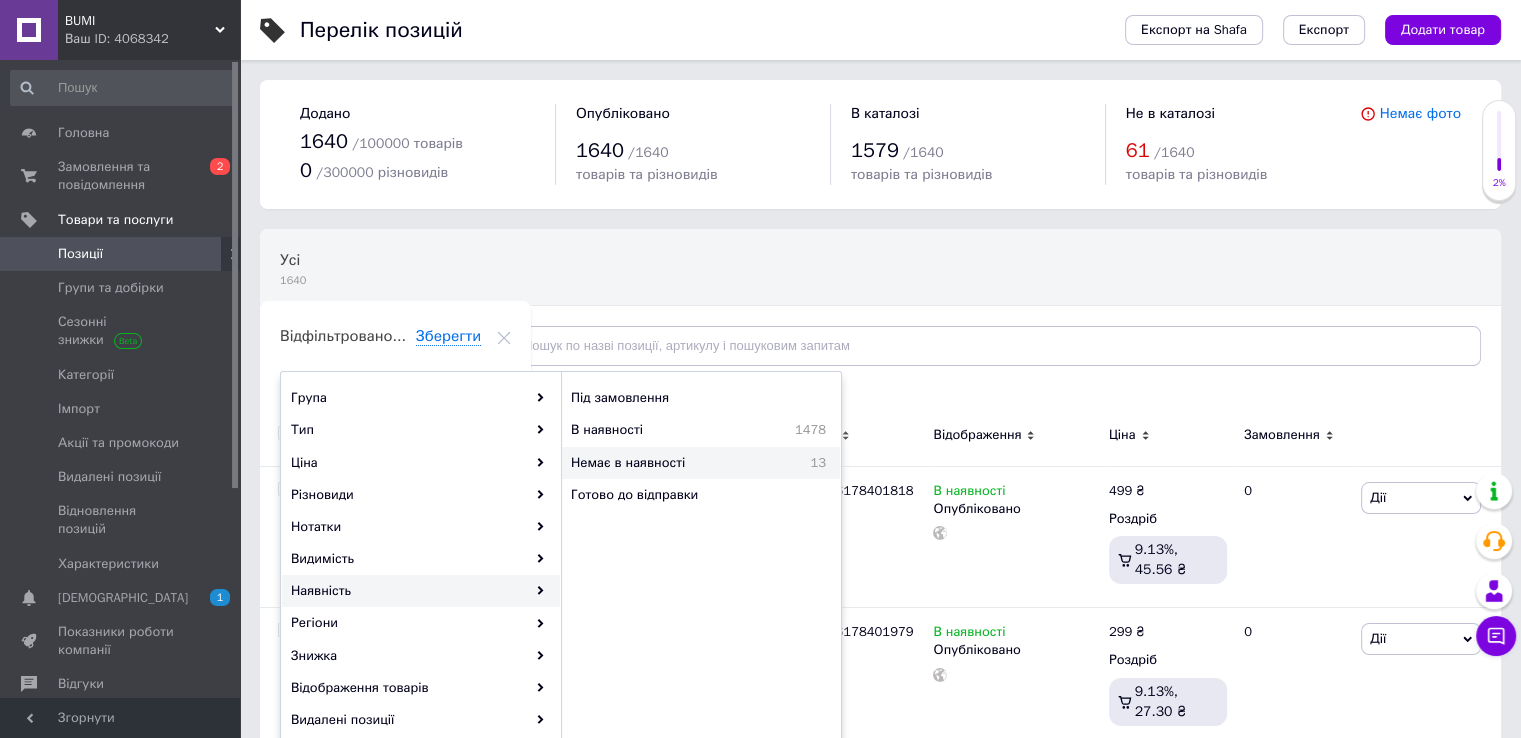 click on "Немає в наявності" at bounding box center (675, 463) 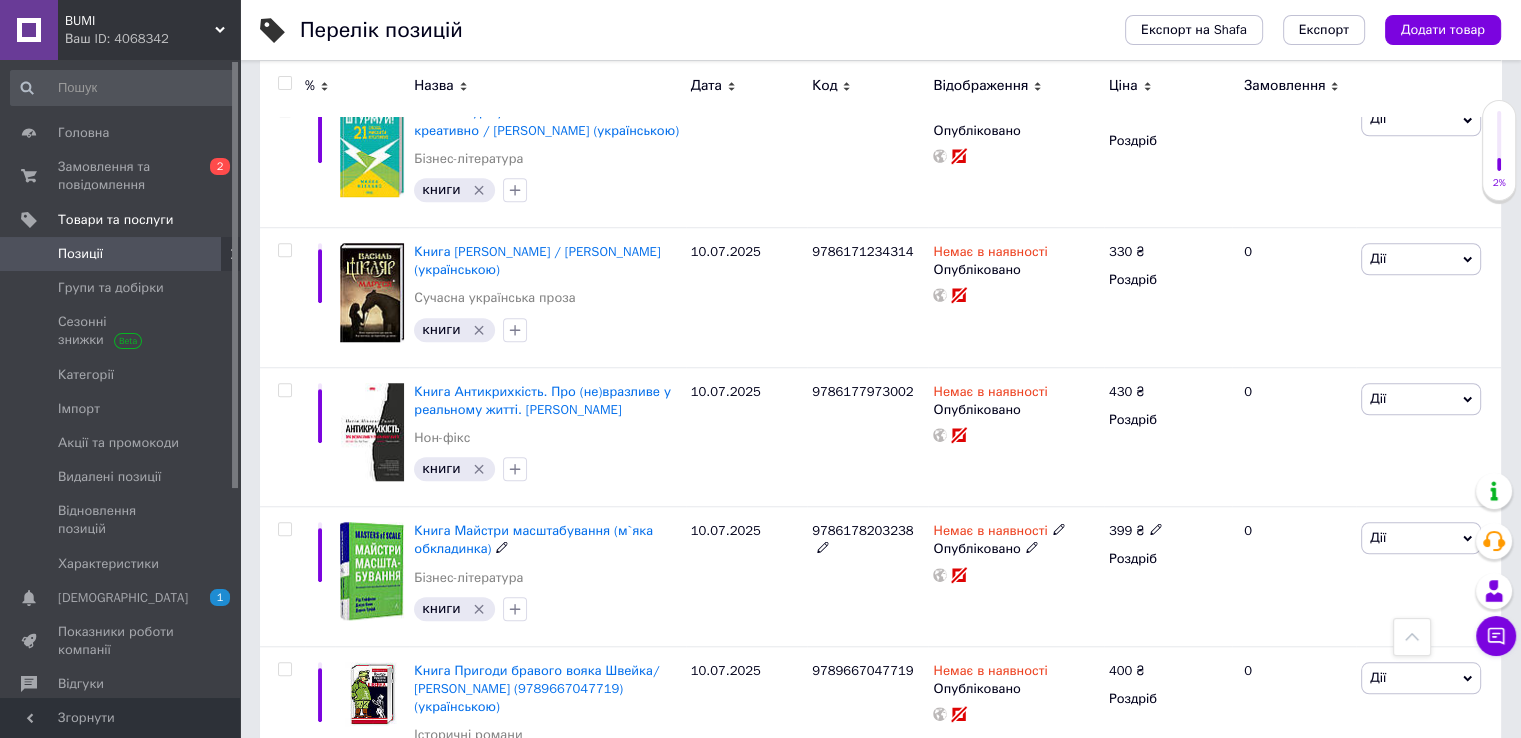 scroll, scrollTop: 1604, scrollLeft: 0, axis: vertical 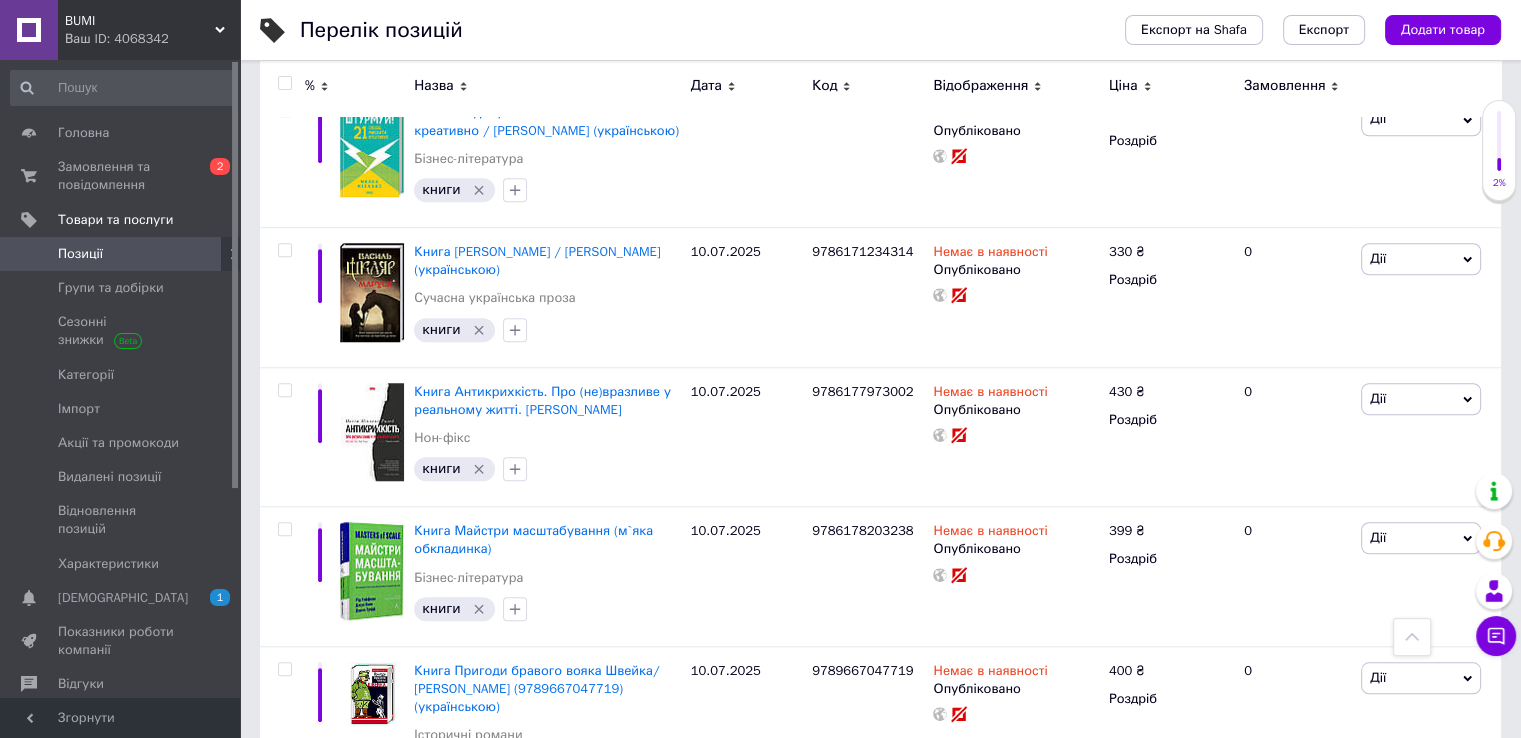 click at bounding box center (284, 83) 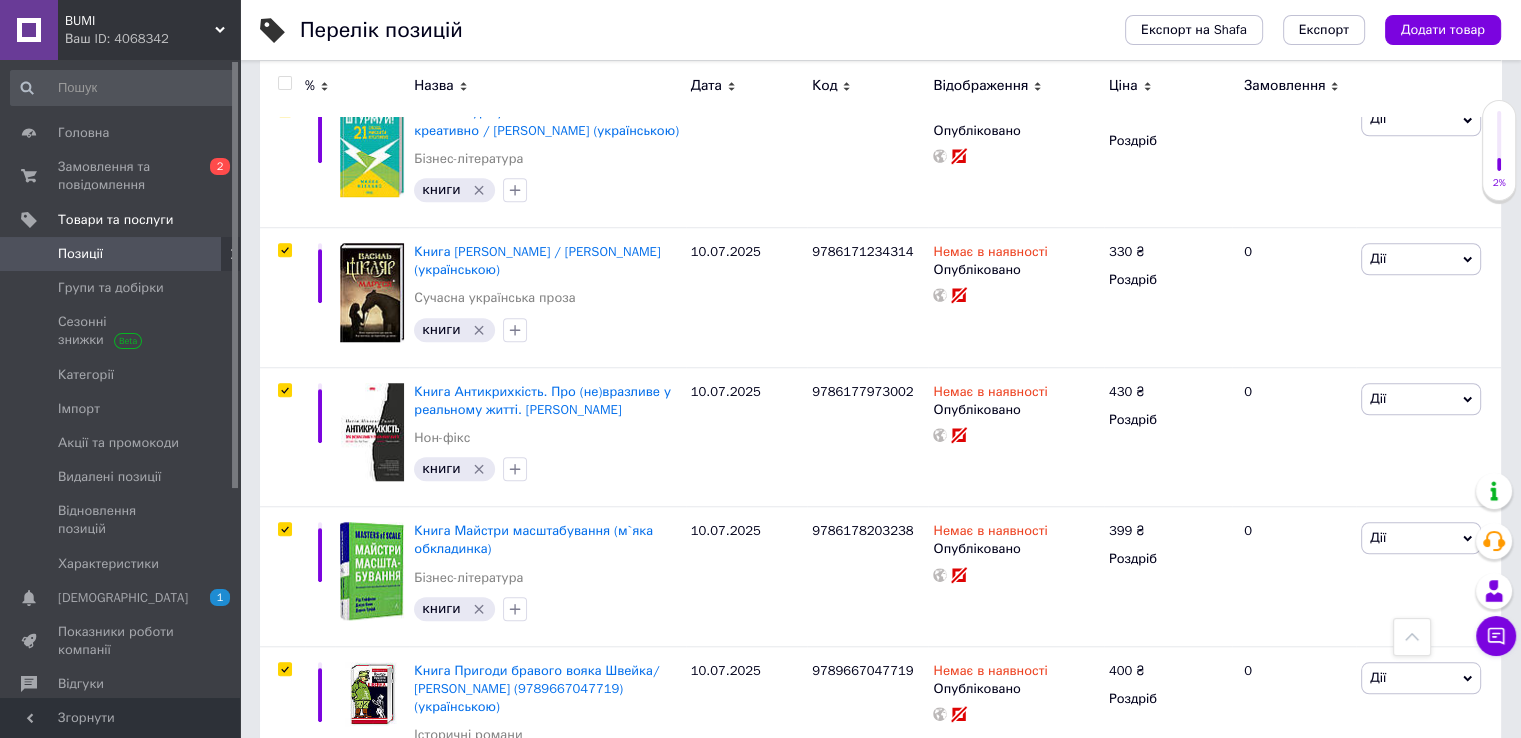 checkbox on "true" 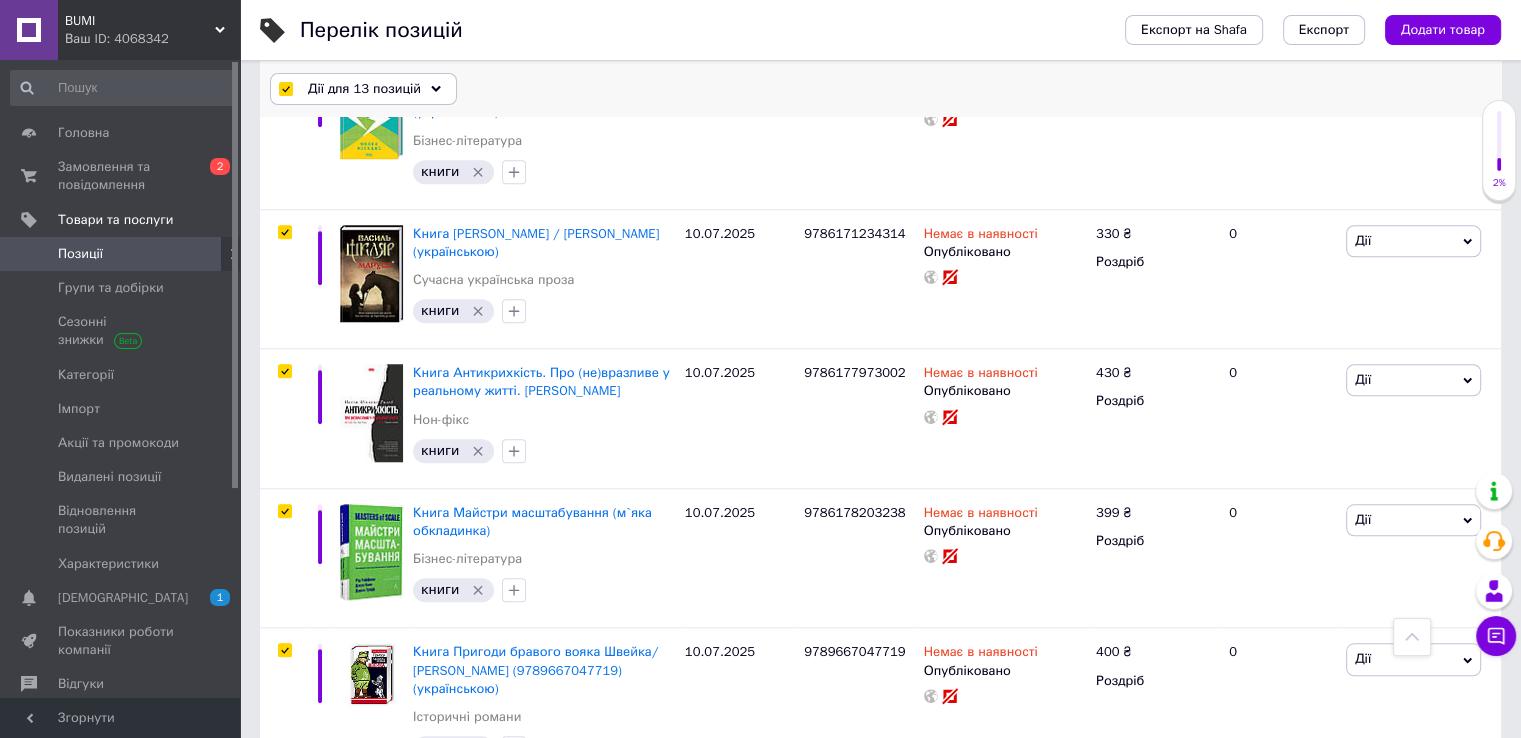 click on "Дії для 13 позицій" at bounding box center [364, 89] 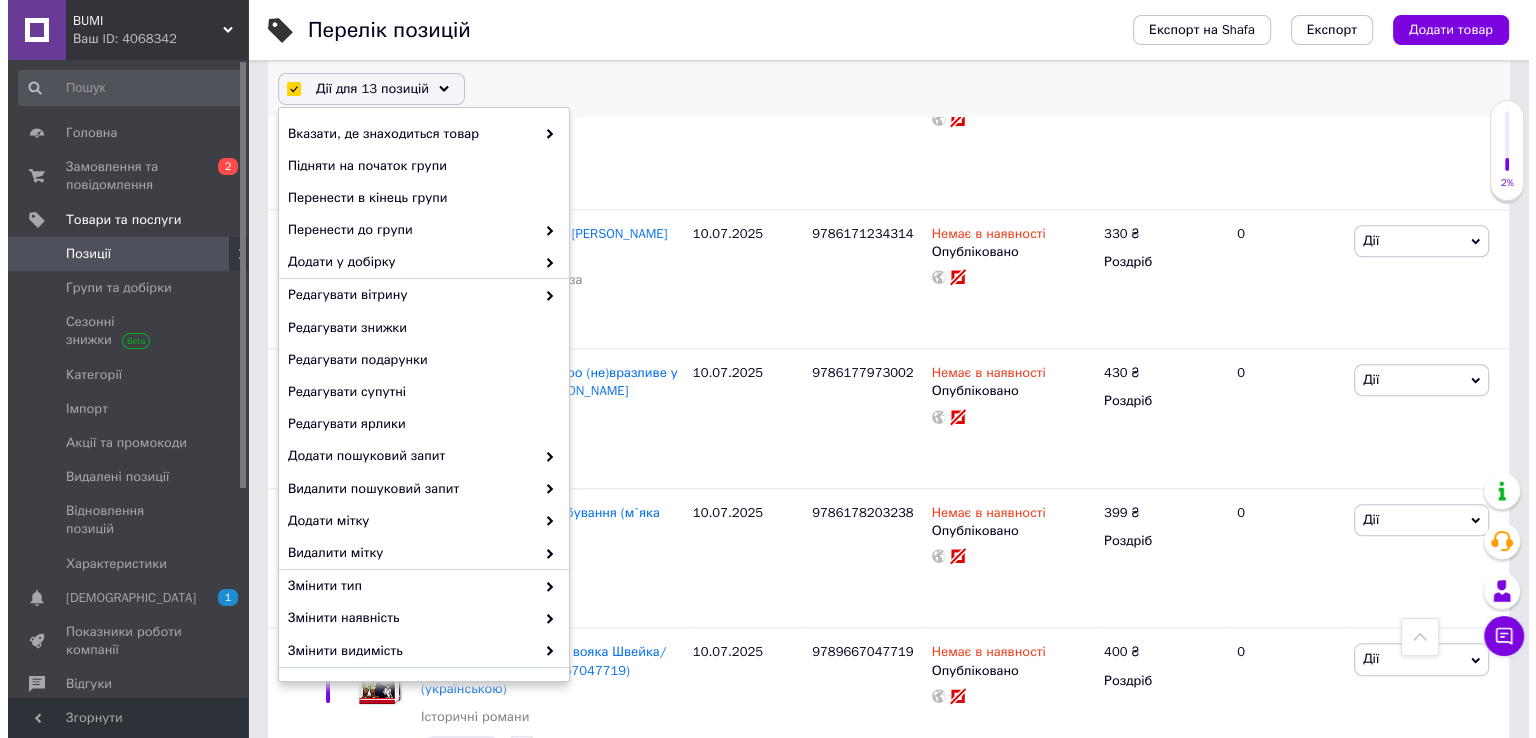 scroll, scrollTop: 125, scrollLeft: 0, axis: vertical 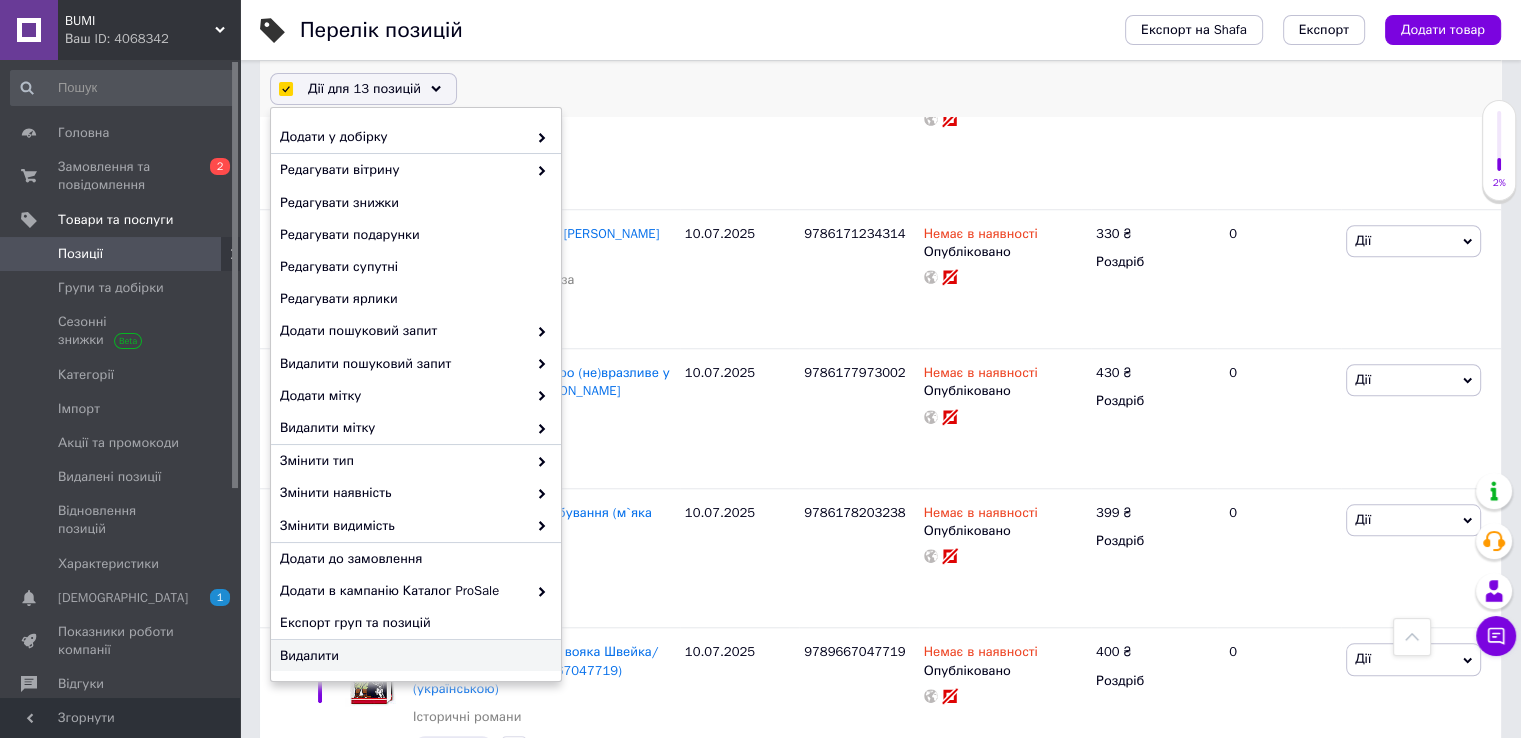 click on "Видалити" at bounding box center [413, 656] 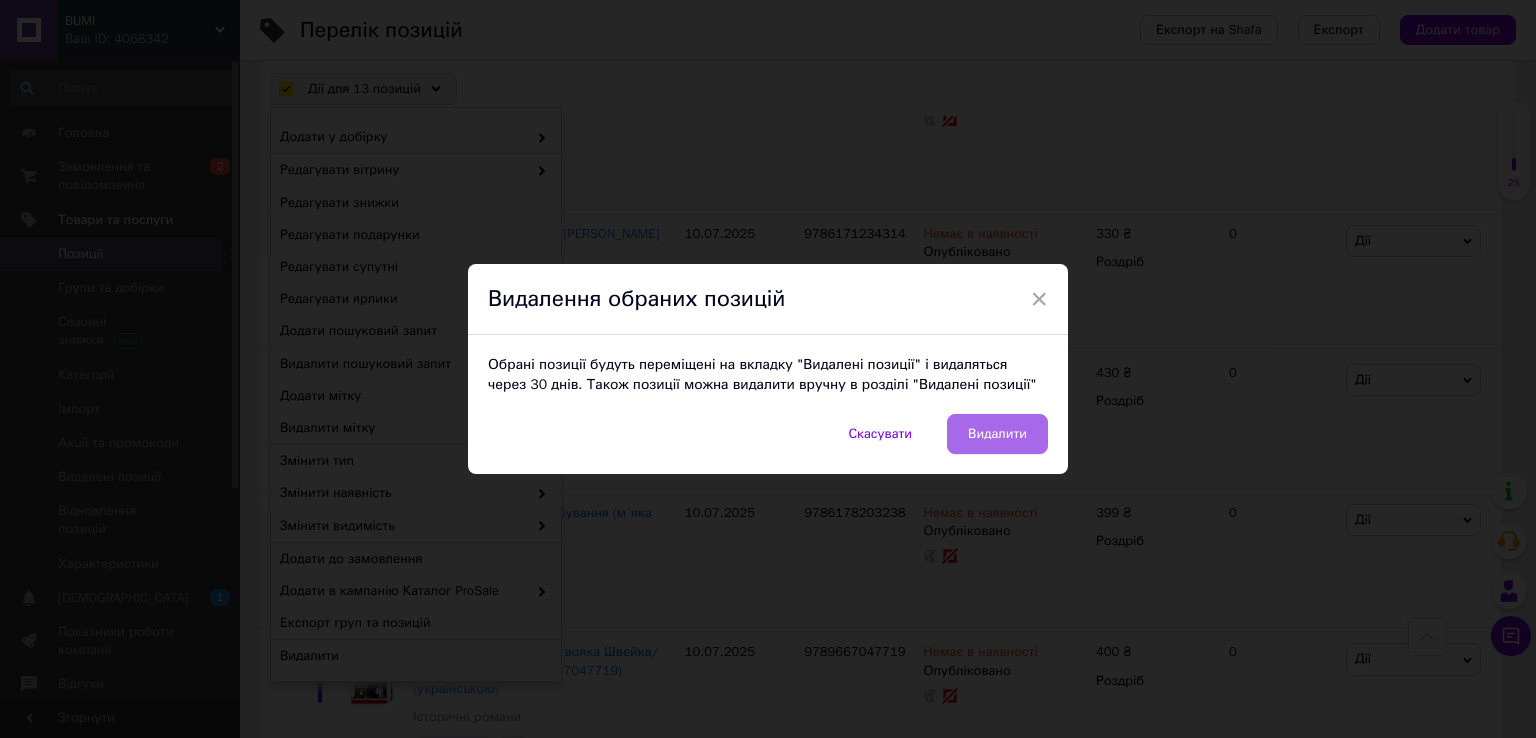 click on "Видалити" at bounding box center [997, 434] 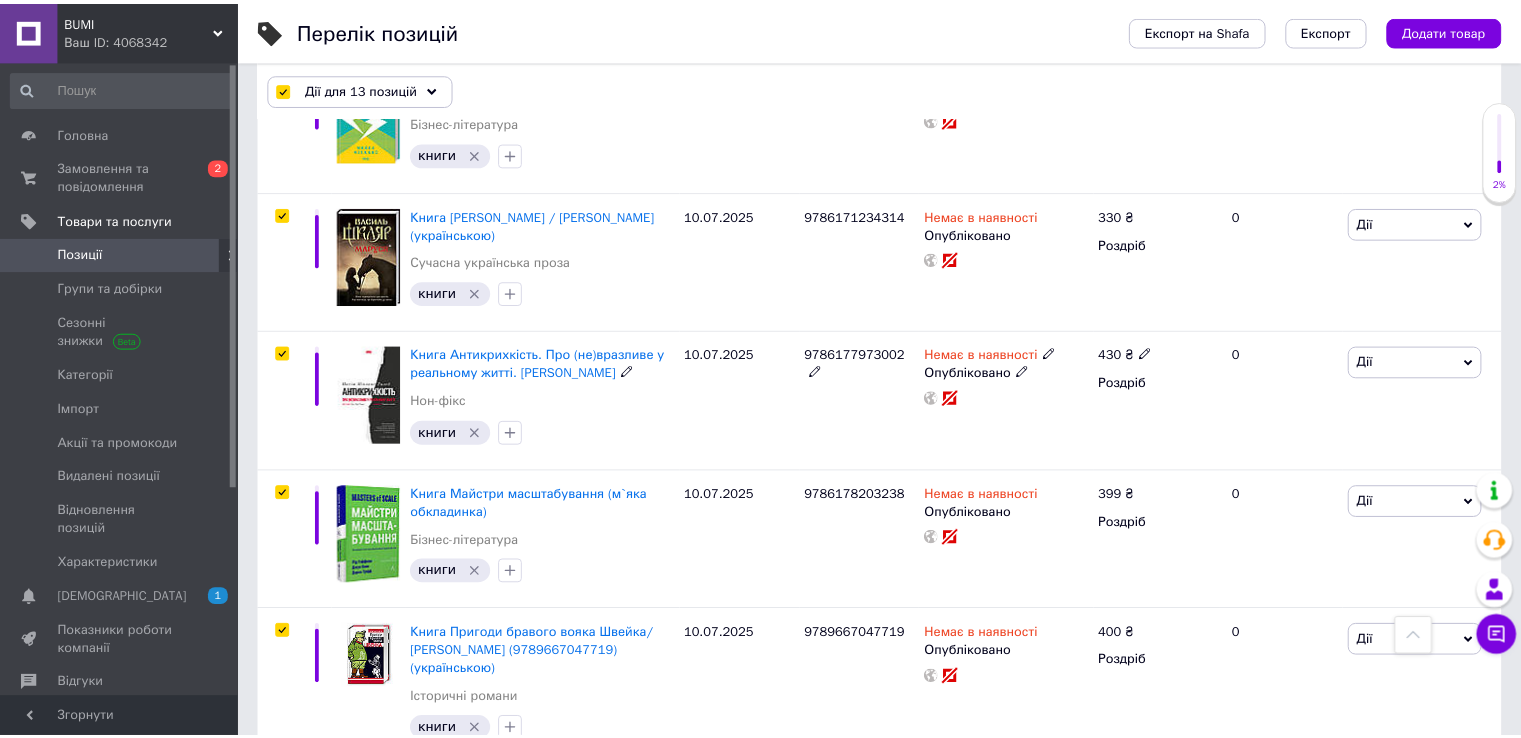 scroll, scrollTop: 1604, scrollLeft: 0, axis: vertical 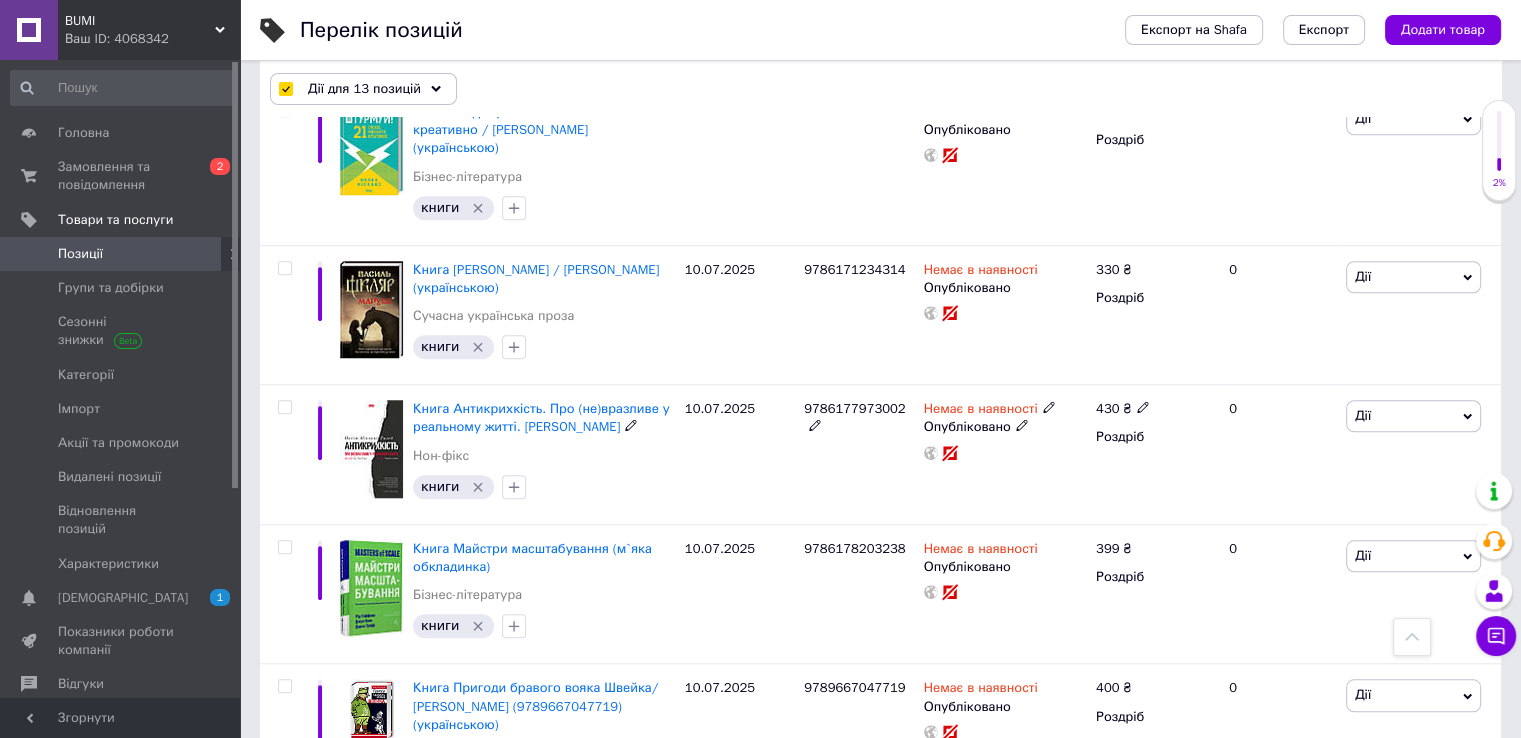 checkbox on "false" 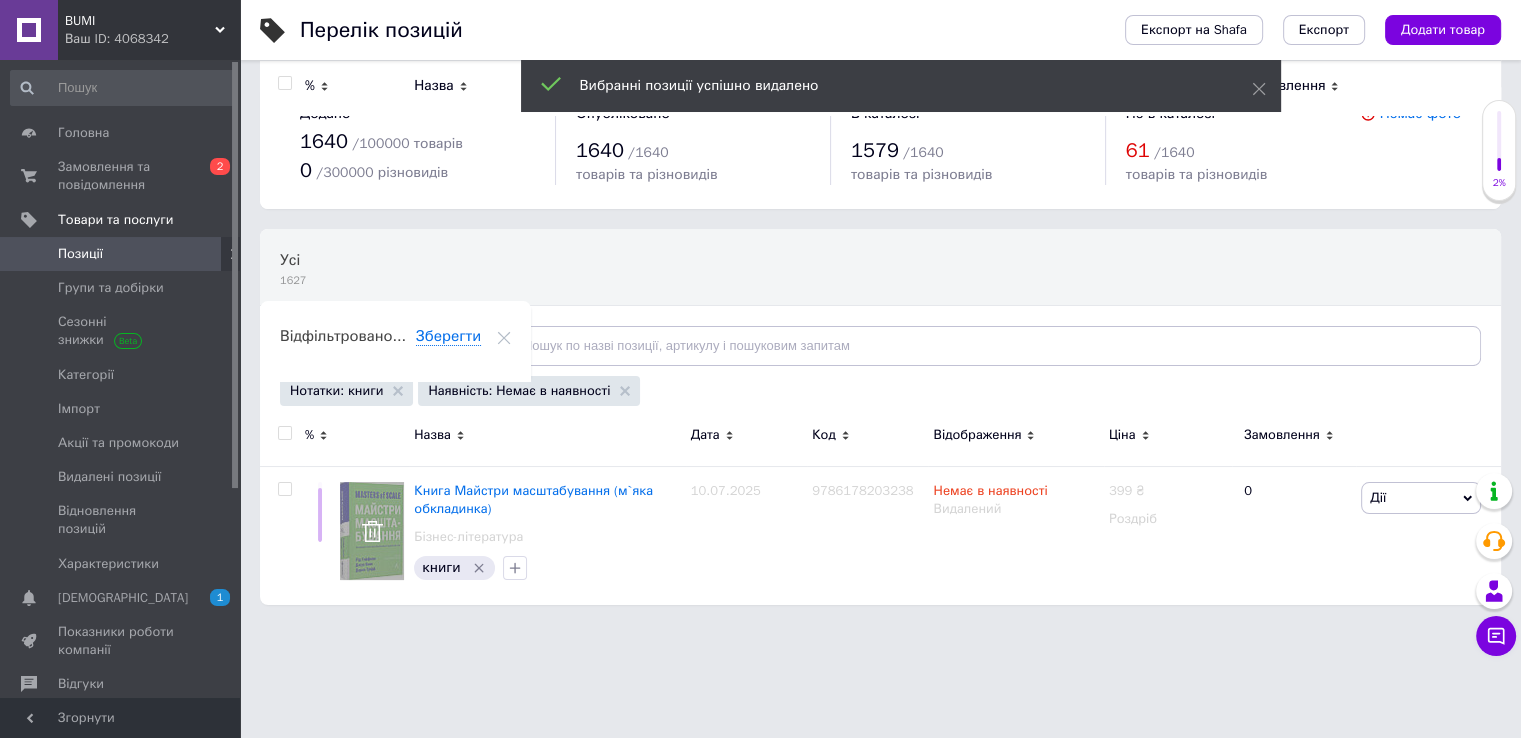 scroll, scrollTop: 0, scrollLeft: 0, axis: both 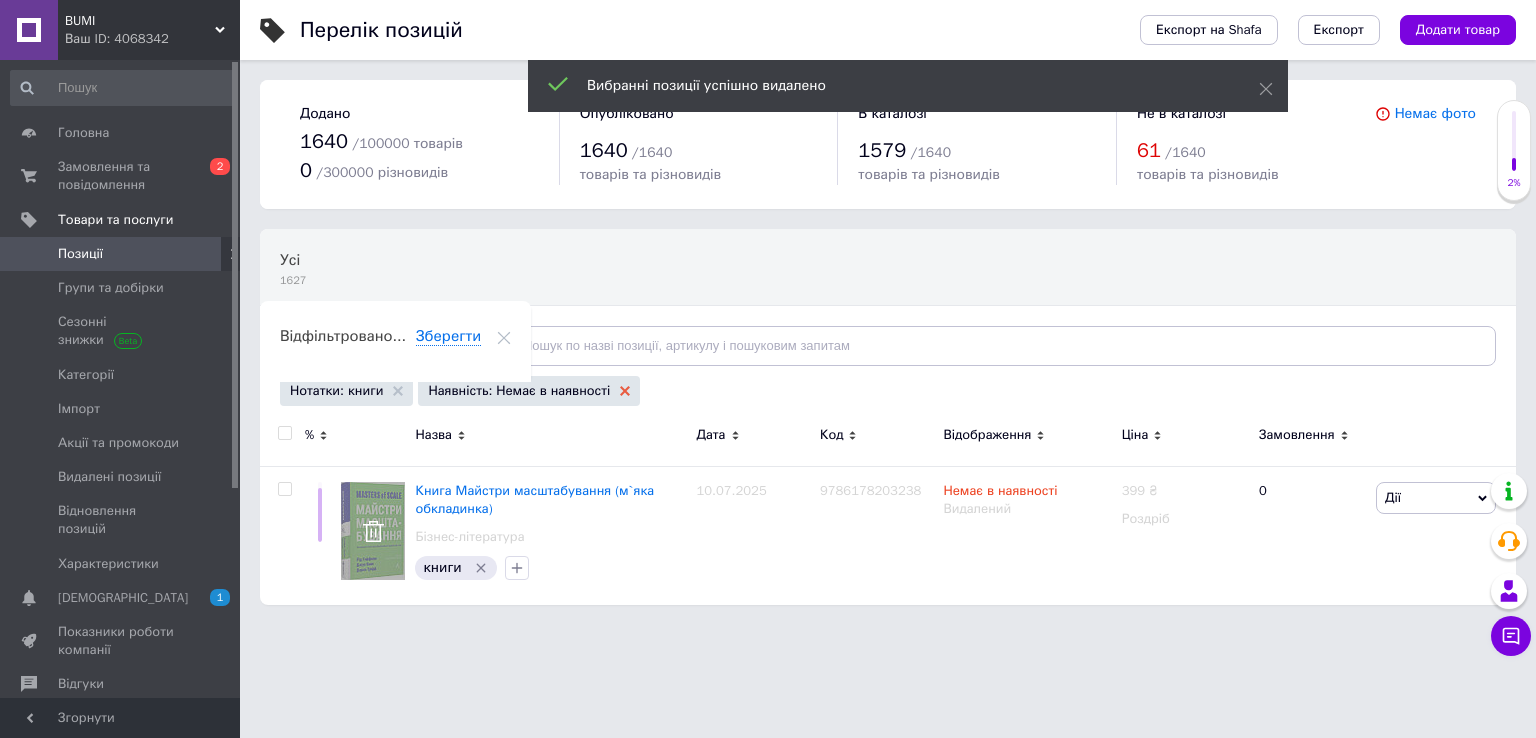 click 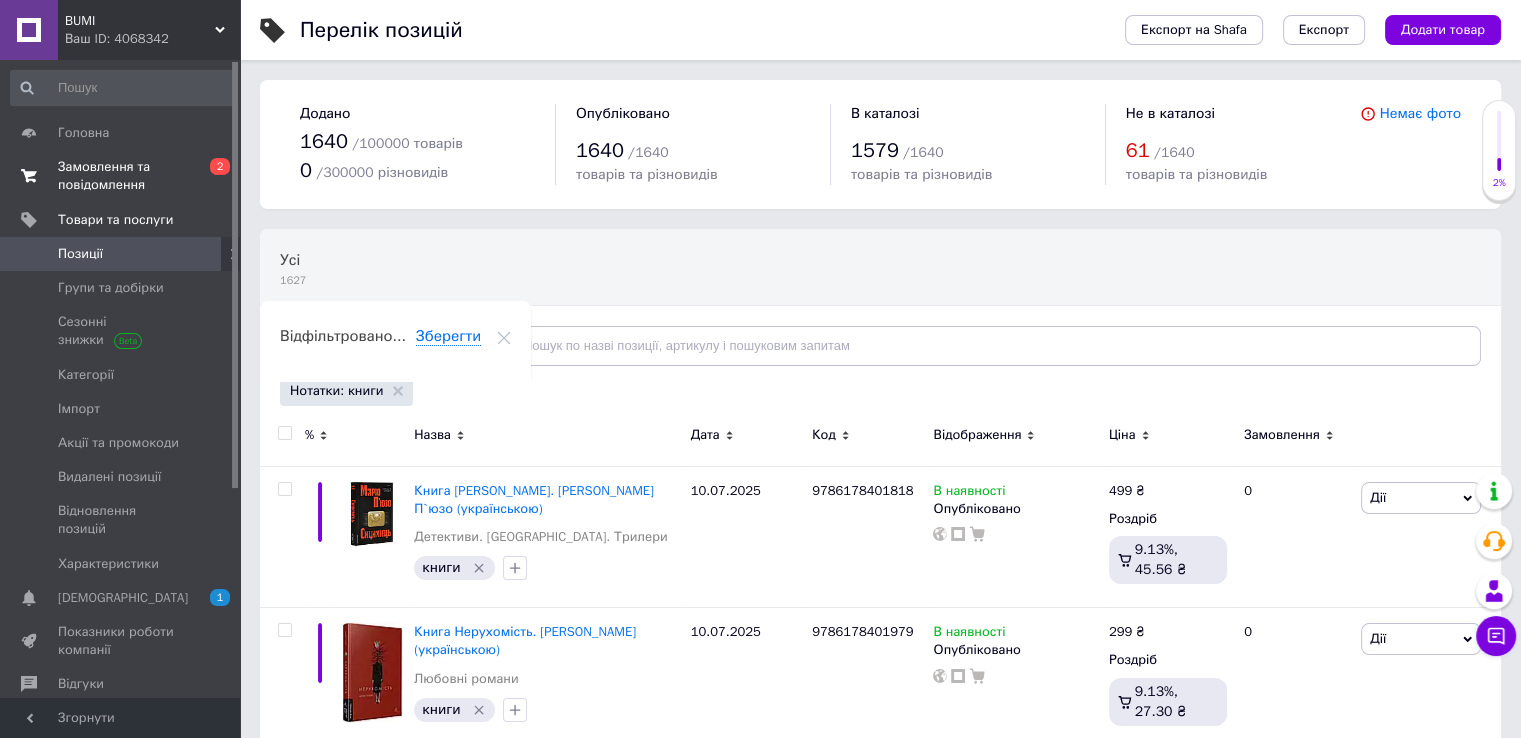 click on "Замовлення та повідомлення 0 2" at bounding box center [123, 176] 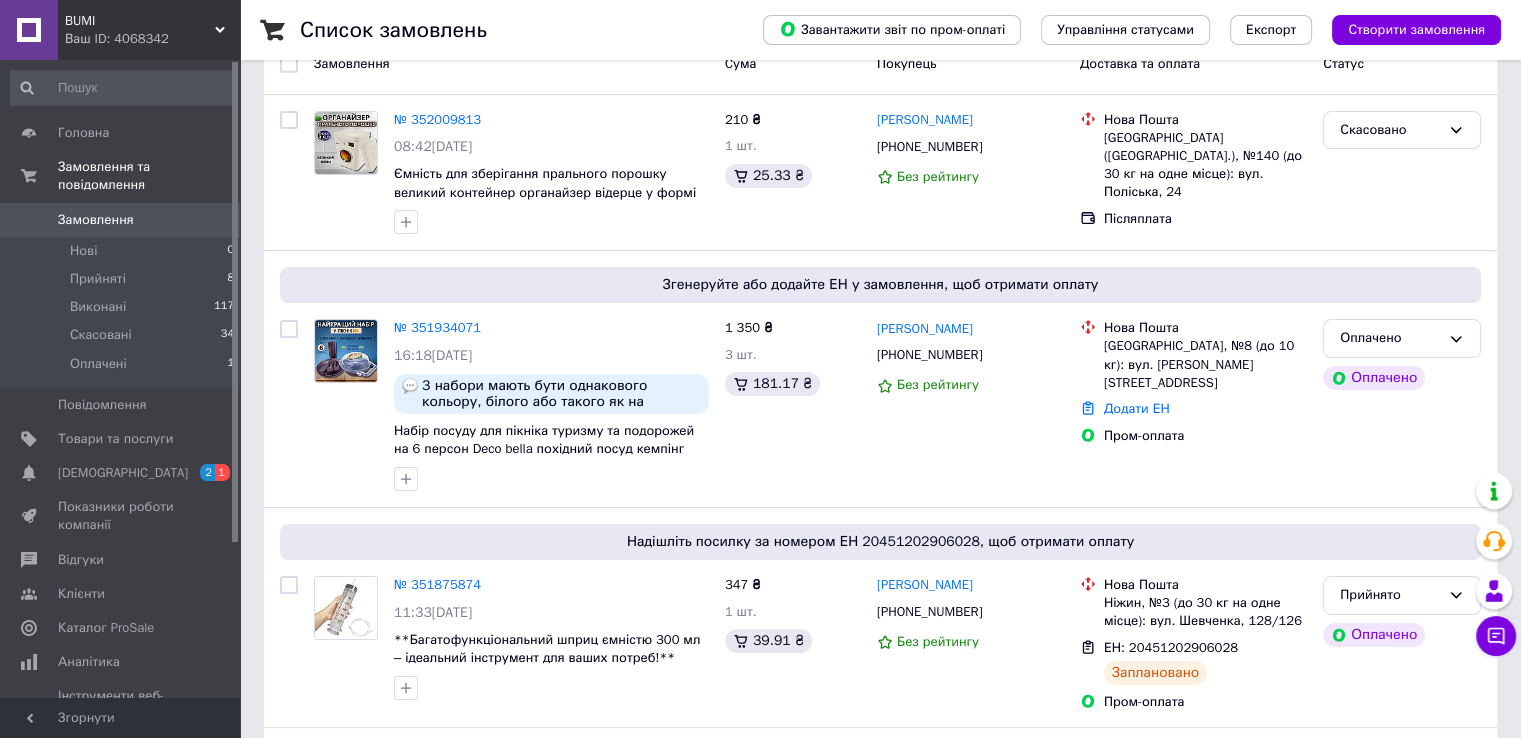 scroll, scrollTop: 0, scrollLeft: 0, axis: both 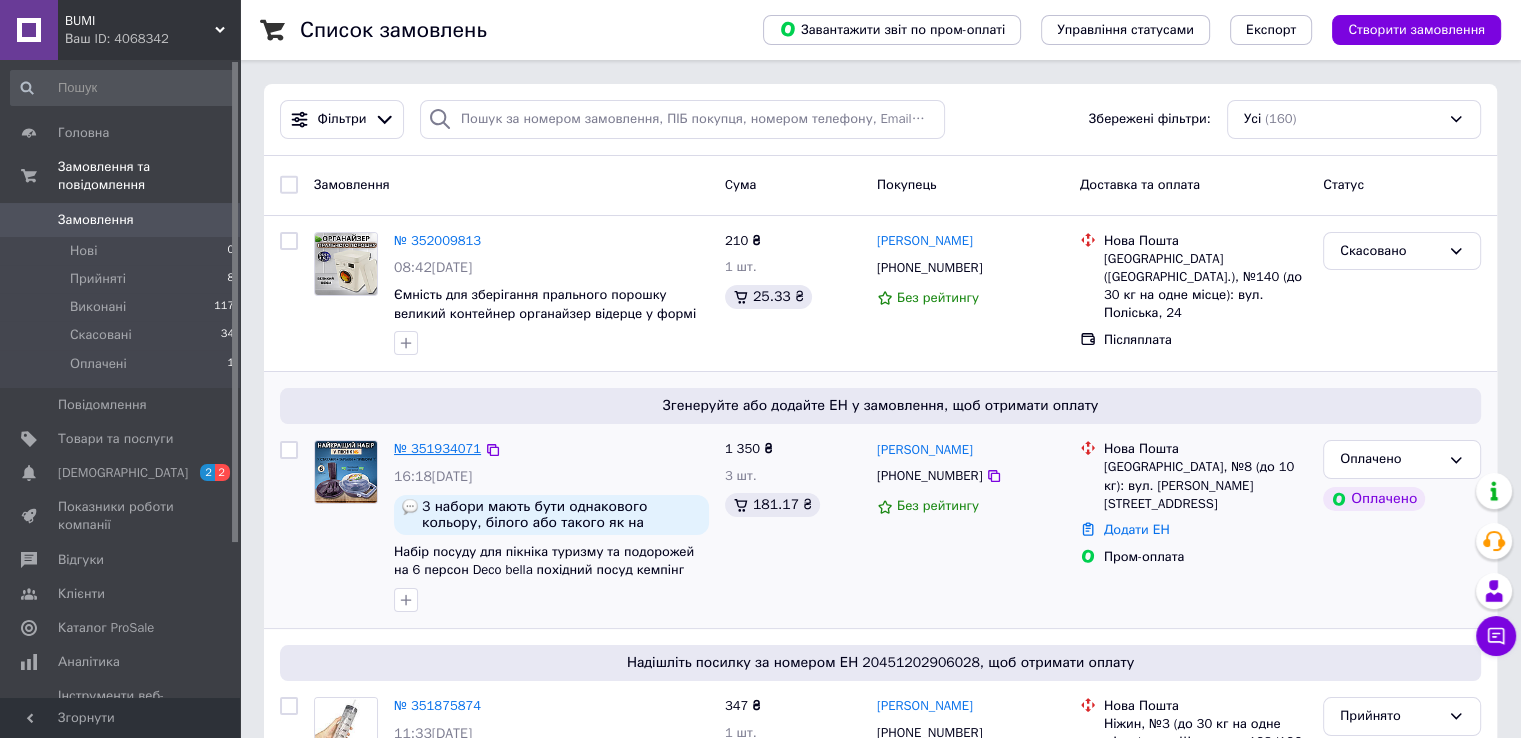 click on "№ 351934071" at bounding box center [437, 448] 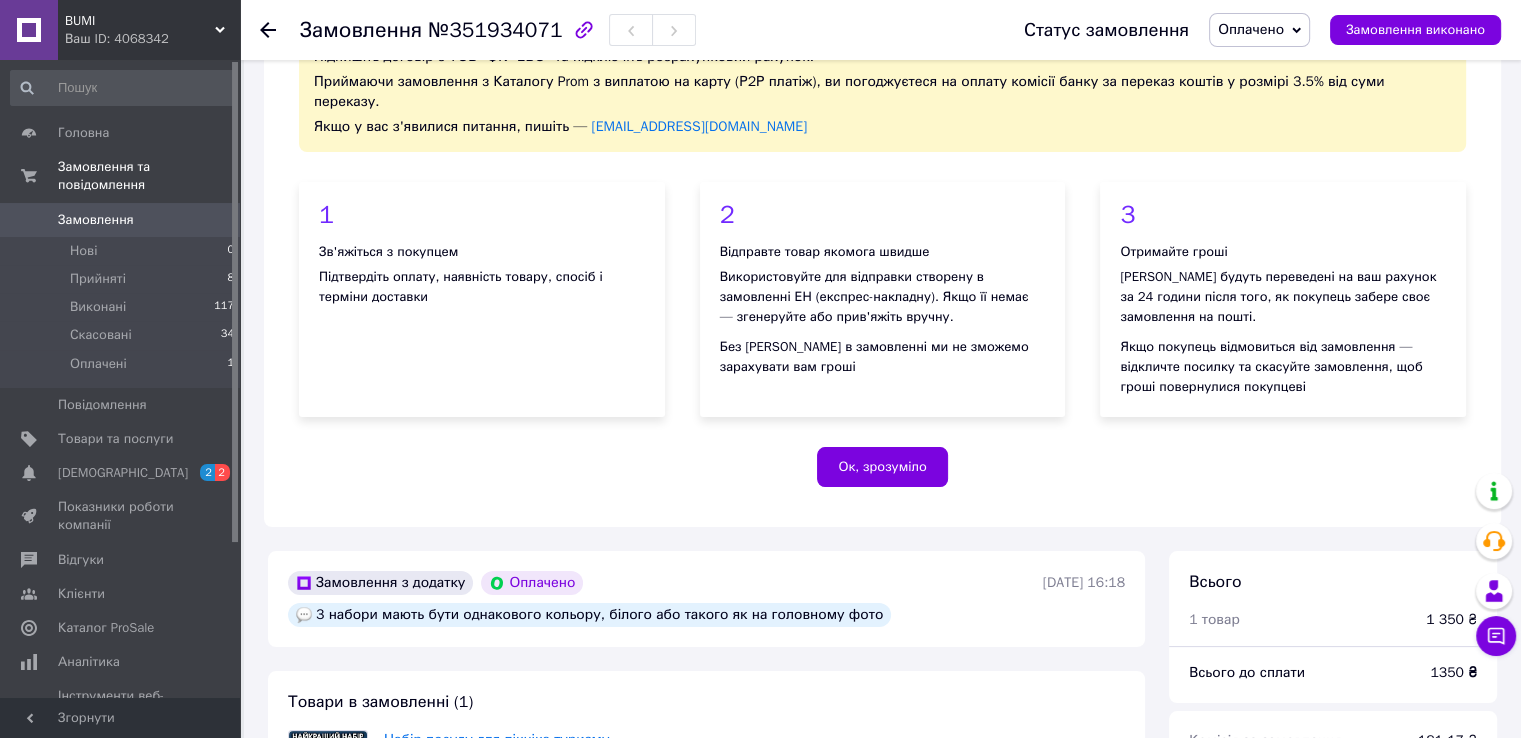 scroll, scrollTop: 500, scrollLeft: 0, axis: vertical 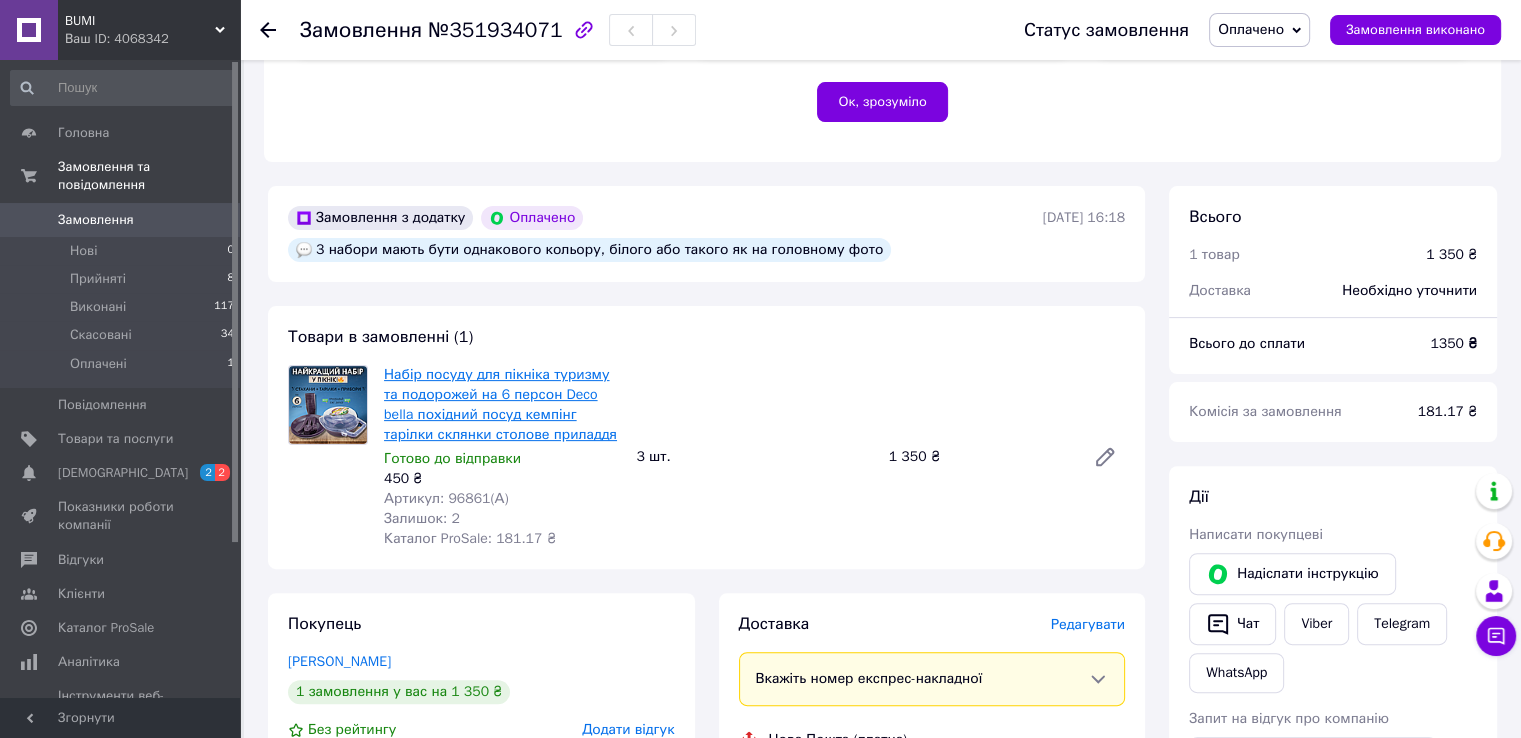 click on "Набір посуду для пікніка туризму та подорожей на 6 персон Deco bella похідний посуд кемпінг тарілки склянки столове приладдя" at bounding box center (500, 404) 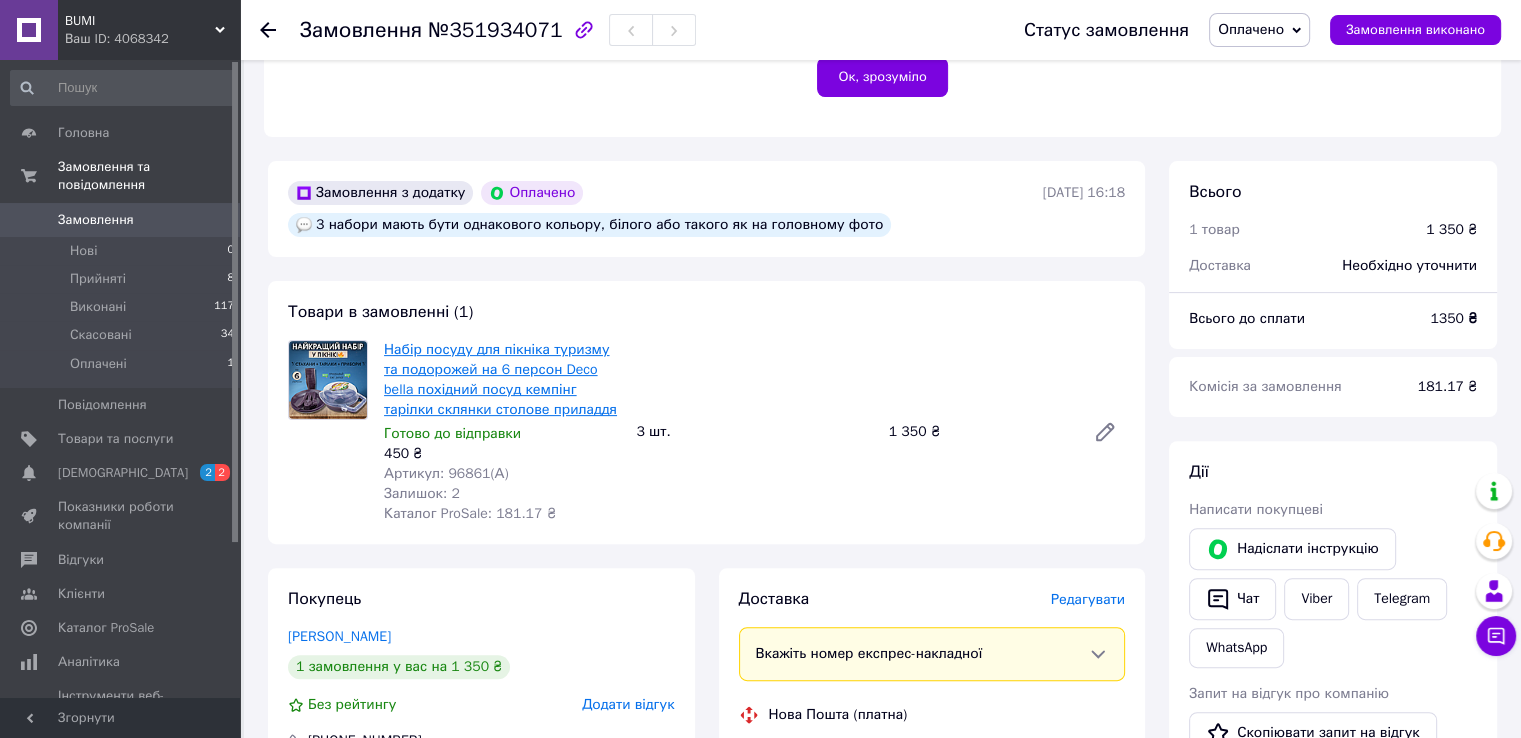 scroll, scrollTop: 800, scrollLeft: 0, axis: vertical 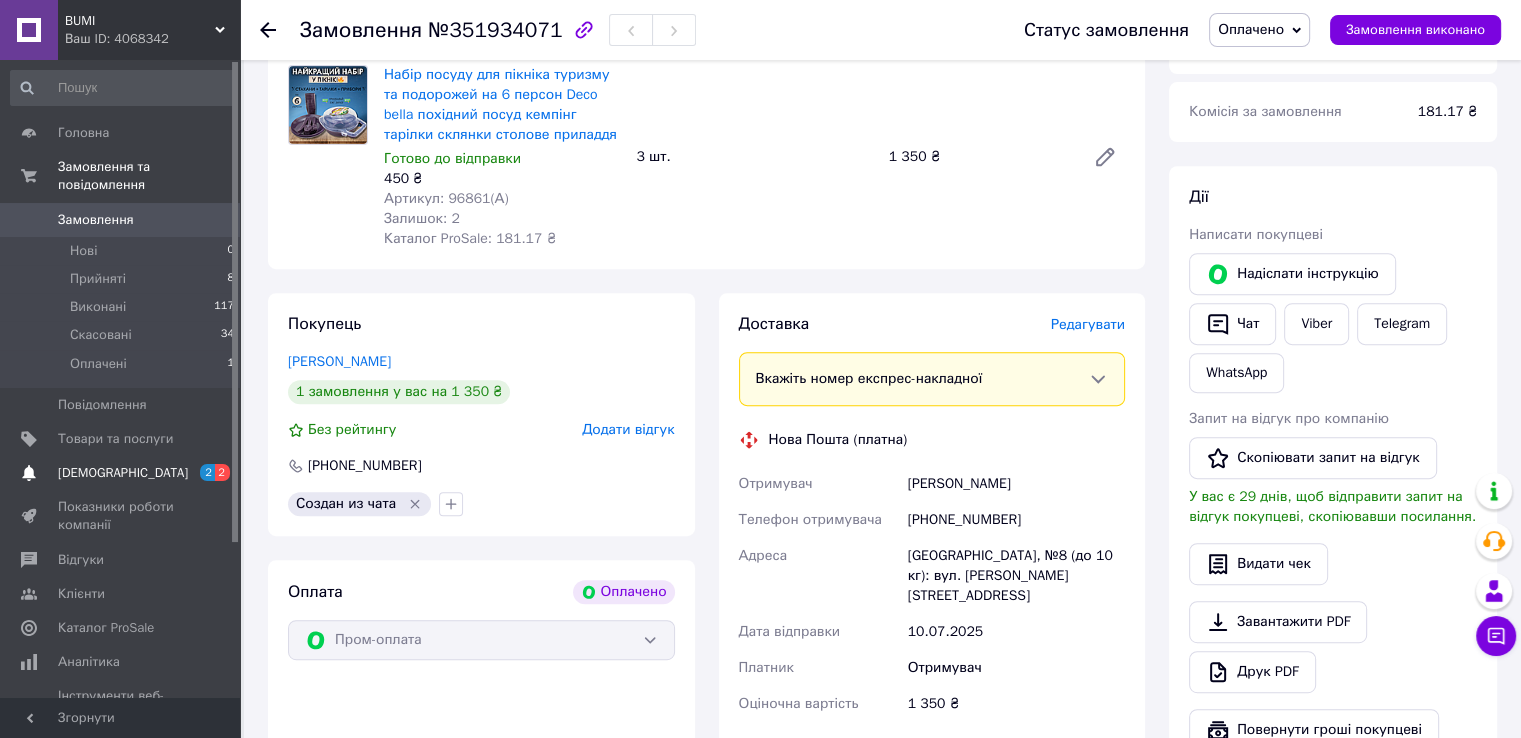 click on "[DEMOGRAPHIC_DATA]" at bounding box center (121, 473) 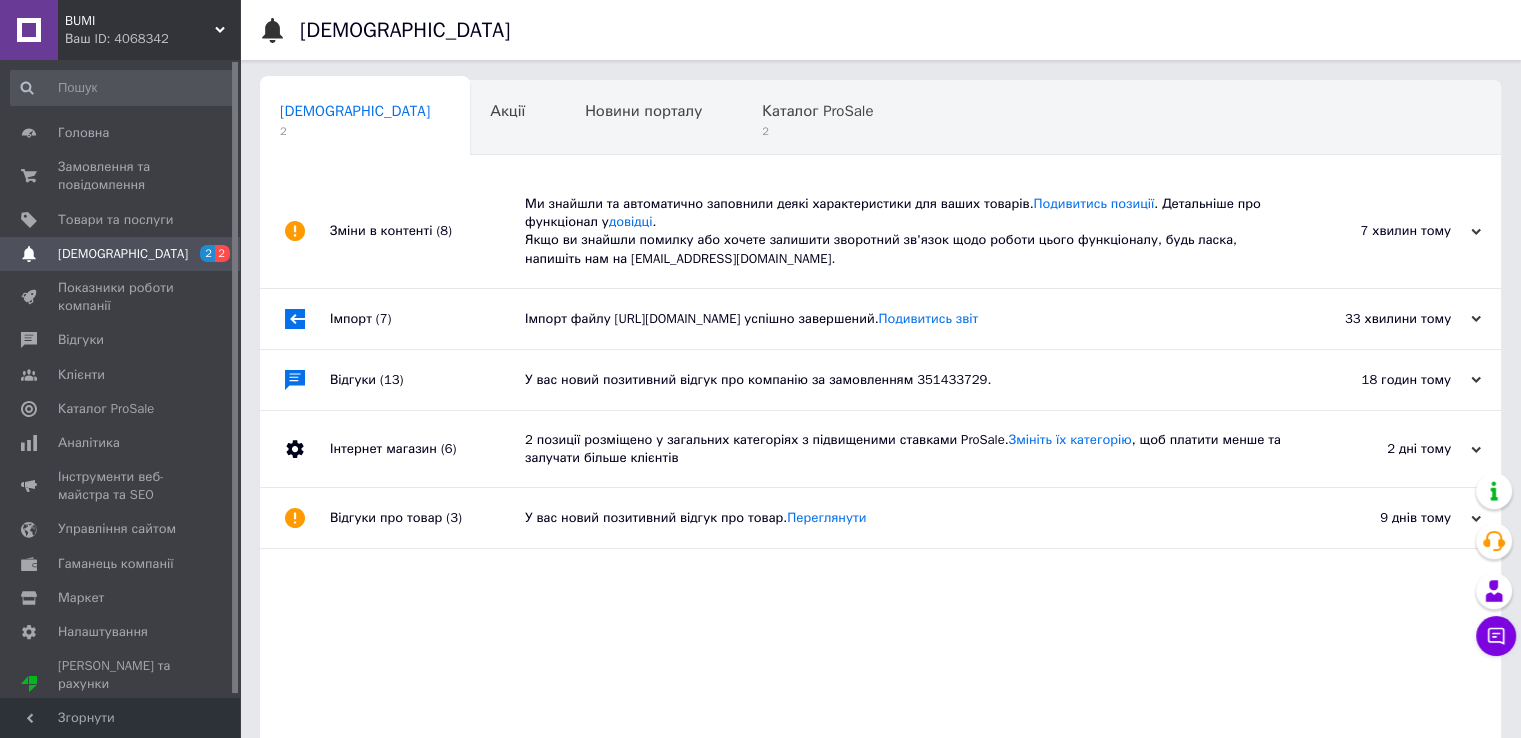click on "Імпорт   (7)" at bounding box center (427, 319) 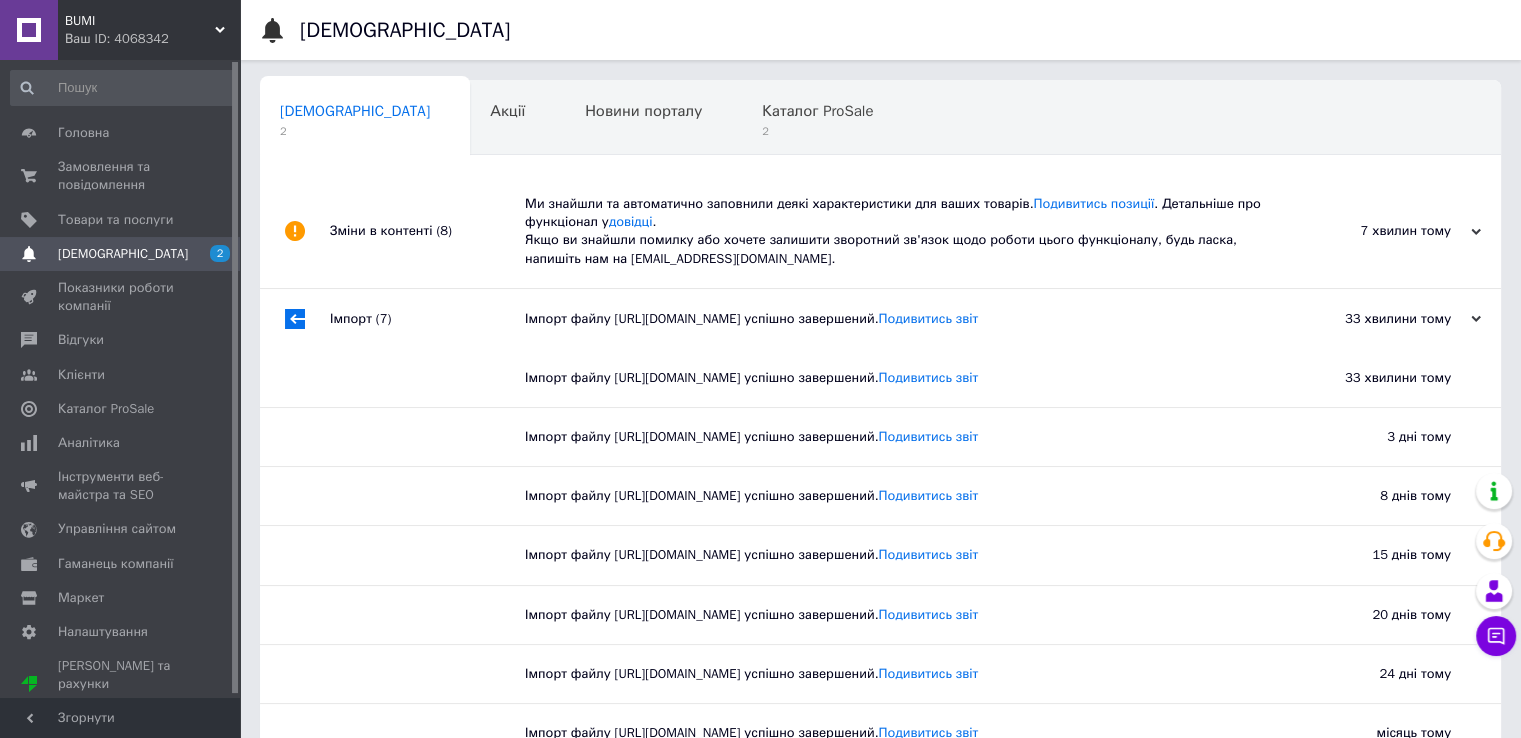 click on "Зміни в контенті   (8)" at bounding box center [427, 231] 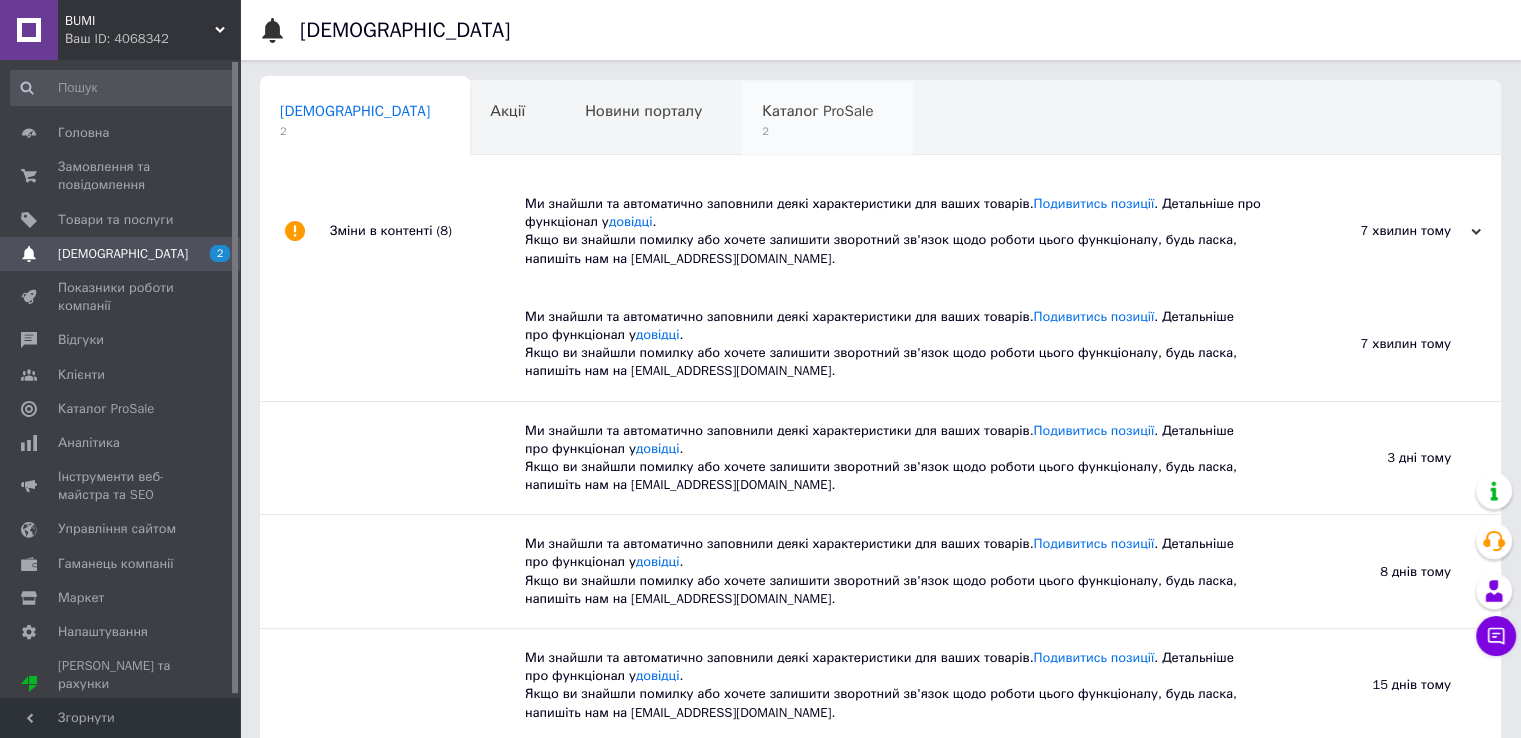 click on "Каталог ProSale 2" at bounding box center (827, 119) 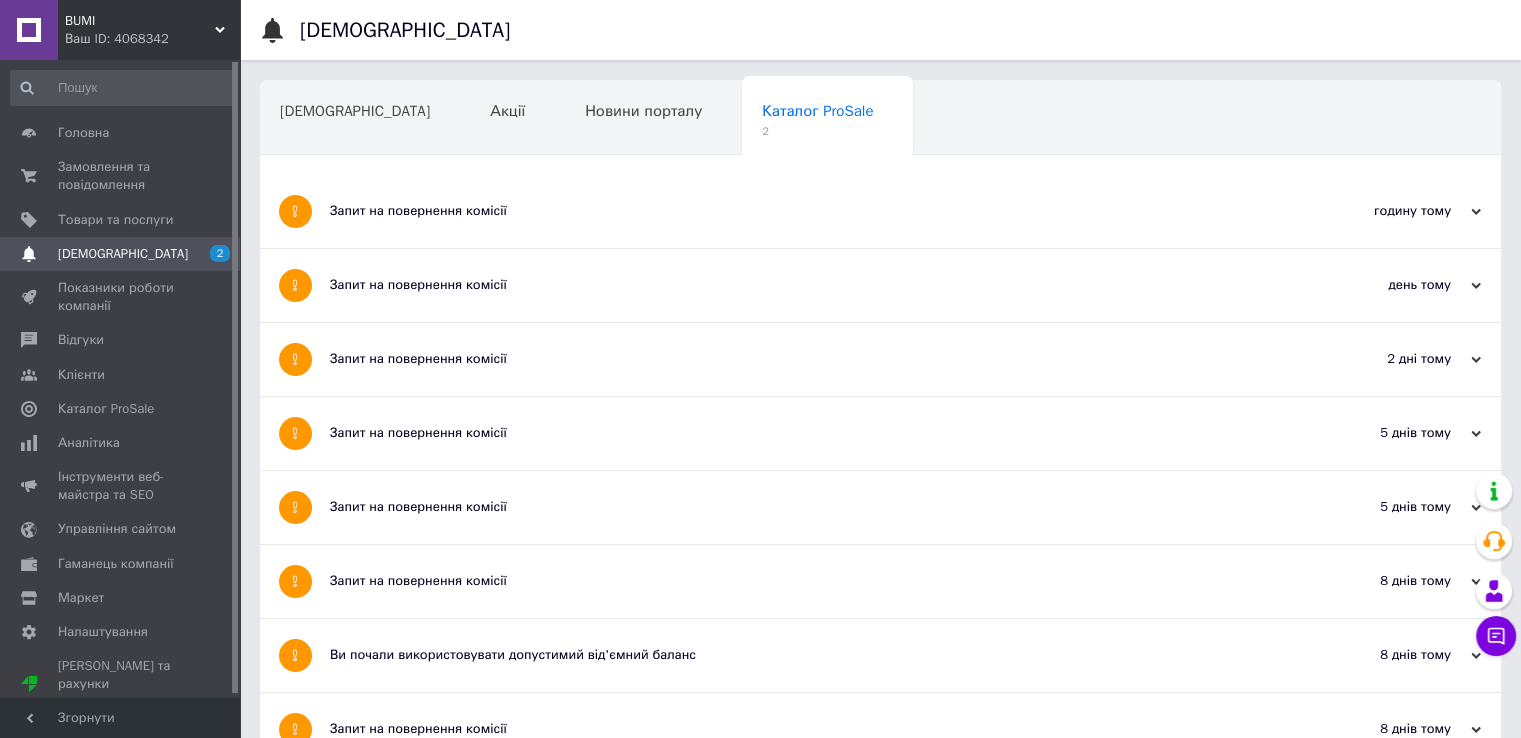click on "Запит на повернення комісії" at bounding box center (805, 211) 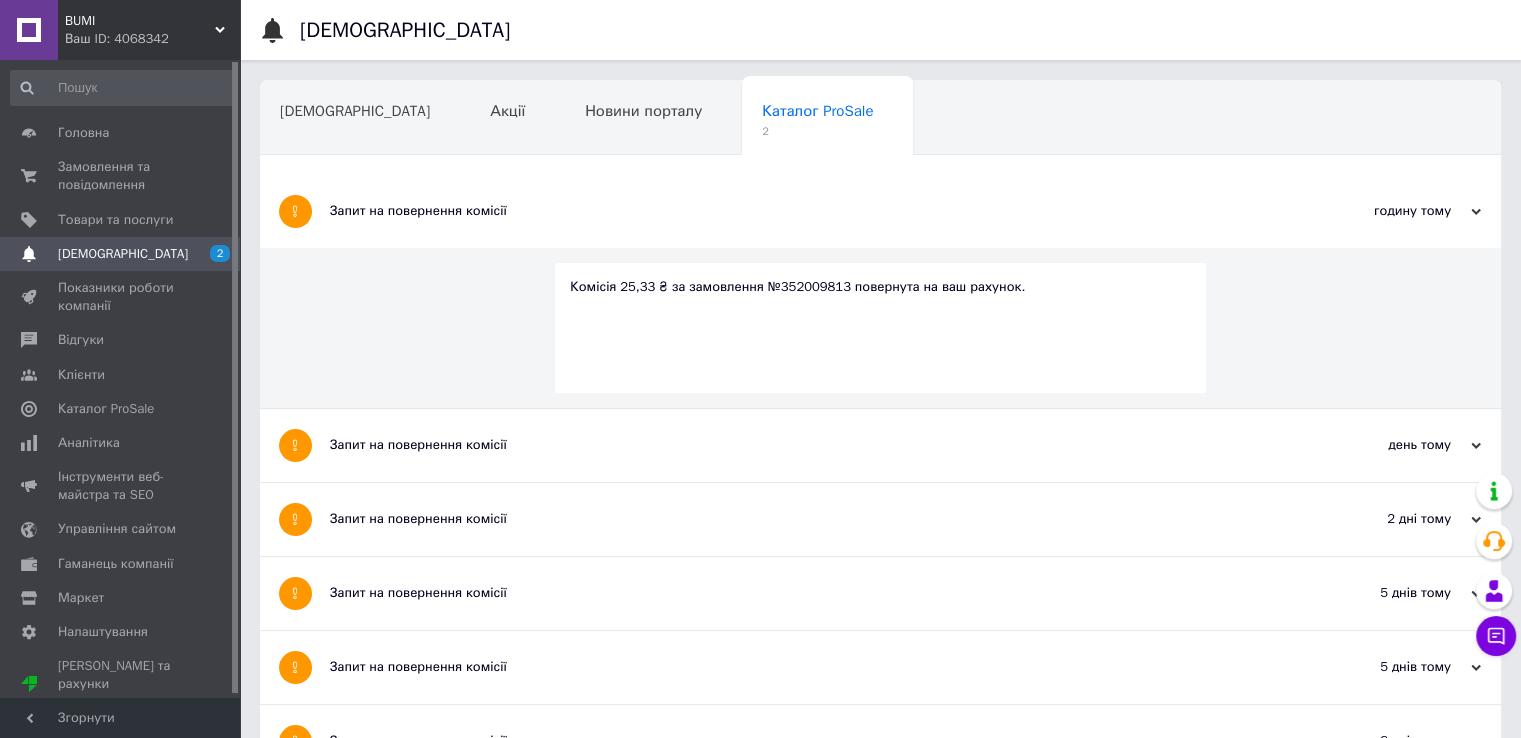 click on "Запит на повернення комісії" at bounding box center [805, 445] 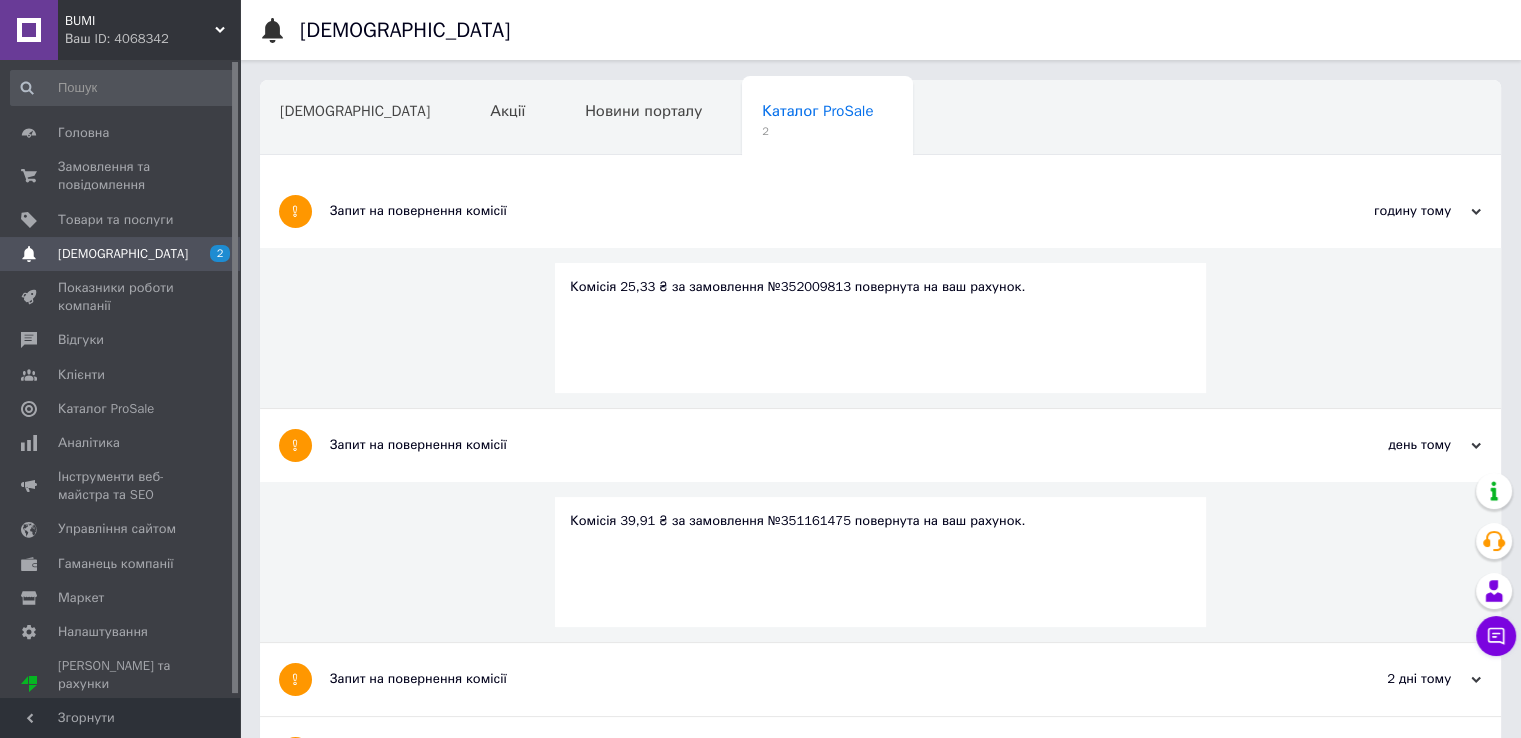 click on "Сповіщення 2" at bounding box center [123, 254] 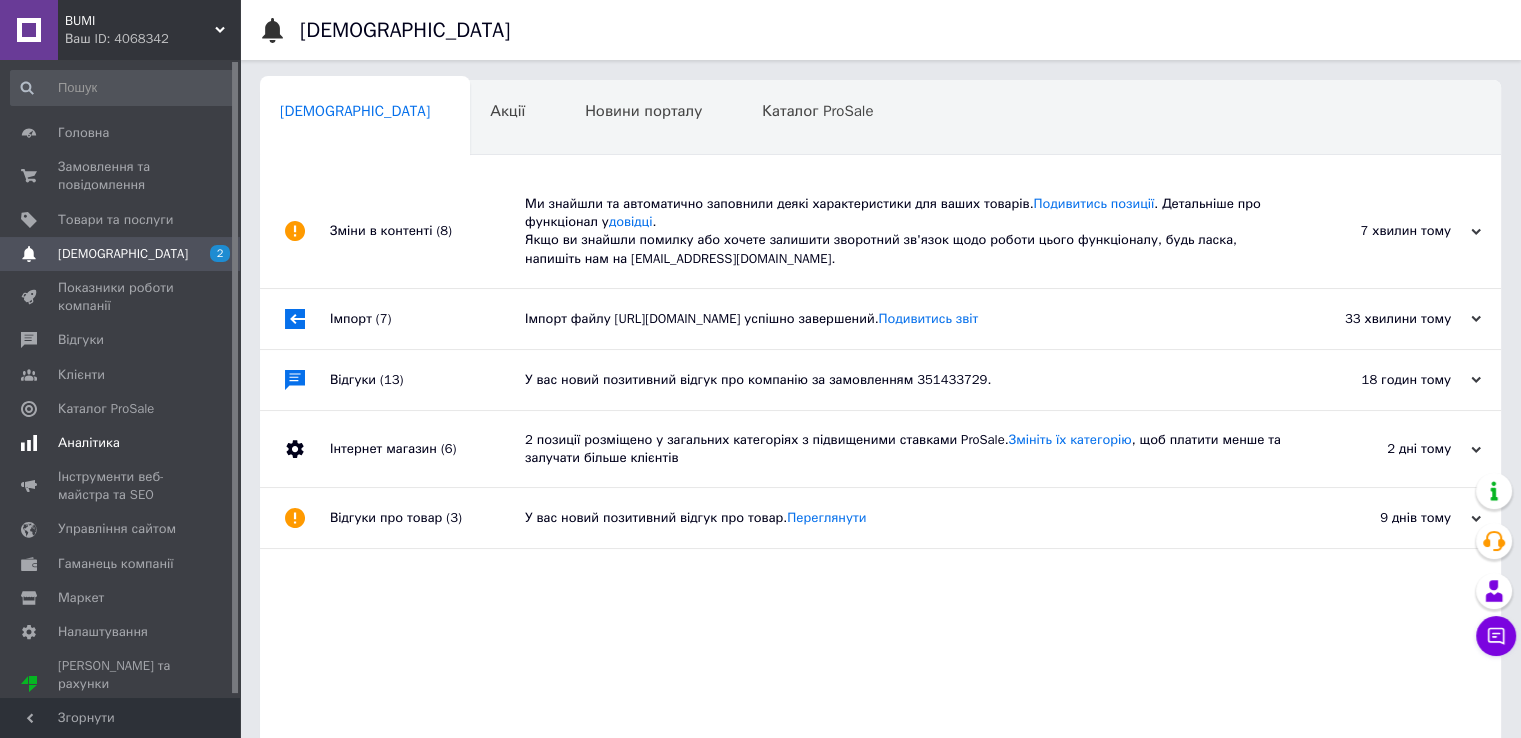 scroll, scrollTop: 3, scrollLeft: 0, axis: vertical 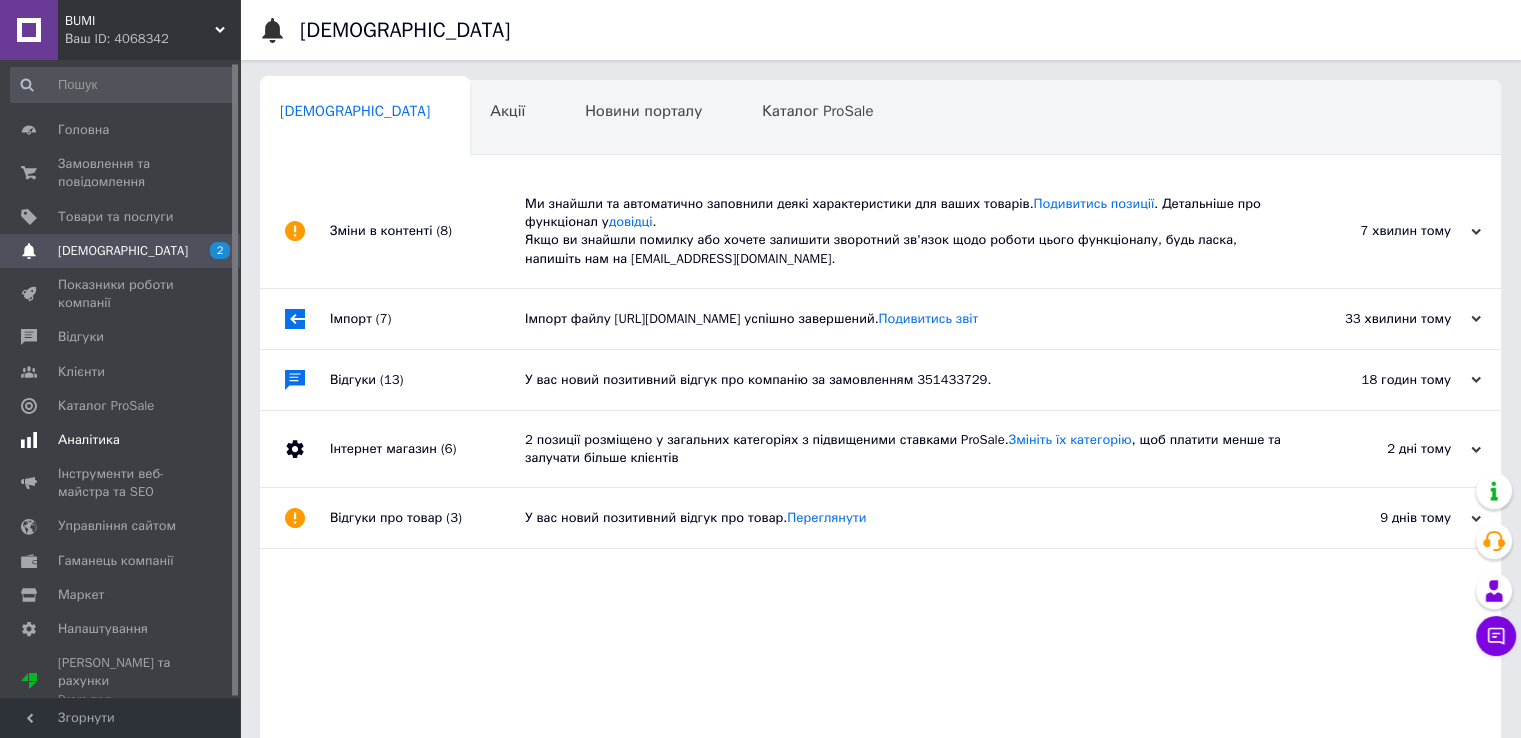 click on "Аналітика" at bounding box center [89, 440] 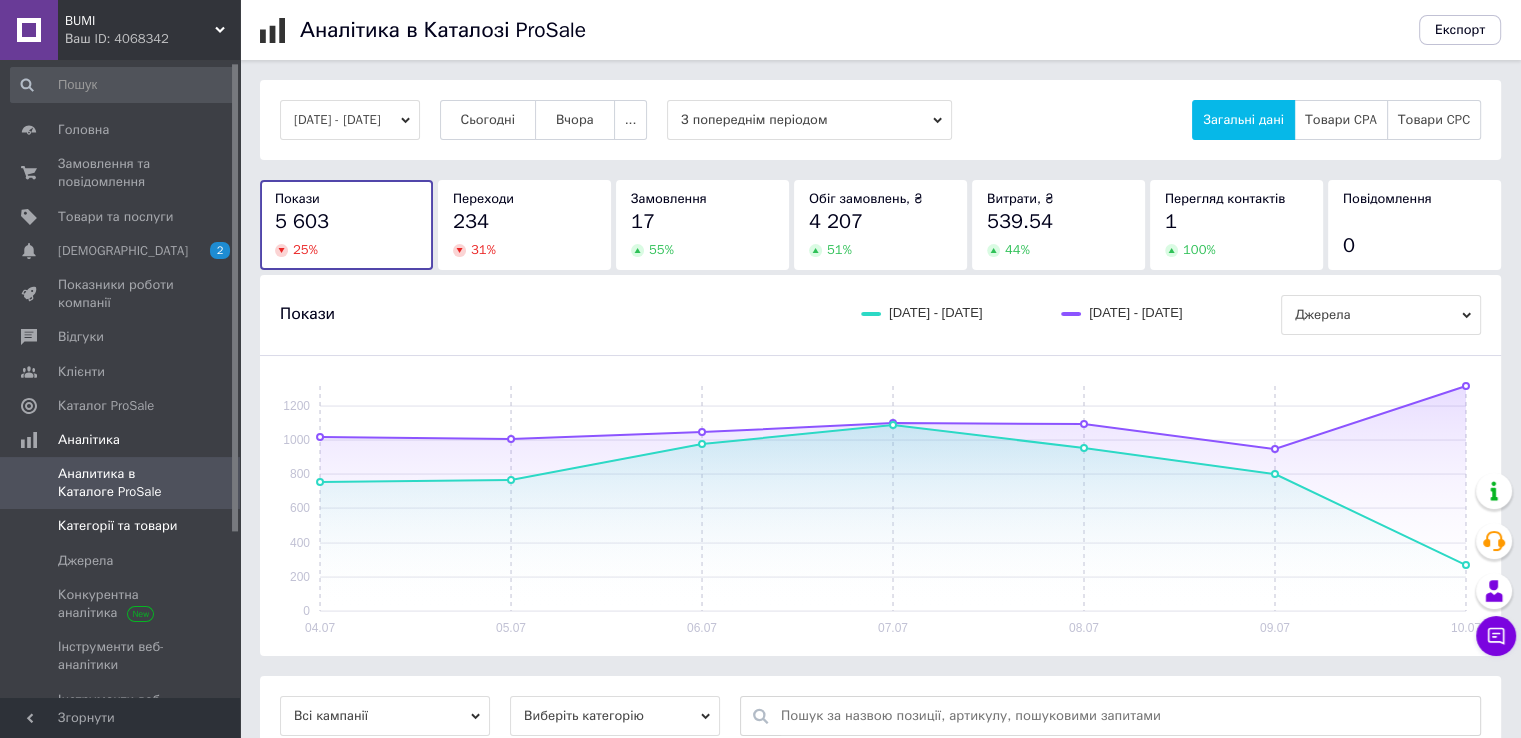 click on "Категорії та товари" at bounding box center [117, 526] 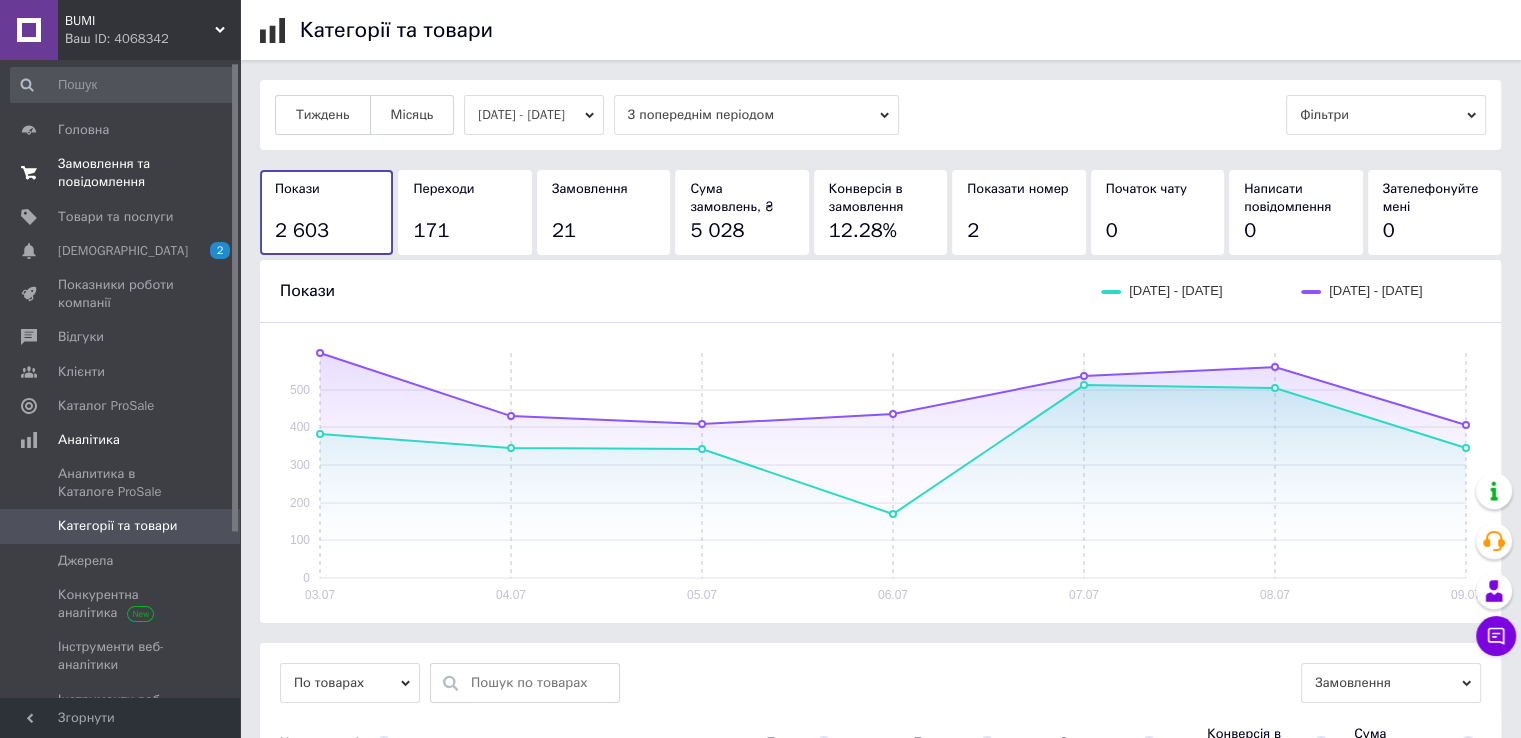 click on "Замовлення та повідомлення" at bounding box center [121, 173] 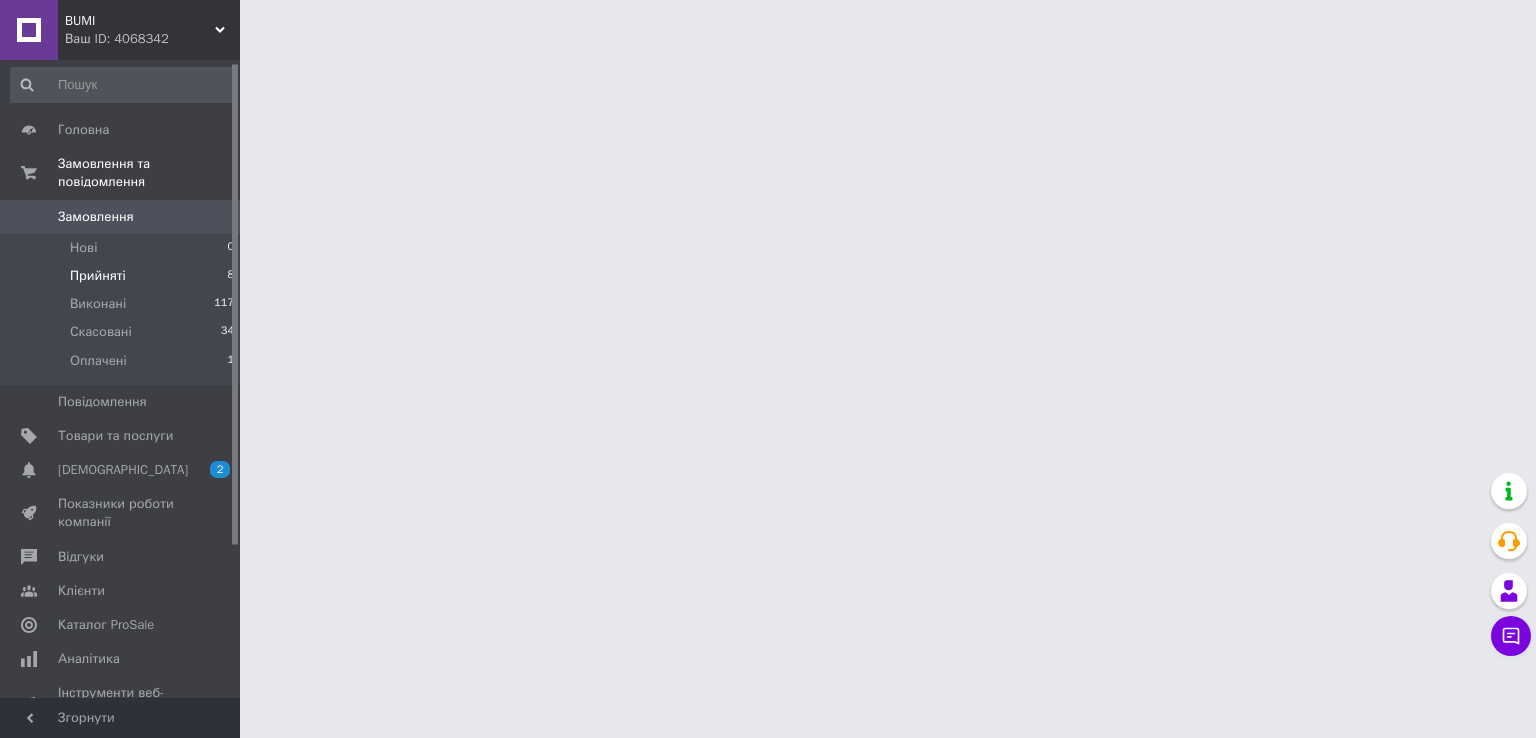 click on "Прийняті 8" at bounding box center [123, 276] 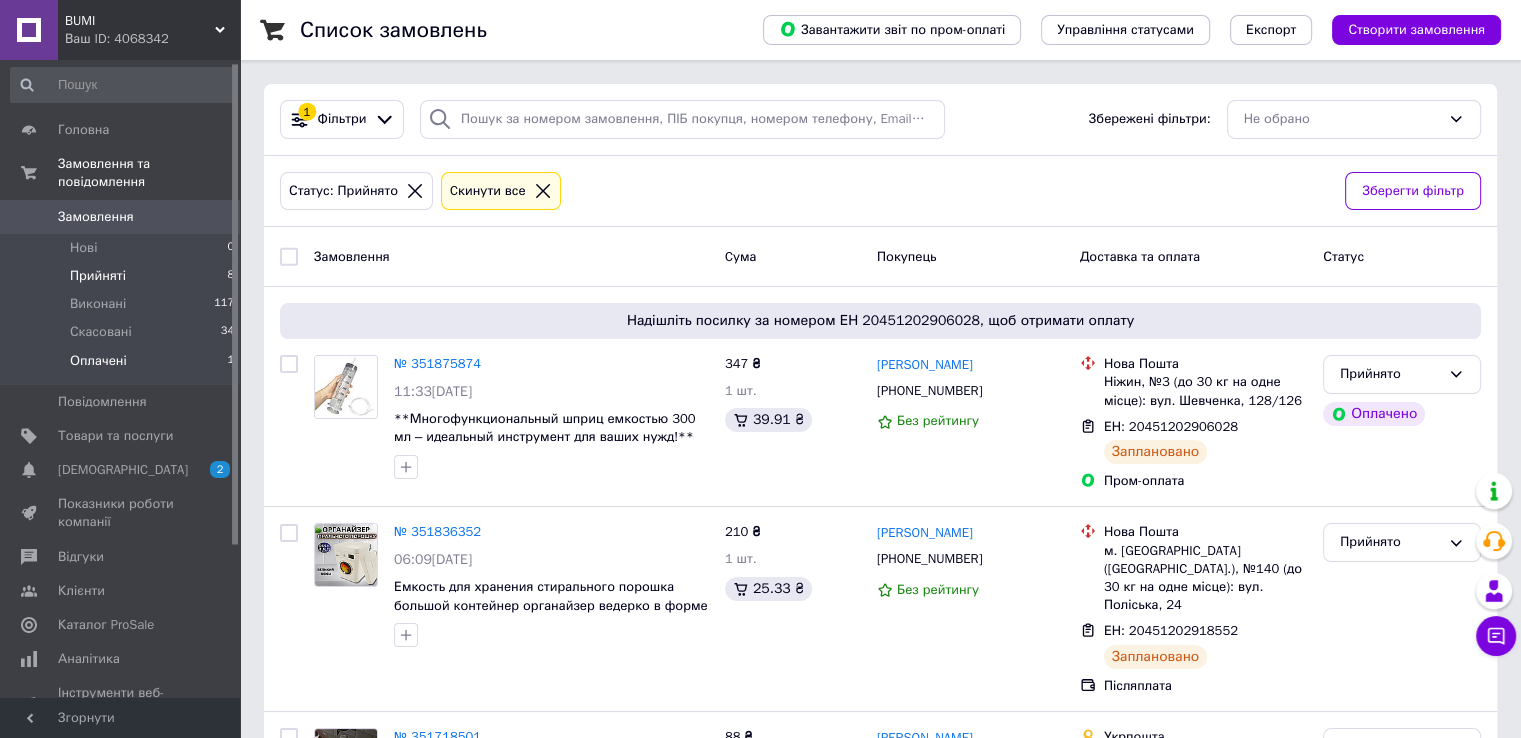 click on "Оплачені 1" at bounding box center [123, 366] 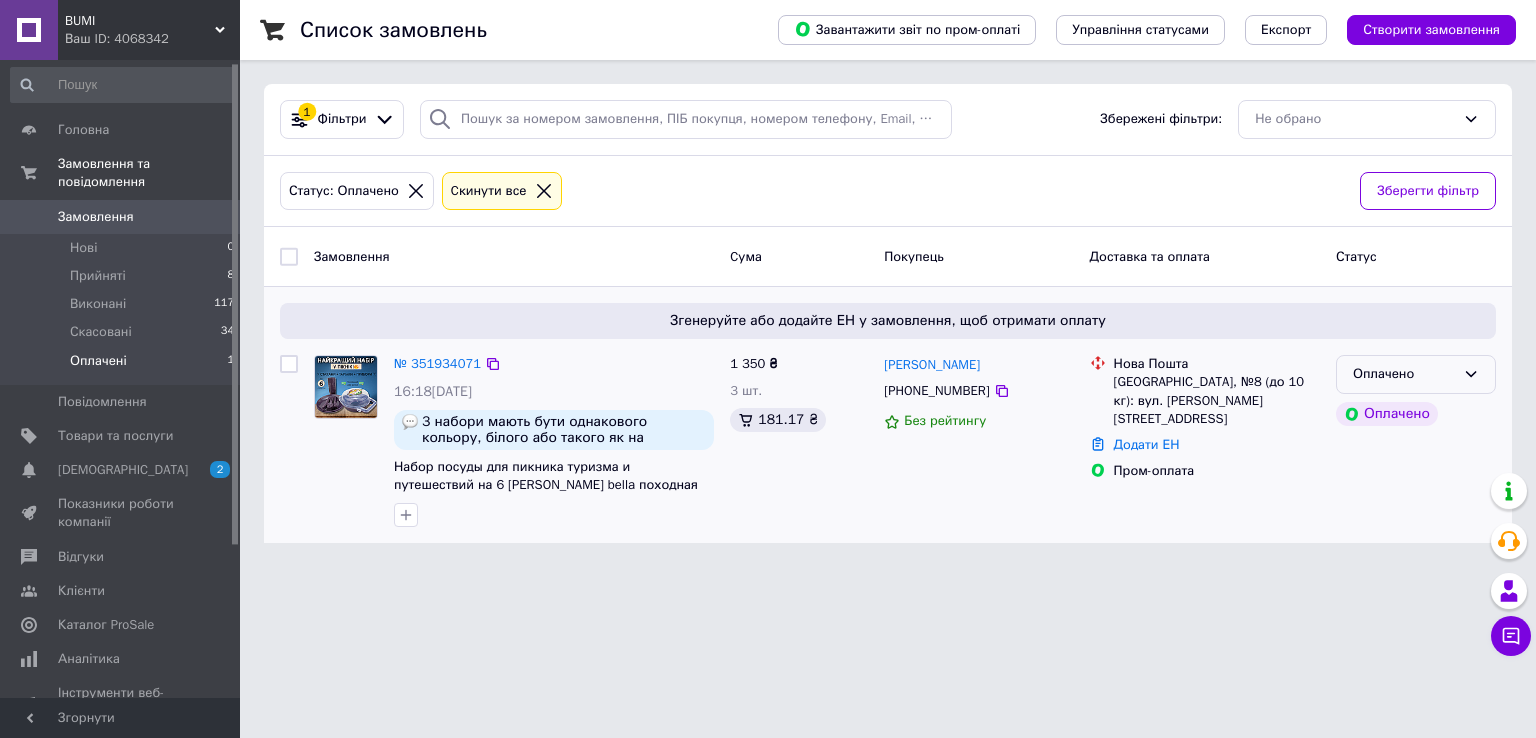 click on "Оплачено" at bounding box center (1404, 374) 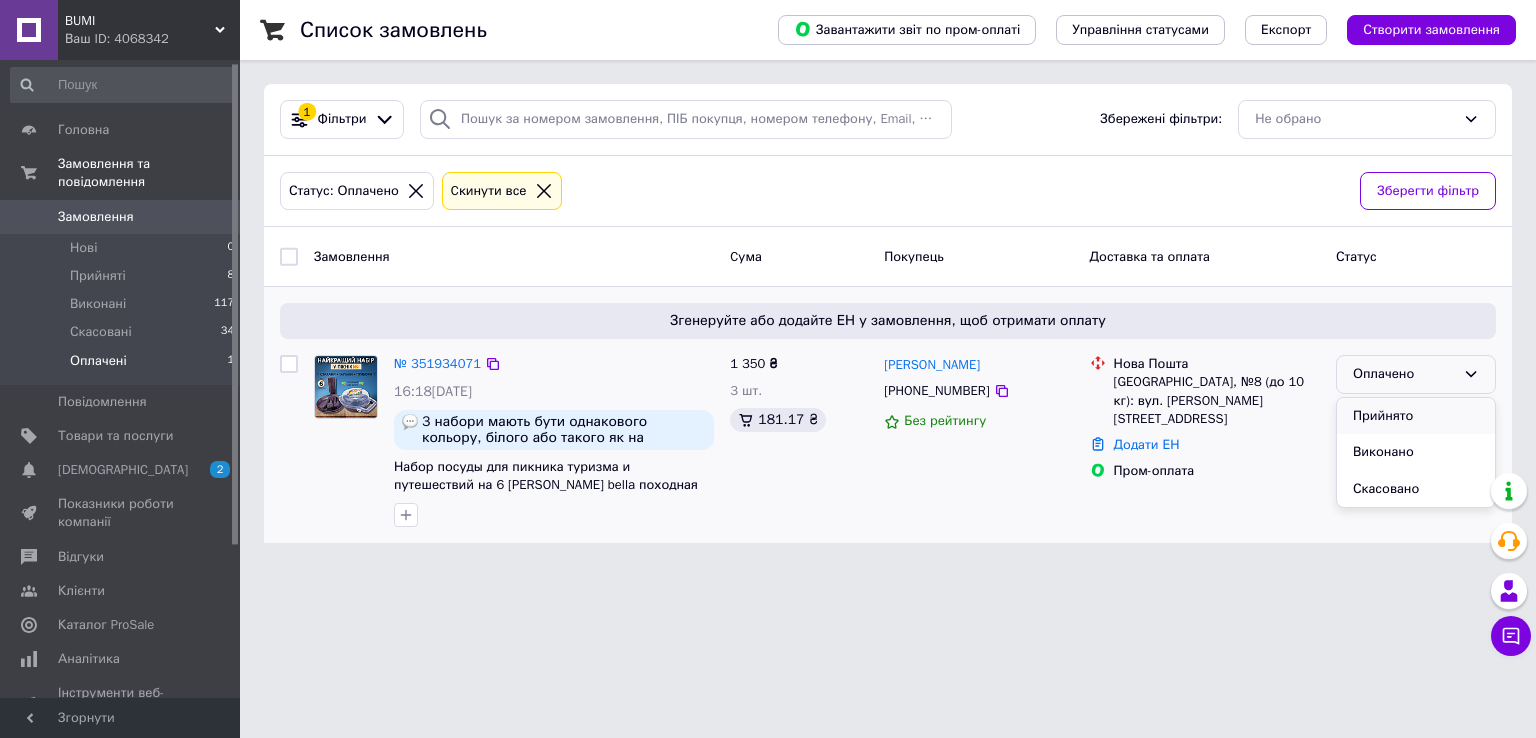 click on "Прийнято" at bounding box center (1416, 416) 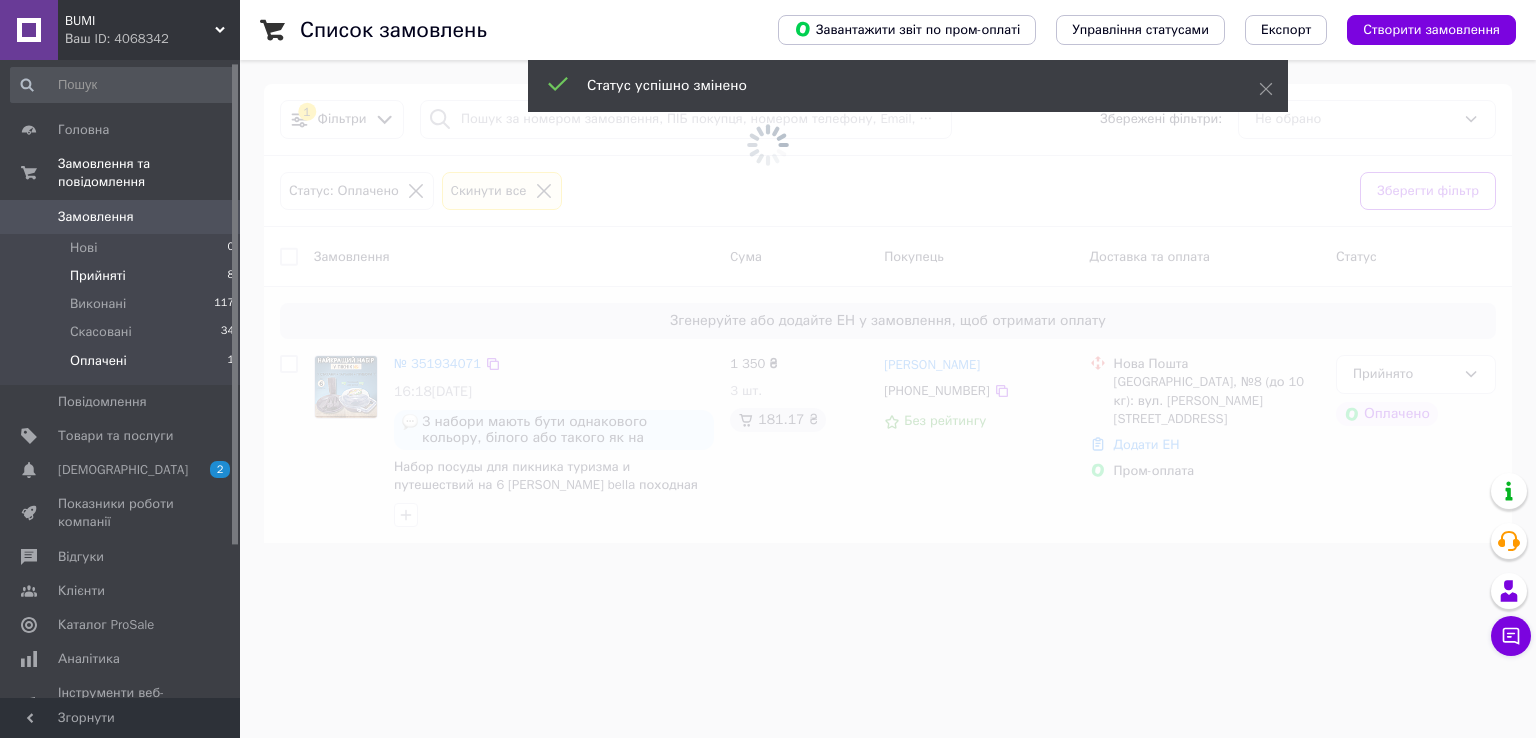 click on "Прийняті 8" at bounding box center (123, 276) 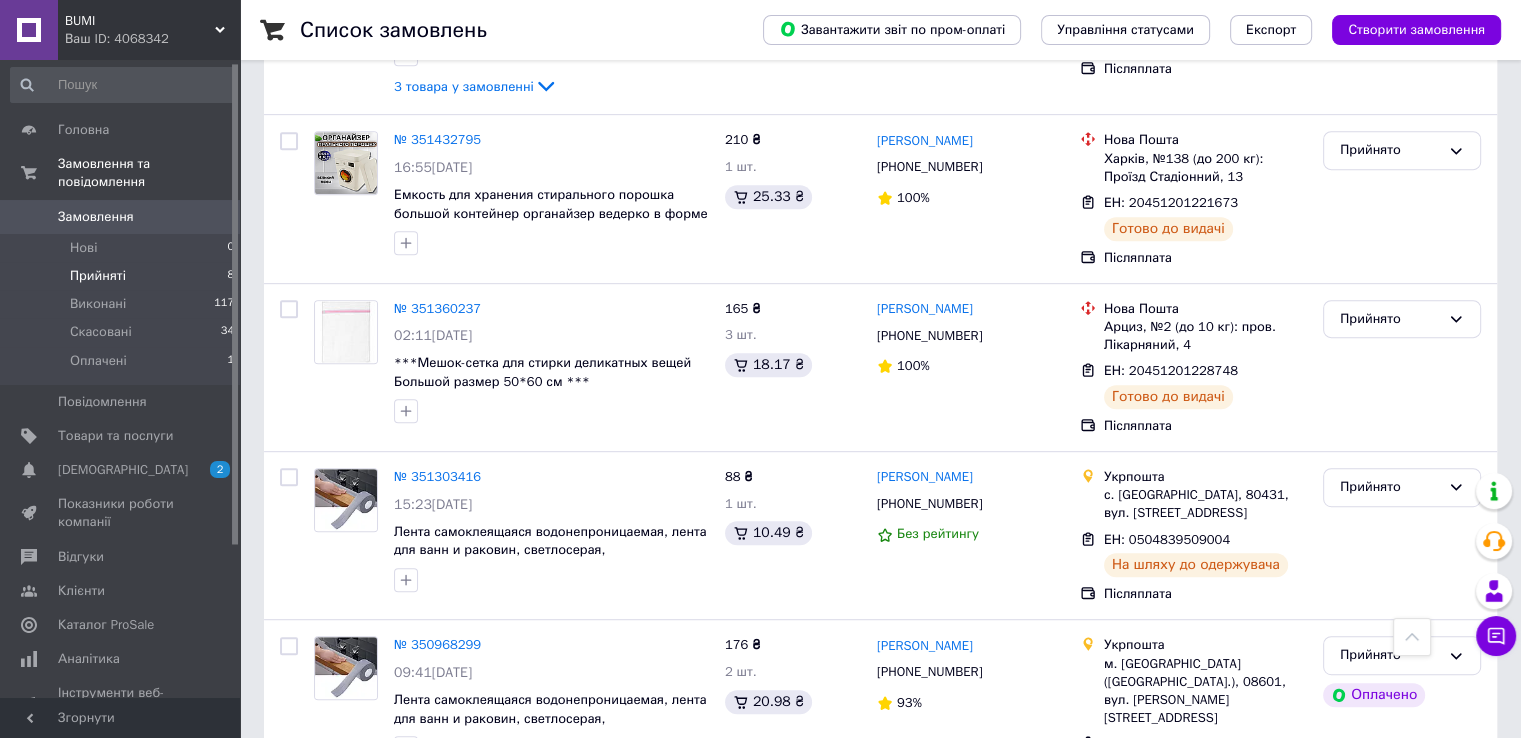 scroll, scrollTop: 1000, scrollLeft: 0, axis: vertical 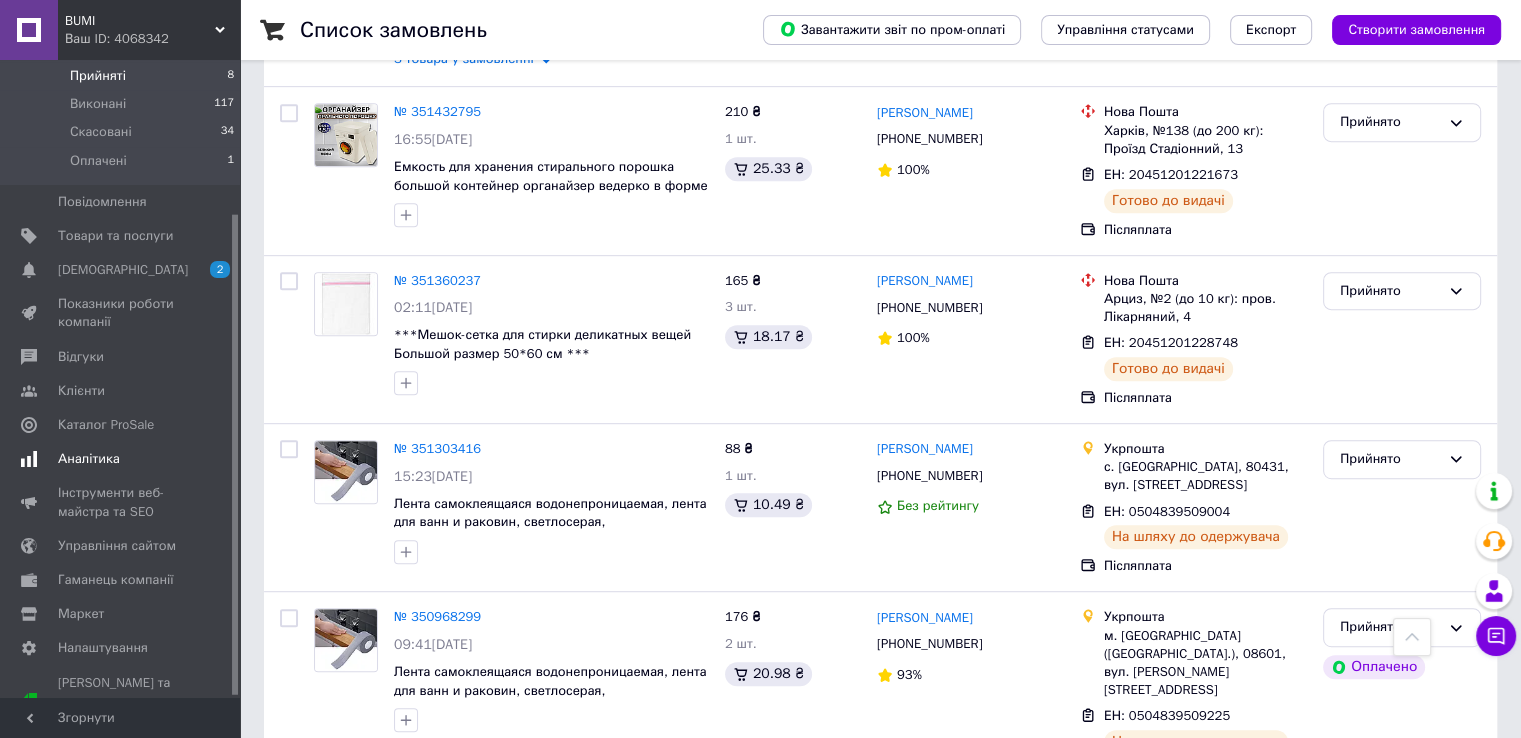 click on "Аналітика" at bounding box center [121, 459] 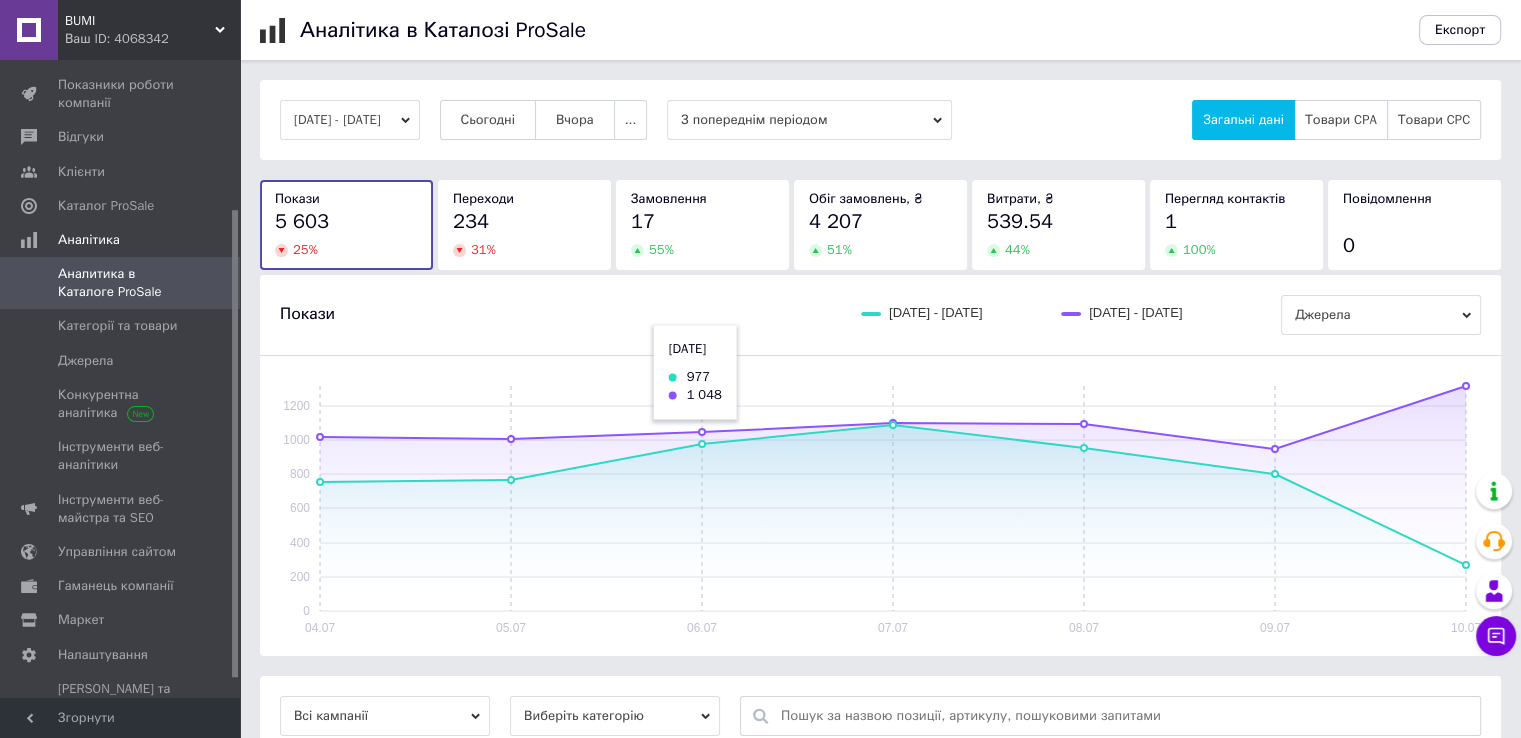 scroll, scrollTop: 199, scrollLeft: 0, axis: vertical 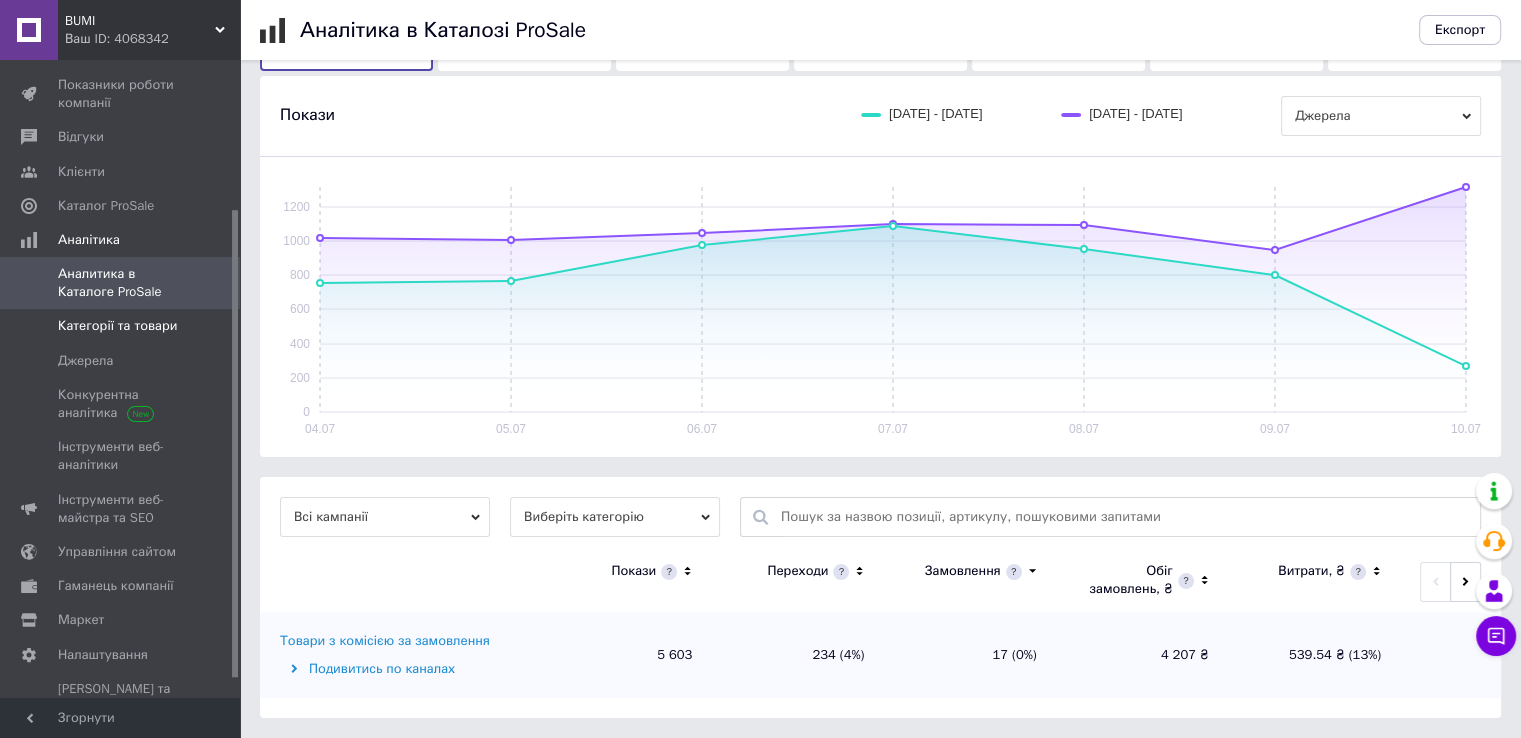 click on "Категорії та товари" at bounding box center (117, 326) 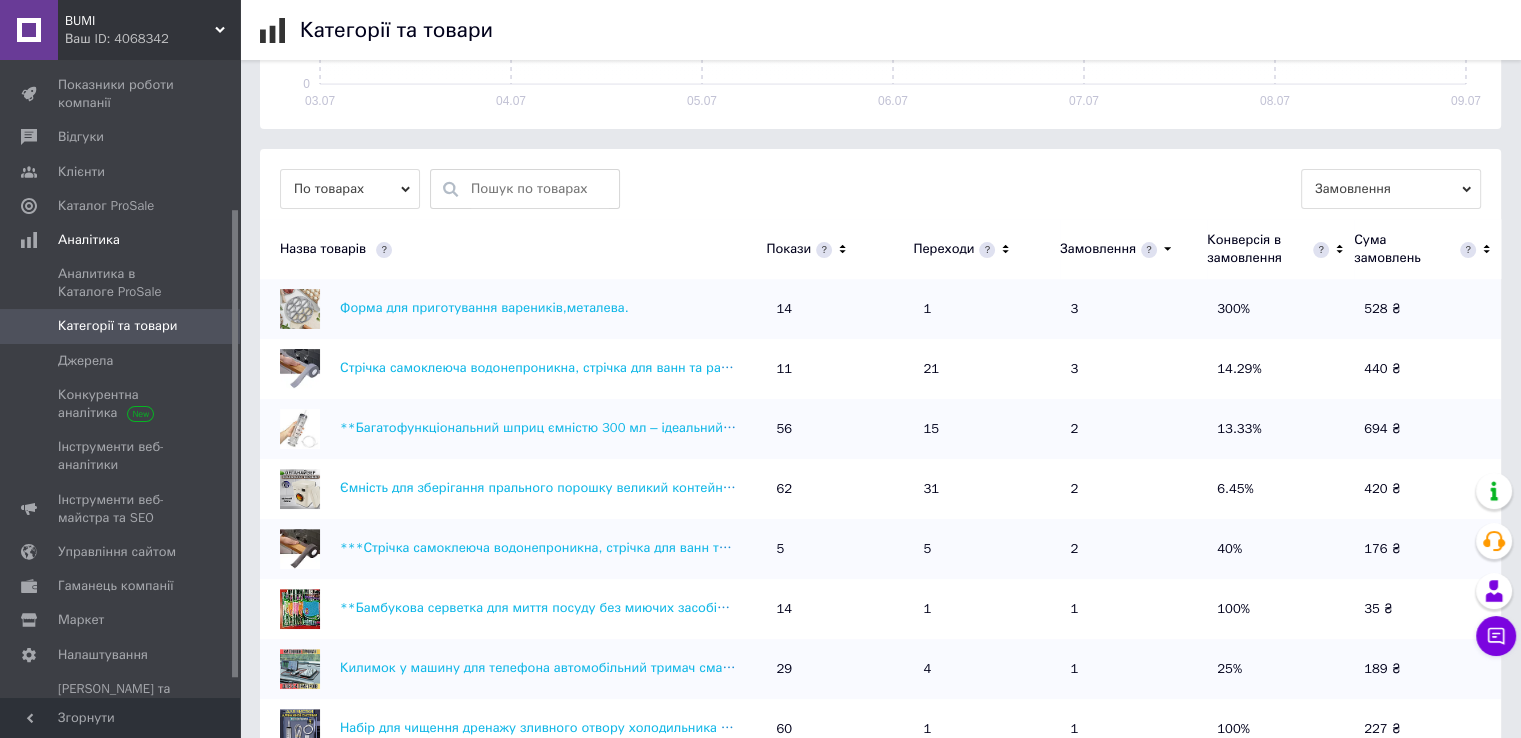 scroll, scrollTop: 500, scrollLeft: 0, axis: vertical 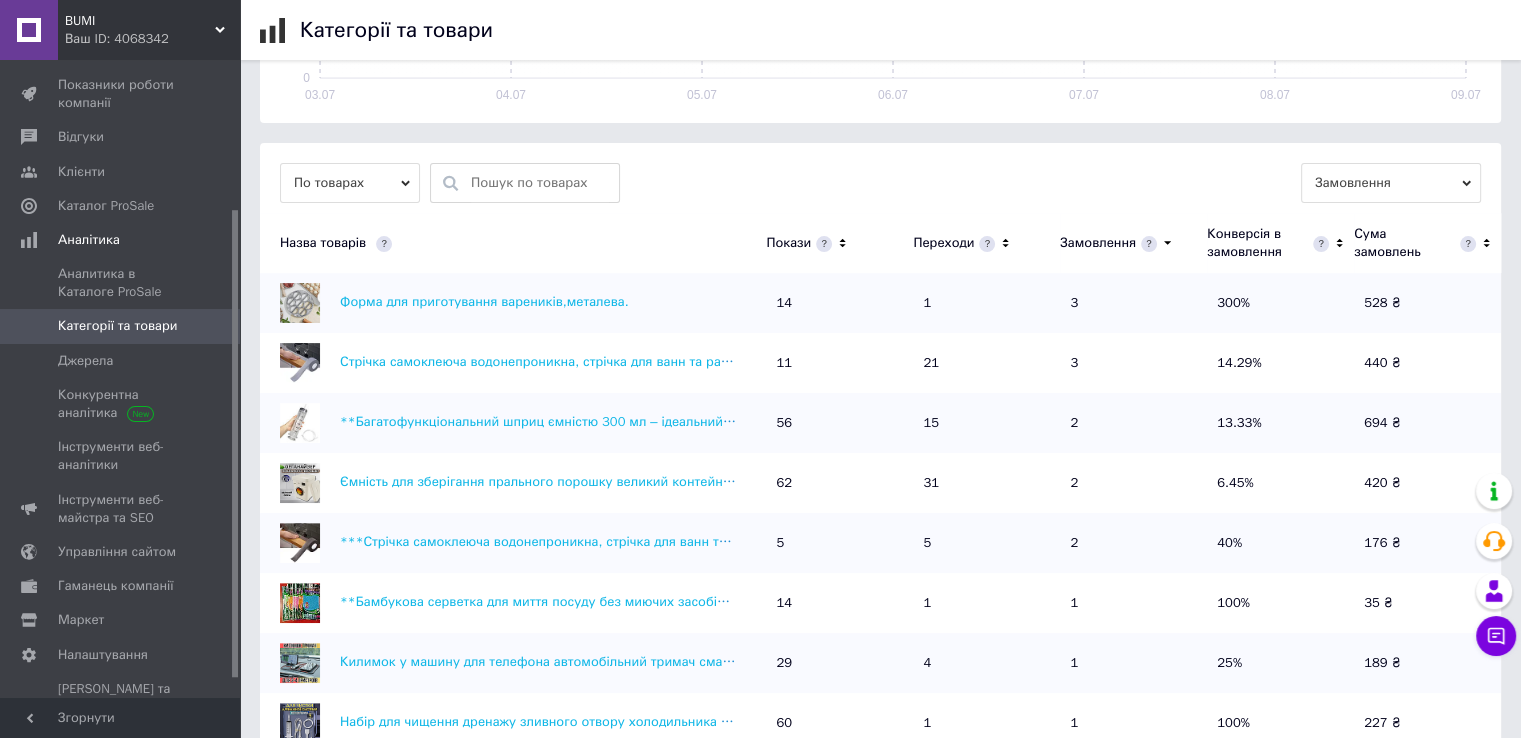 click 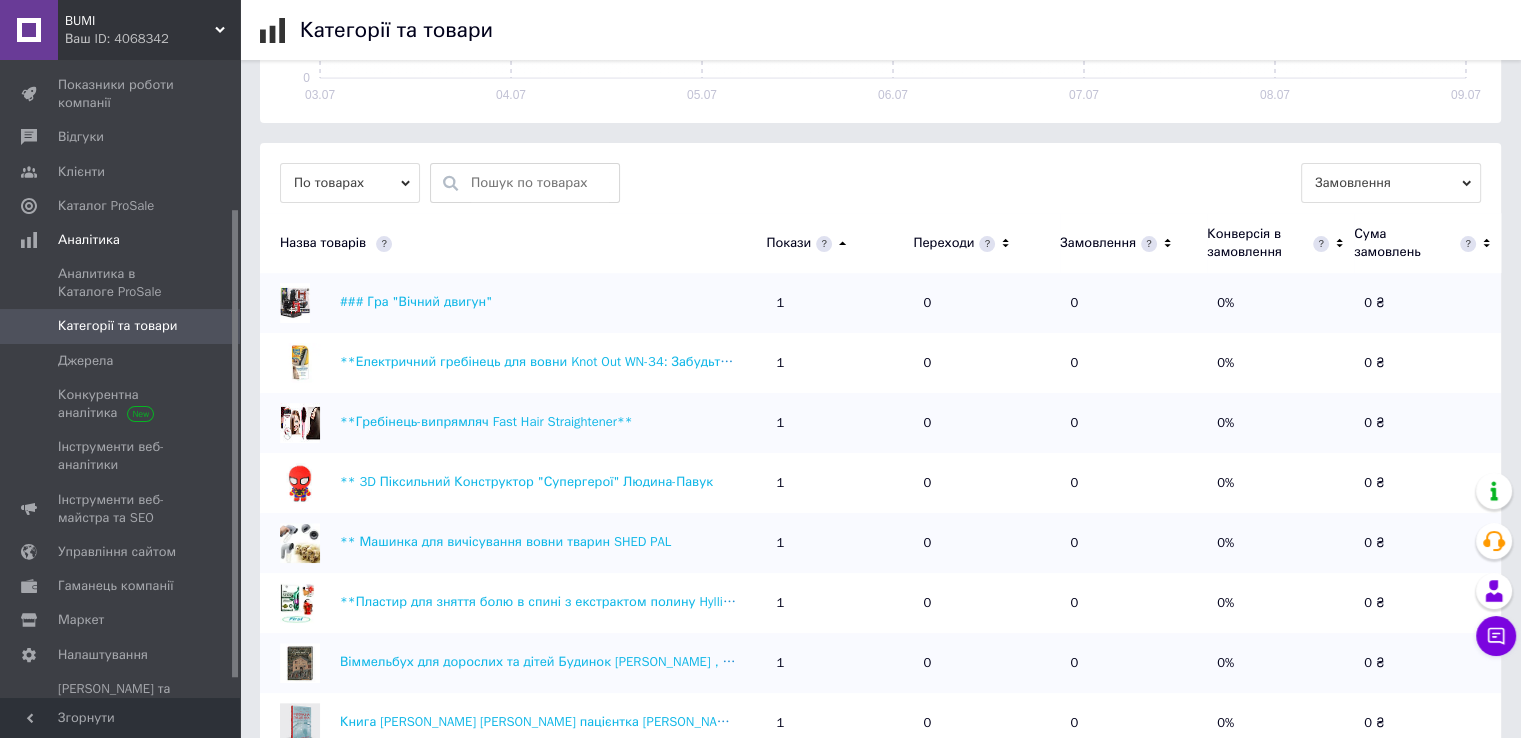 click 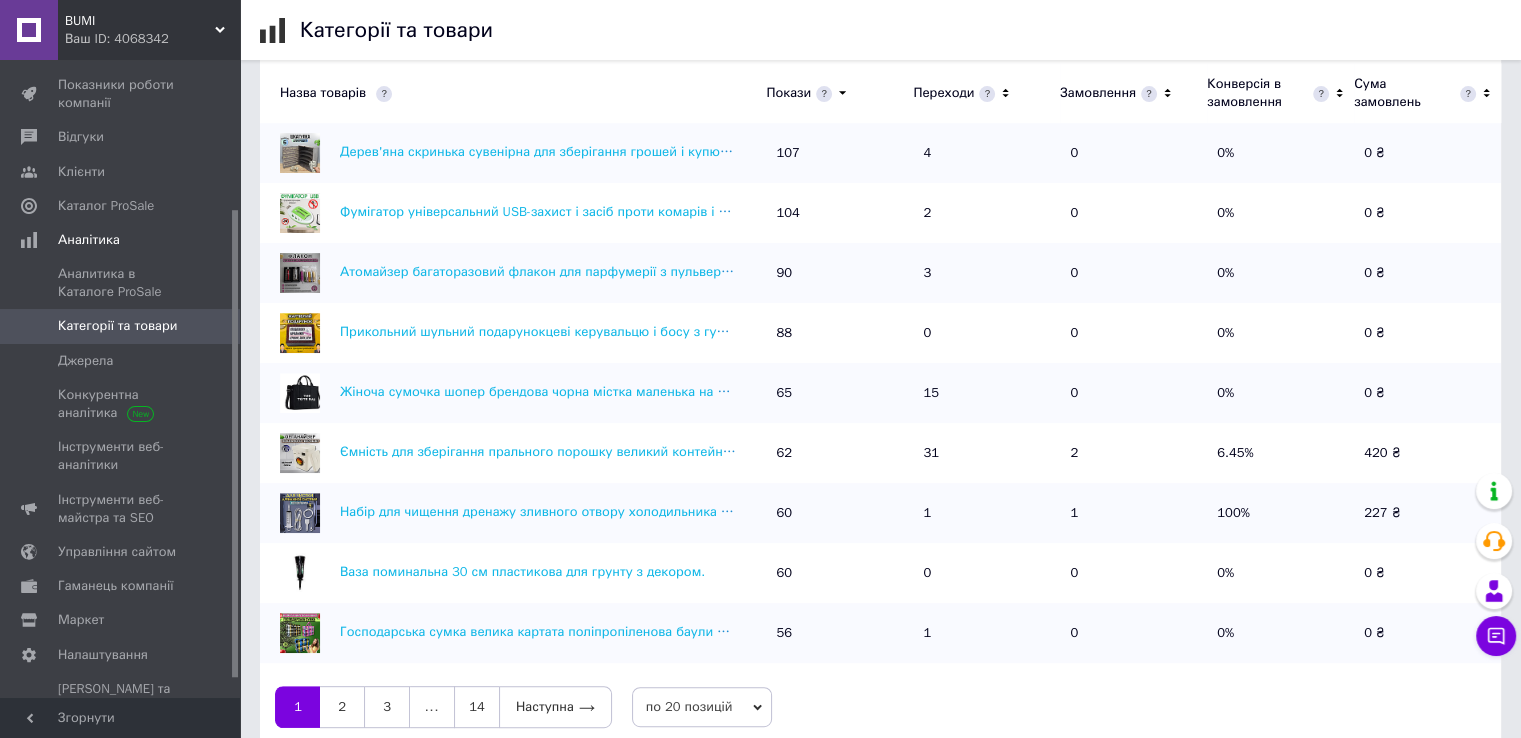 scroll, scrollTop: 695, scrollLeft: 0, axis: vertical 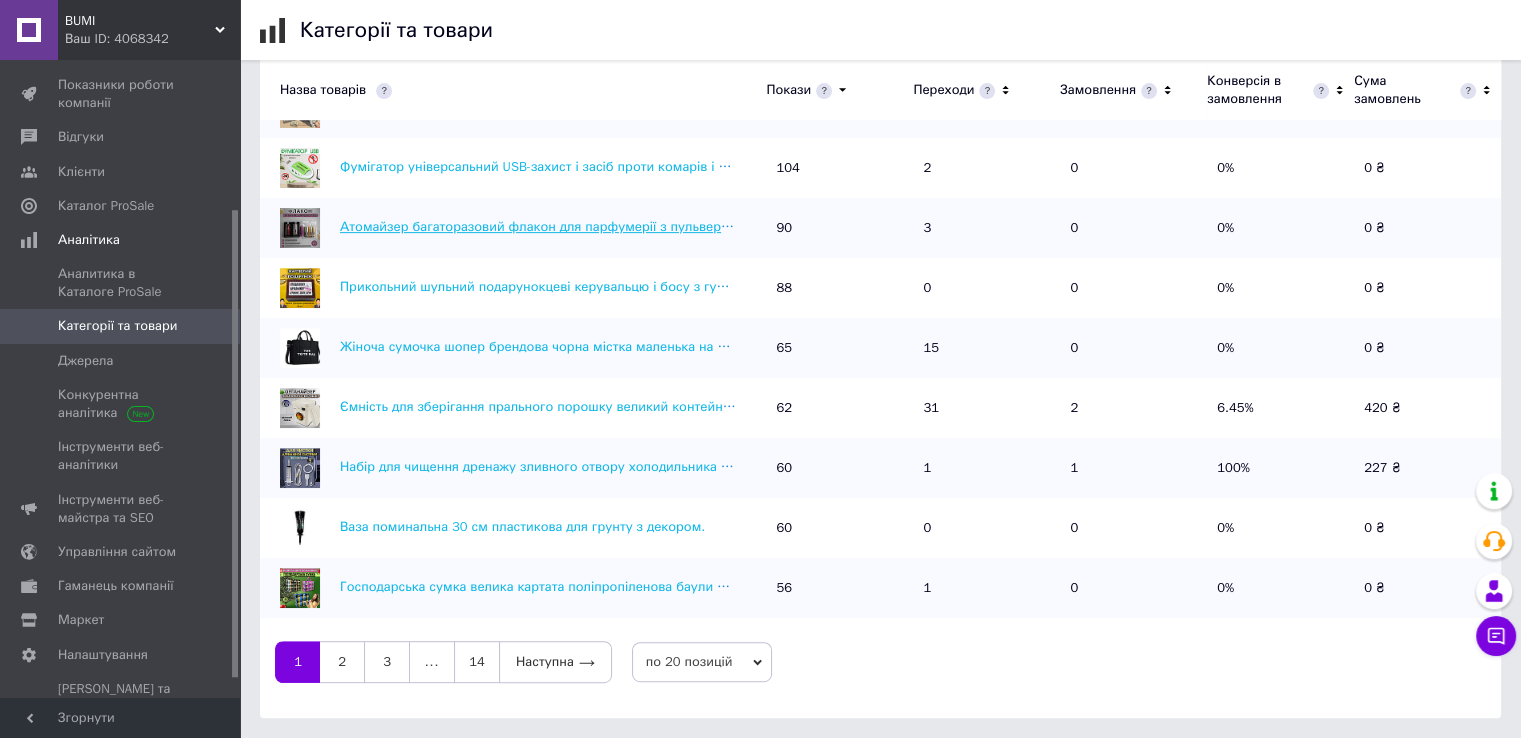 click on "Атомайзер багаторазовий флакон для парфумерії з пульверизатором об'ємом на 5 мл дорожній спрей флакон ємність для парфумів" at bounding box center (761, 226) 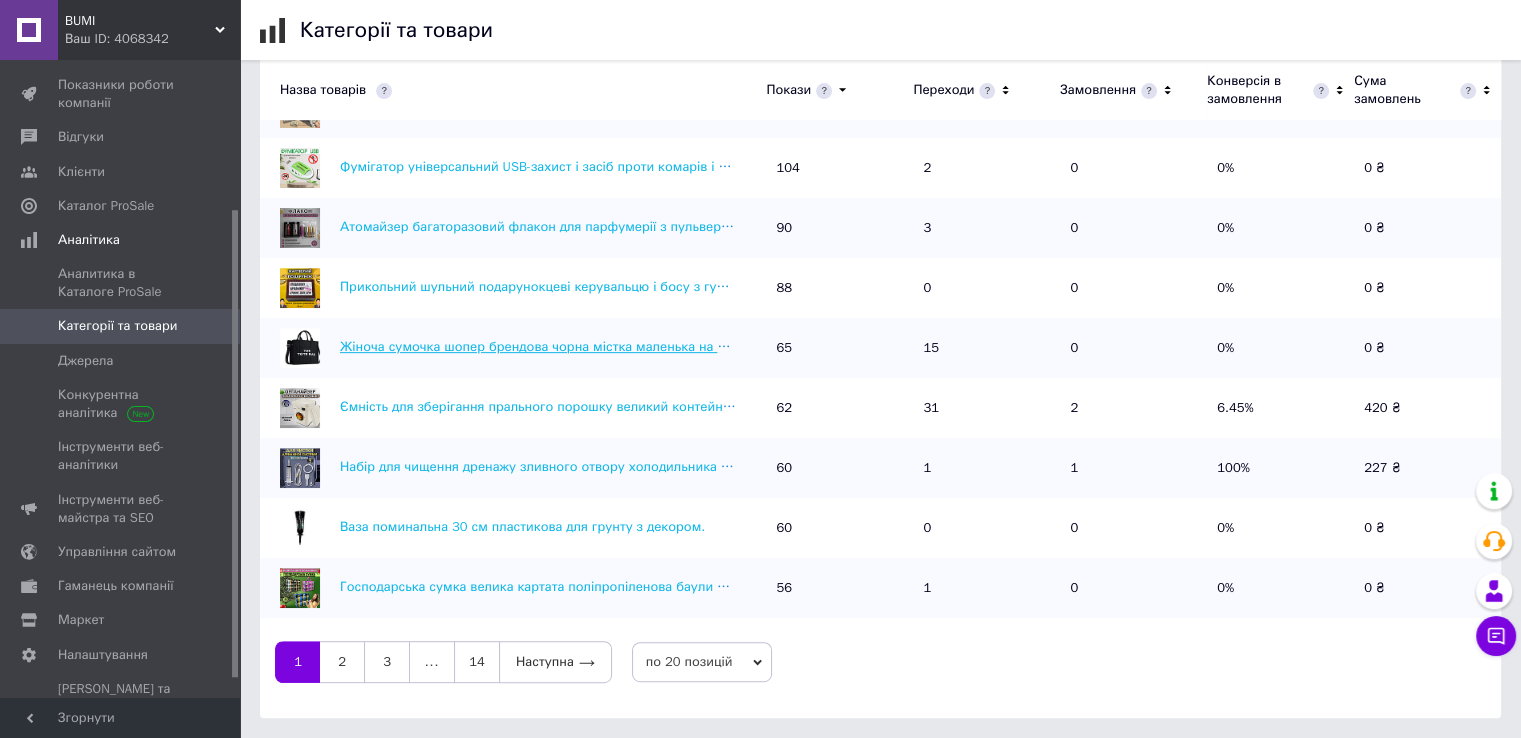 click on "Жіноча сумочка шопер брендова чорна містка маленька на блискавці з екошкіри 24х21х12 см" at bounding box center [638, 346] 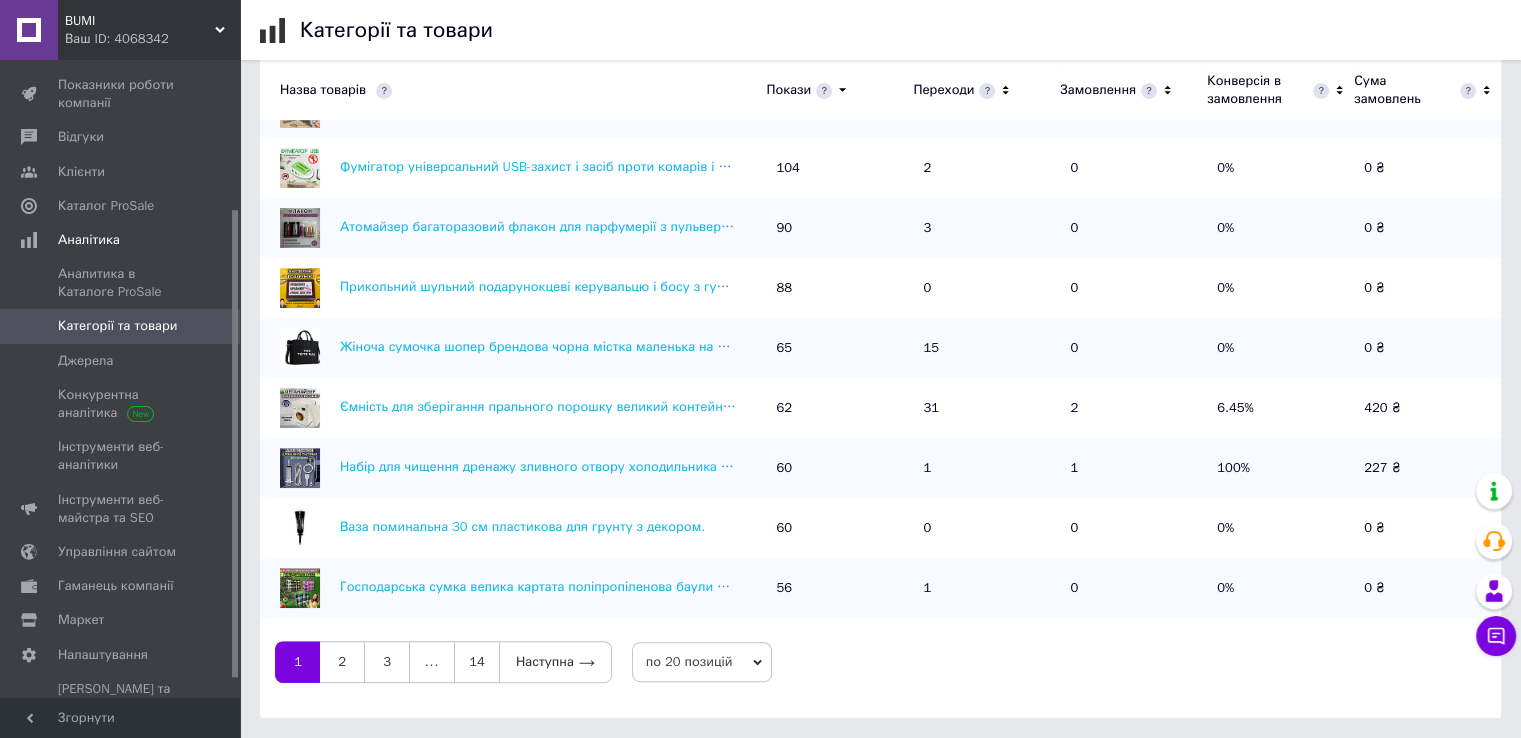 scroll, scrollTop: 0, scrollLeft: 0, axis: both 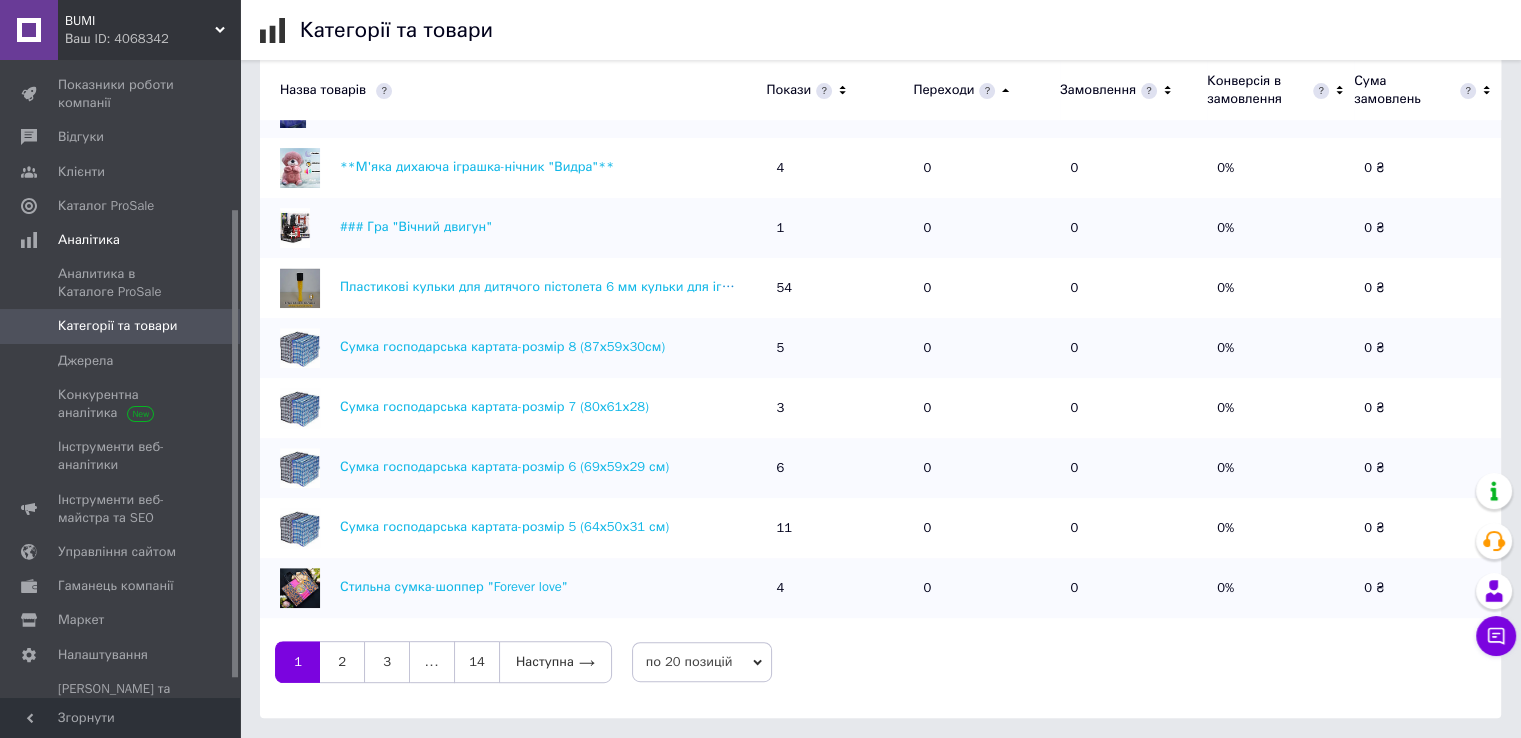 click 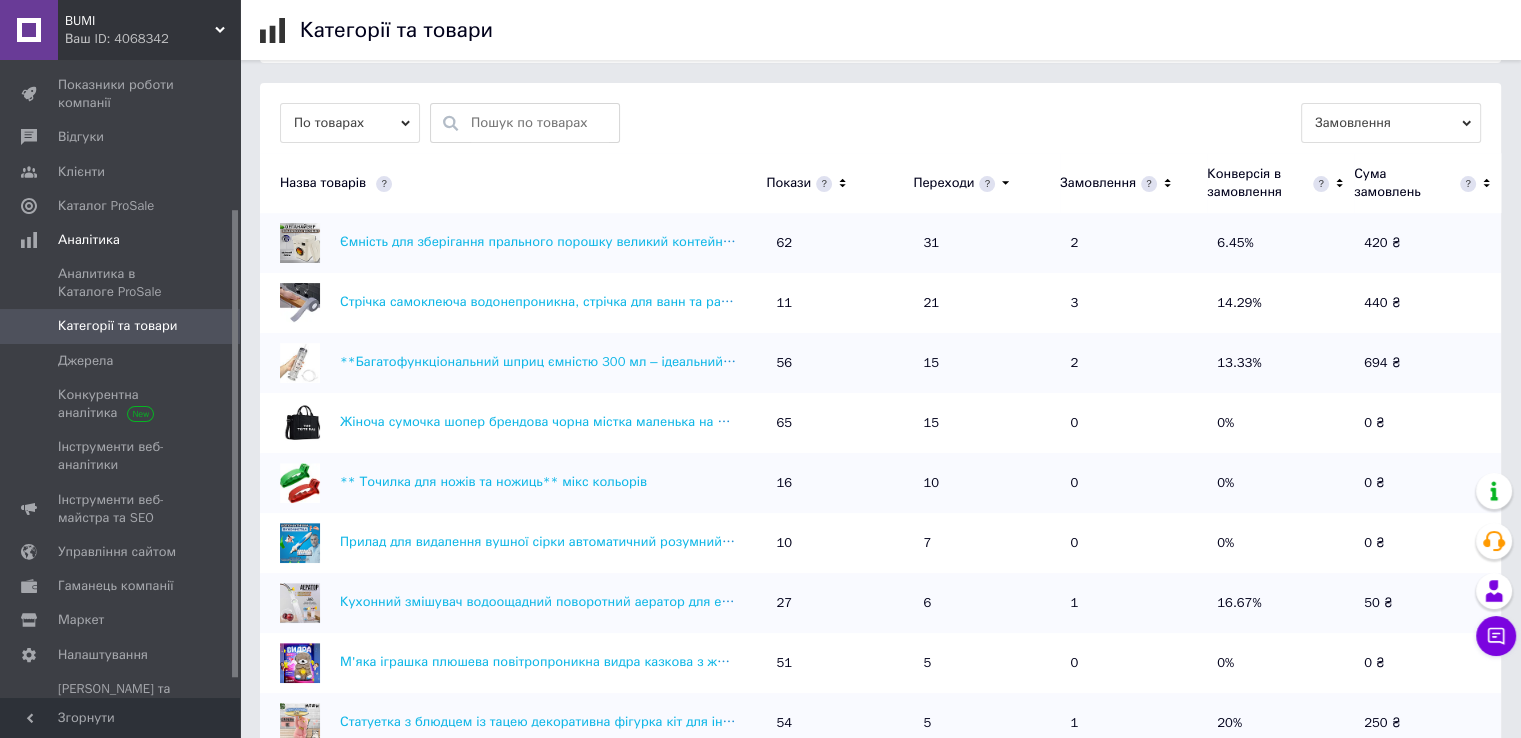 scroll, scrollTop: 595, scrollLeft: 0, axis: vertical 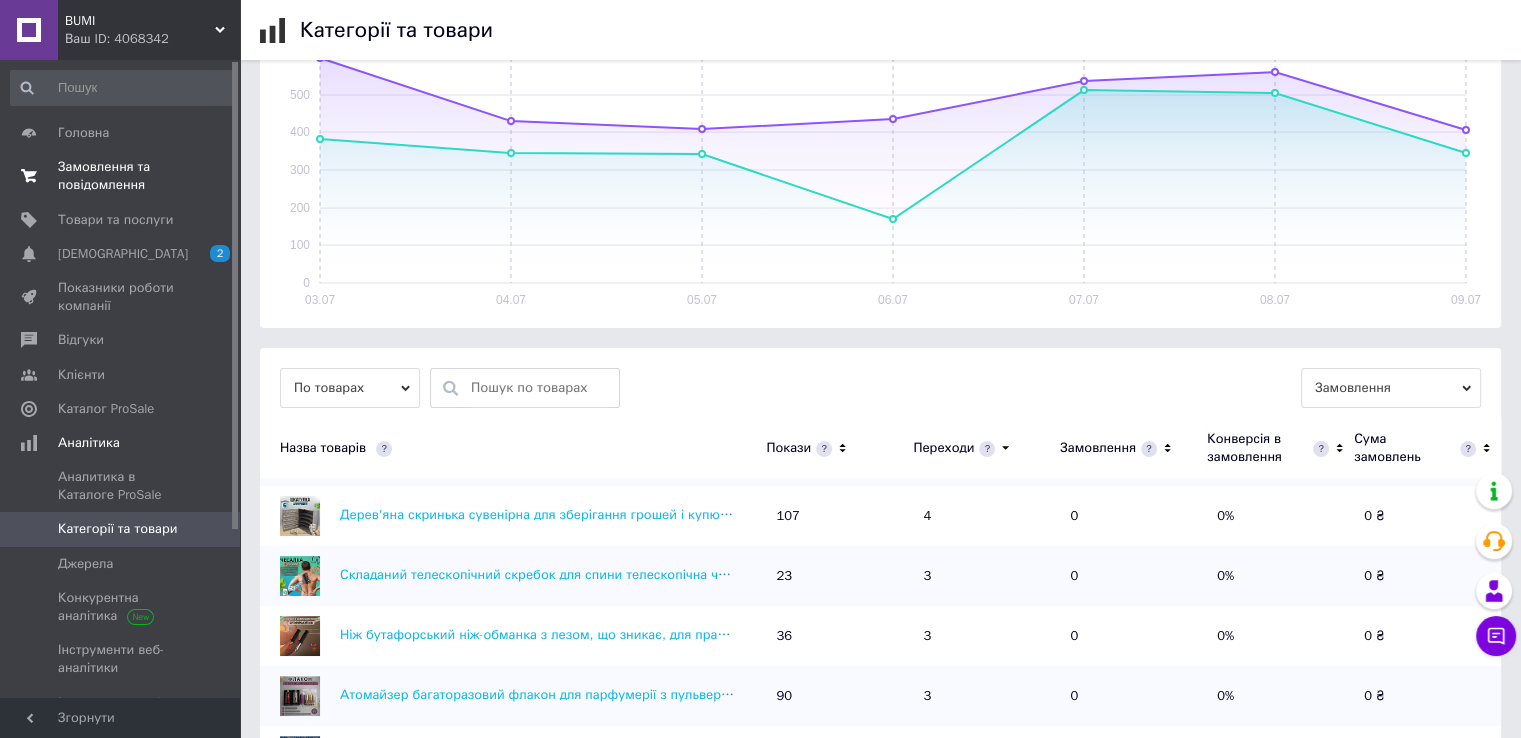 click on "Замовлення та повідомлення 0 0" at bounding box center (123, 176) 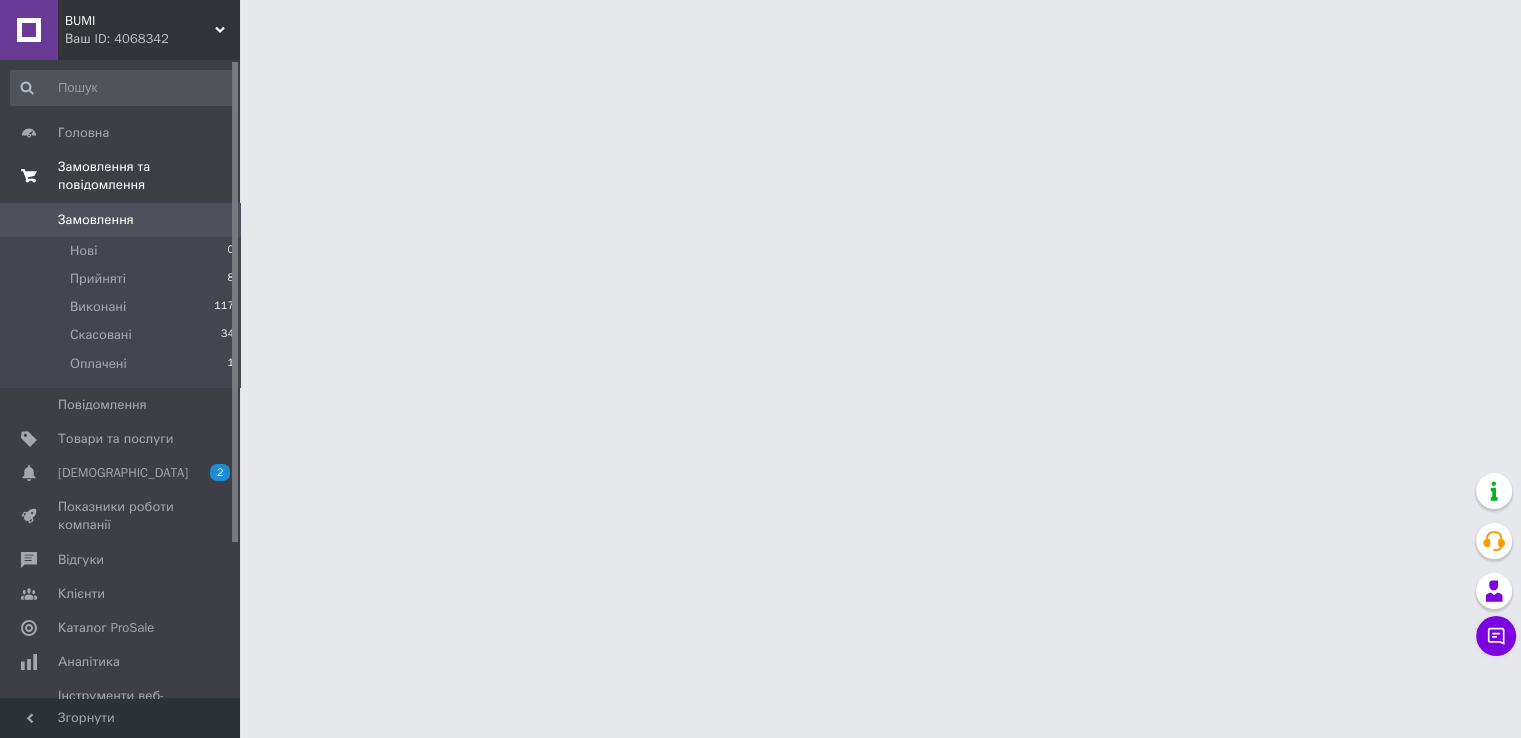 scroll, scrollTop: 0, scrollLeft: 0, axis: both 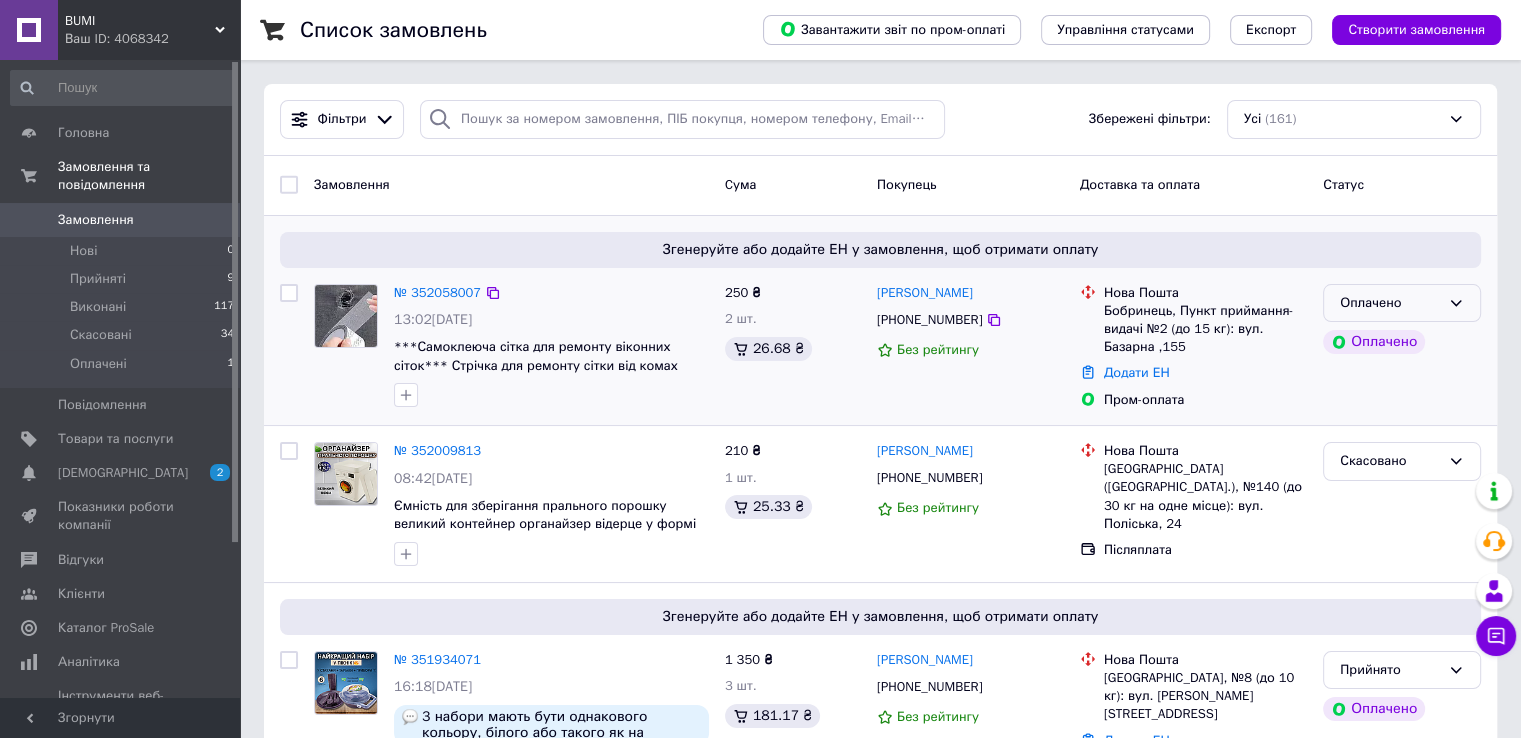 click on "Оплачено" at bounding box center (1390, 303) 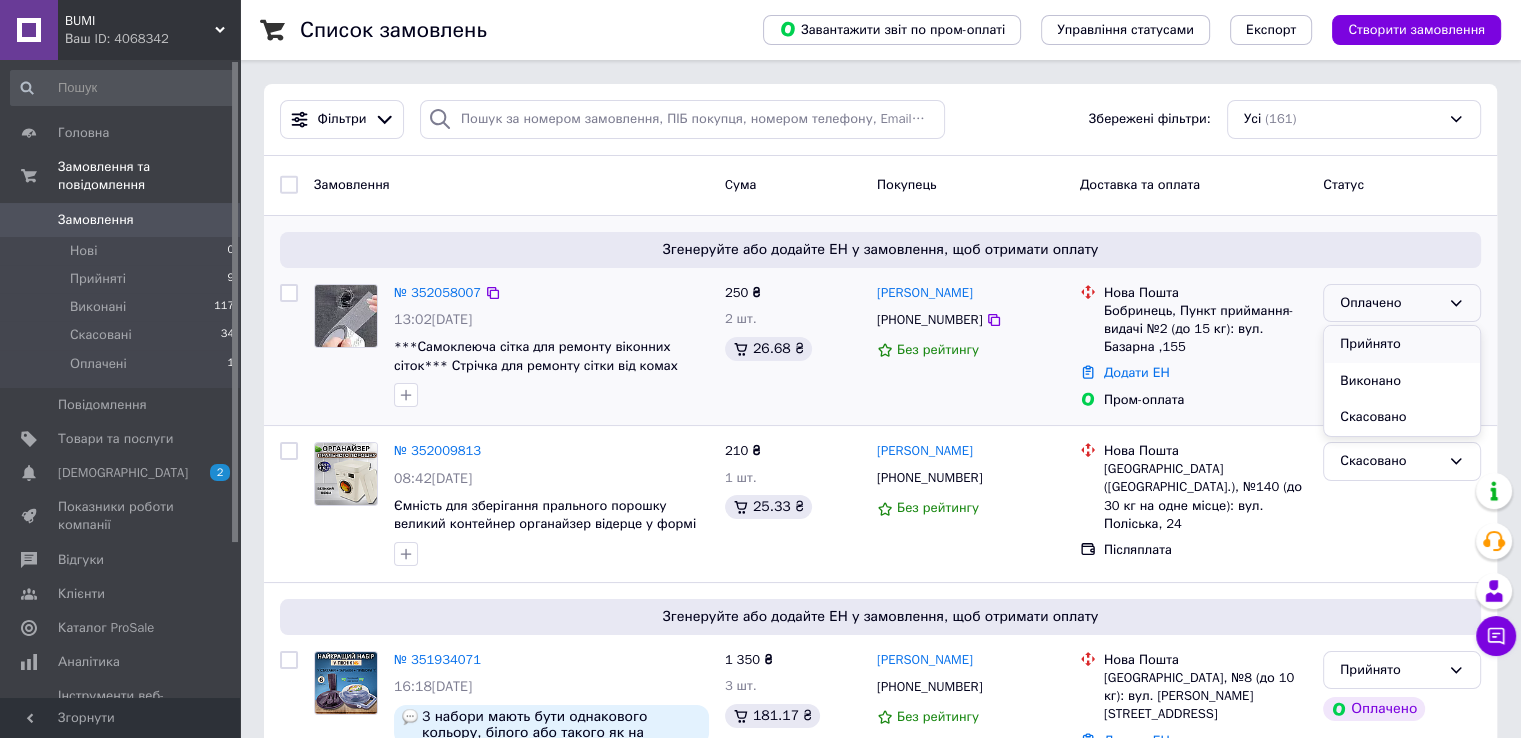 click on "Прийнято" at bounding box center [1402, 344] 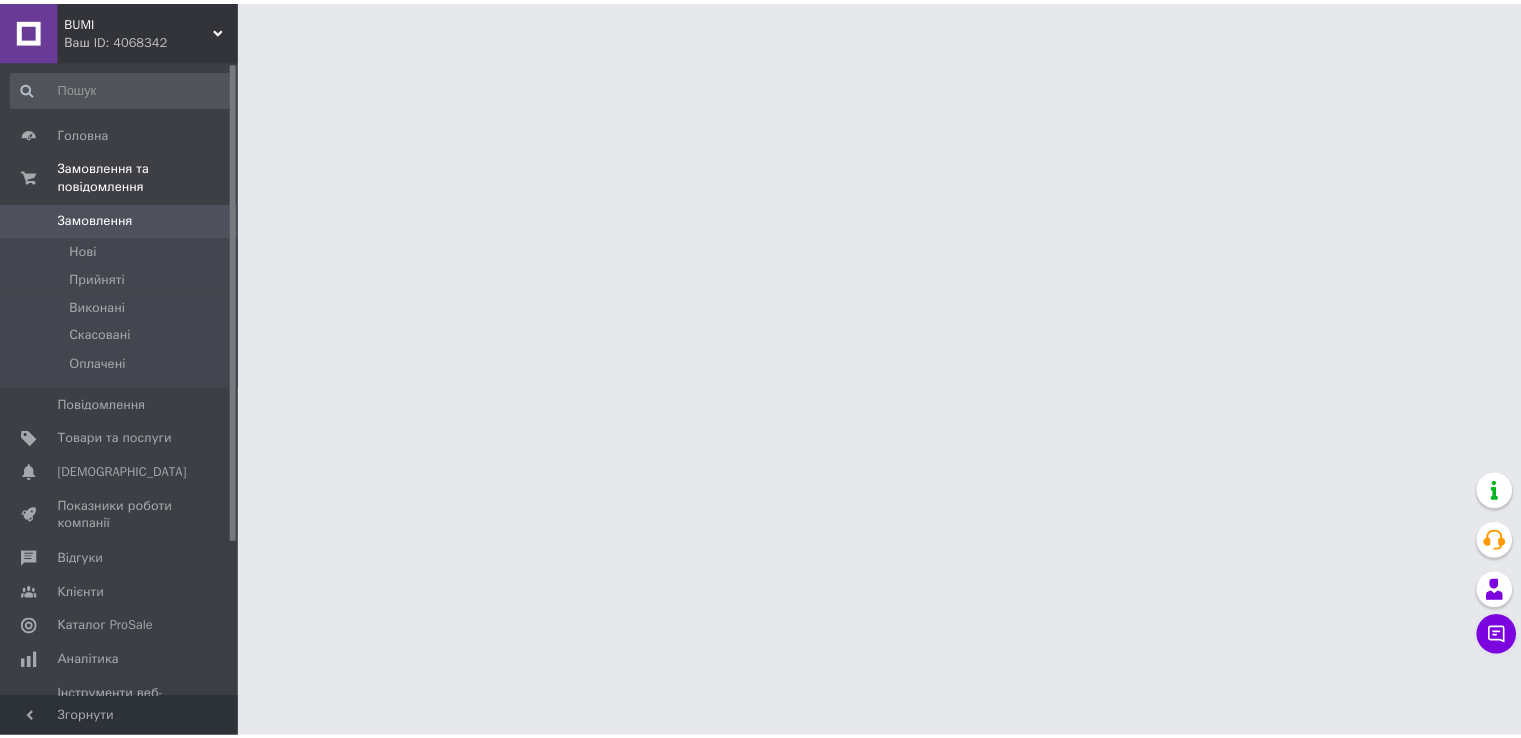 scroll, scrollTop: 0, scrollLeft: 0, axis: both 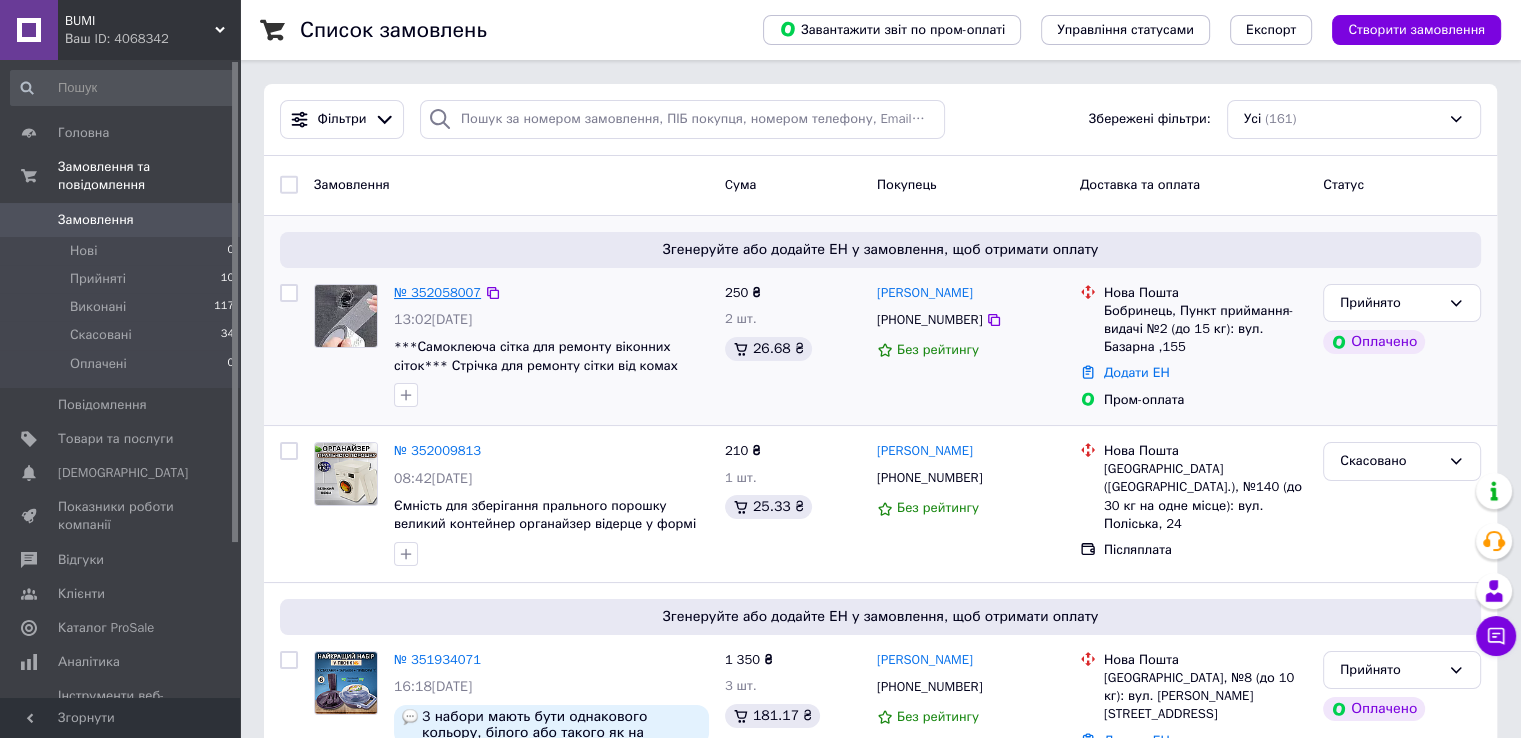 click on "№ 352058007" at bounding box center [437, 292] 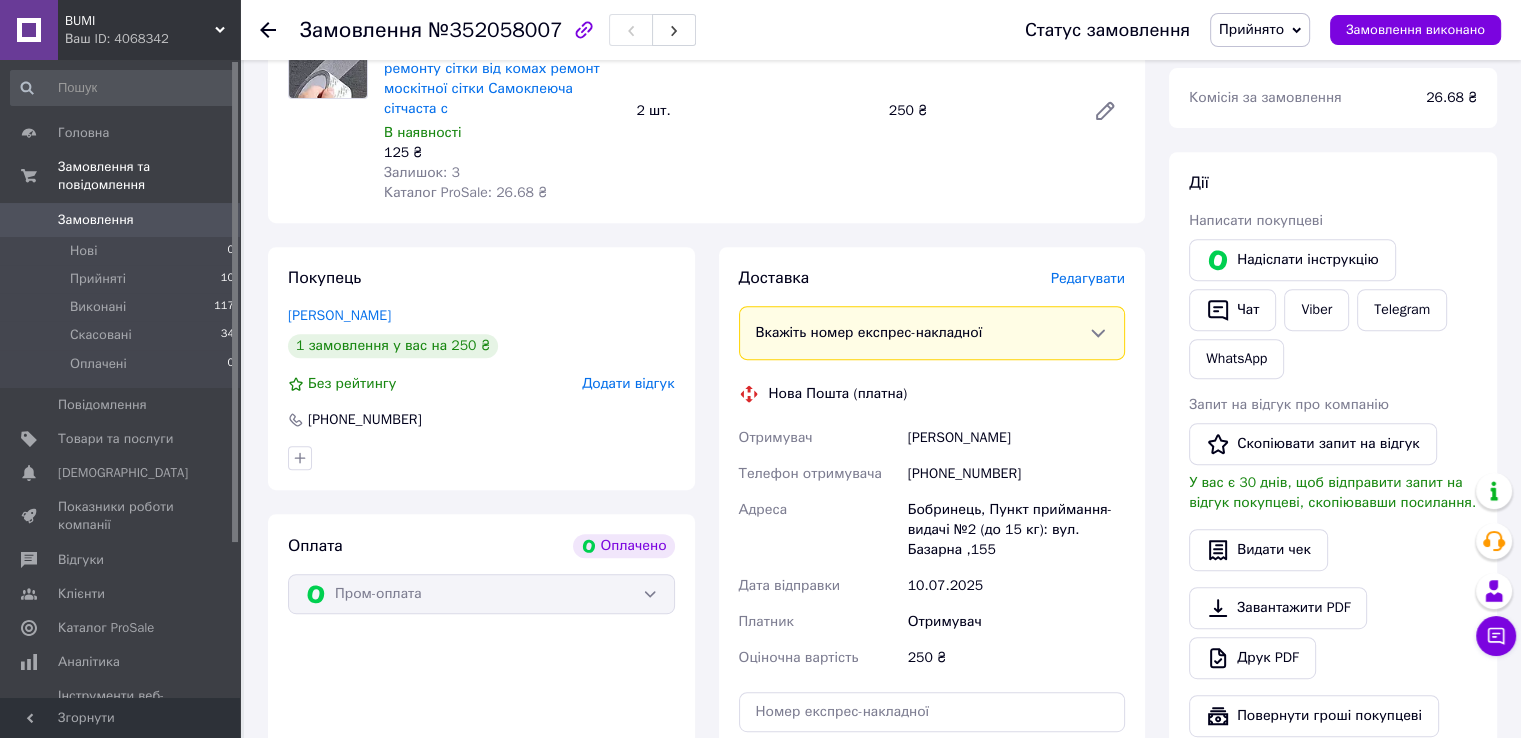 scroll, scrollTop: 900, scrollLeft: 0, axis: vertical 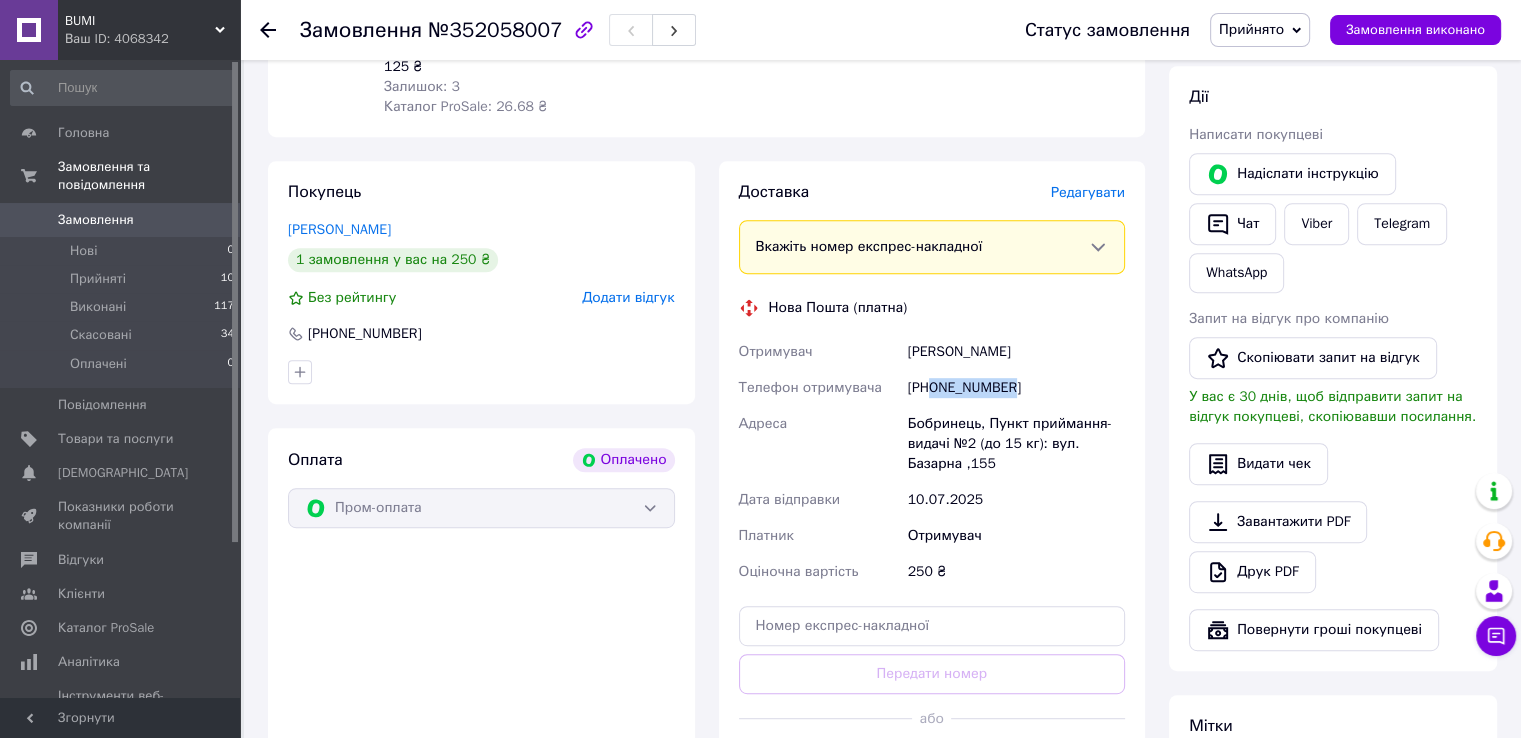 drag, startPoint x: 1020, startPoint y: 384, endPoint x: 929, endPoint y: 396, distance: 91.787796 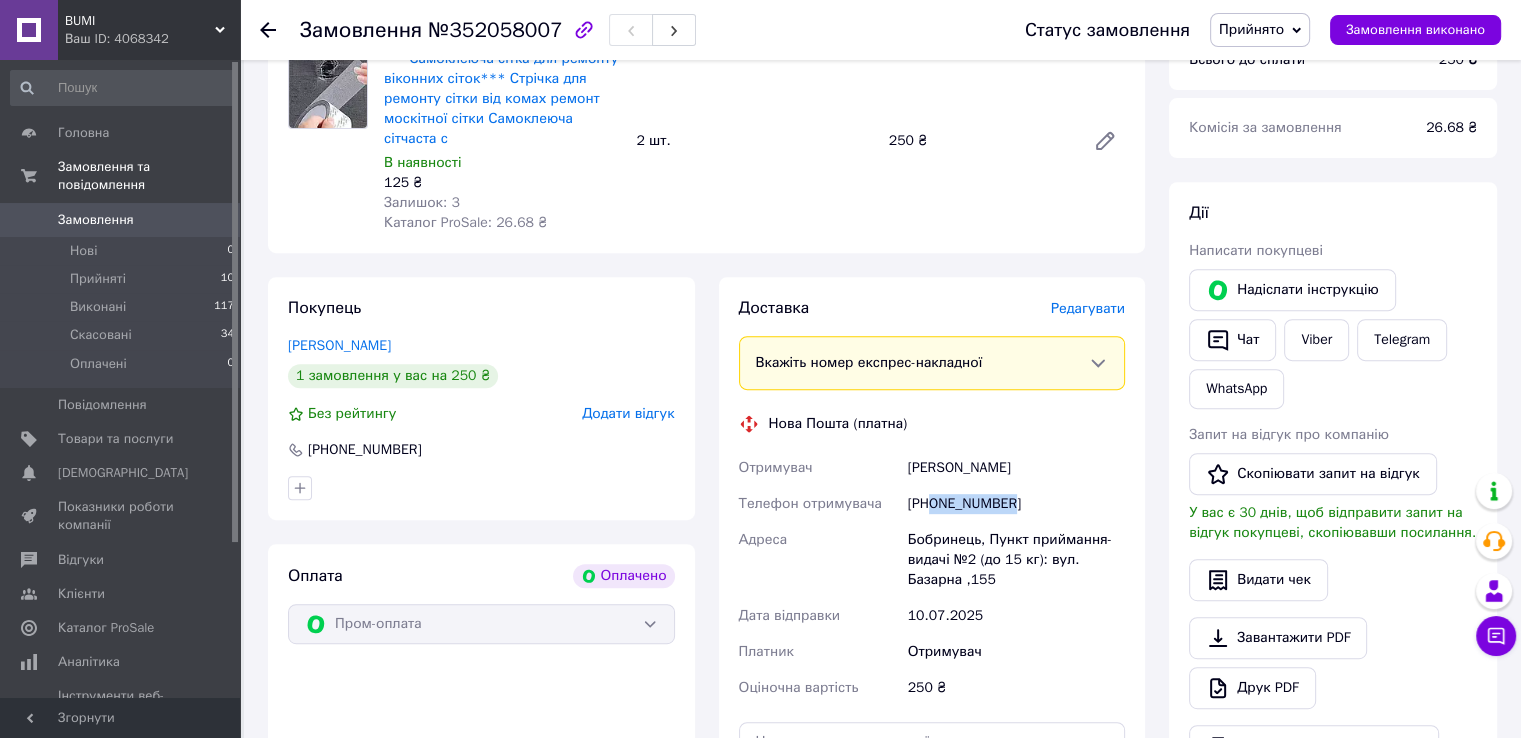 scroll, scrollTop: 900, scrollLeft: 0, axis: vertical 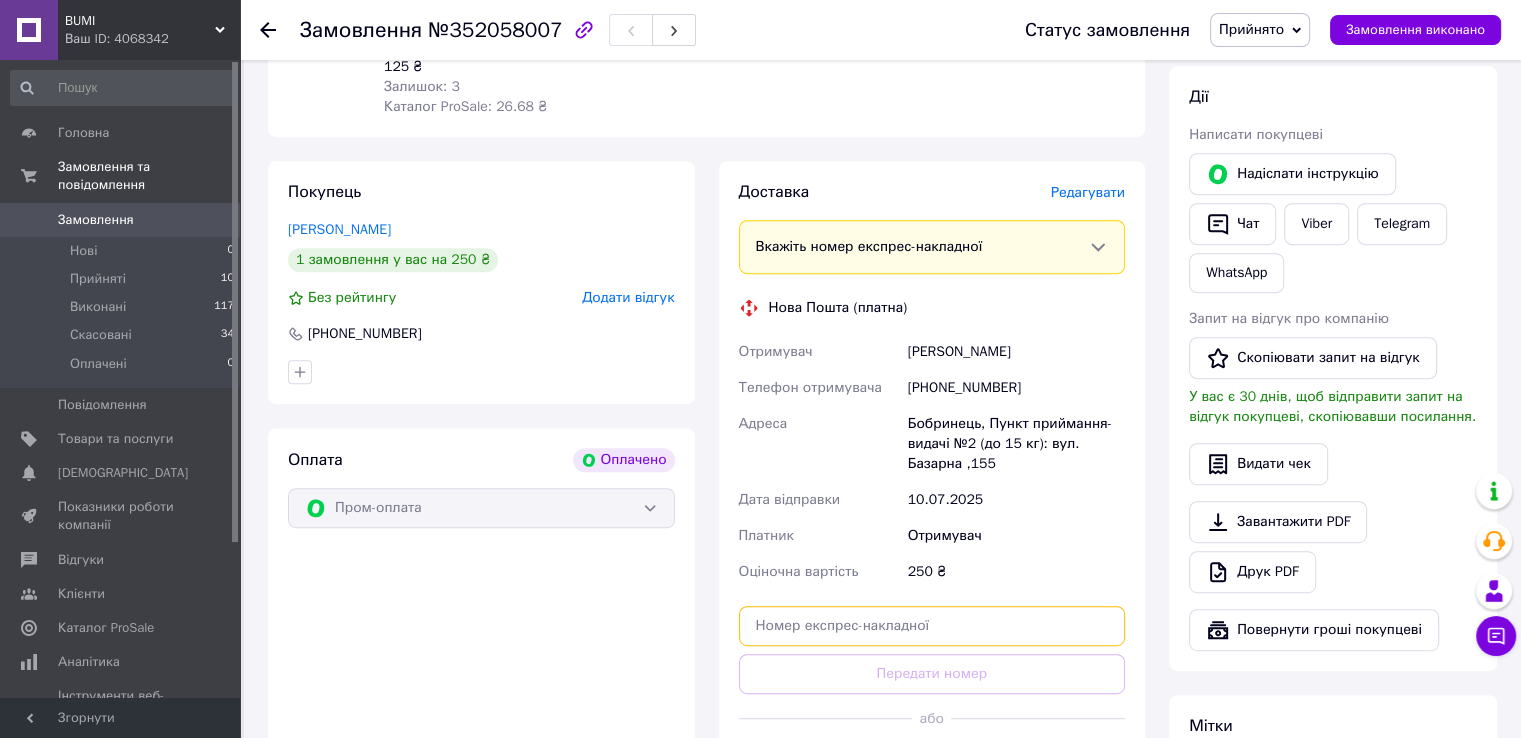 click at bounding box center (932, 626) 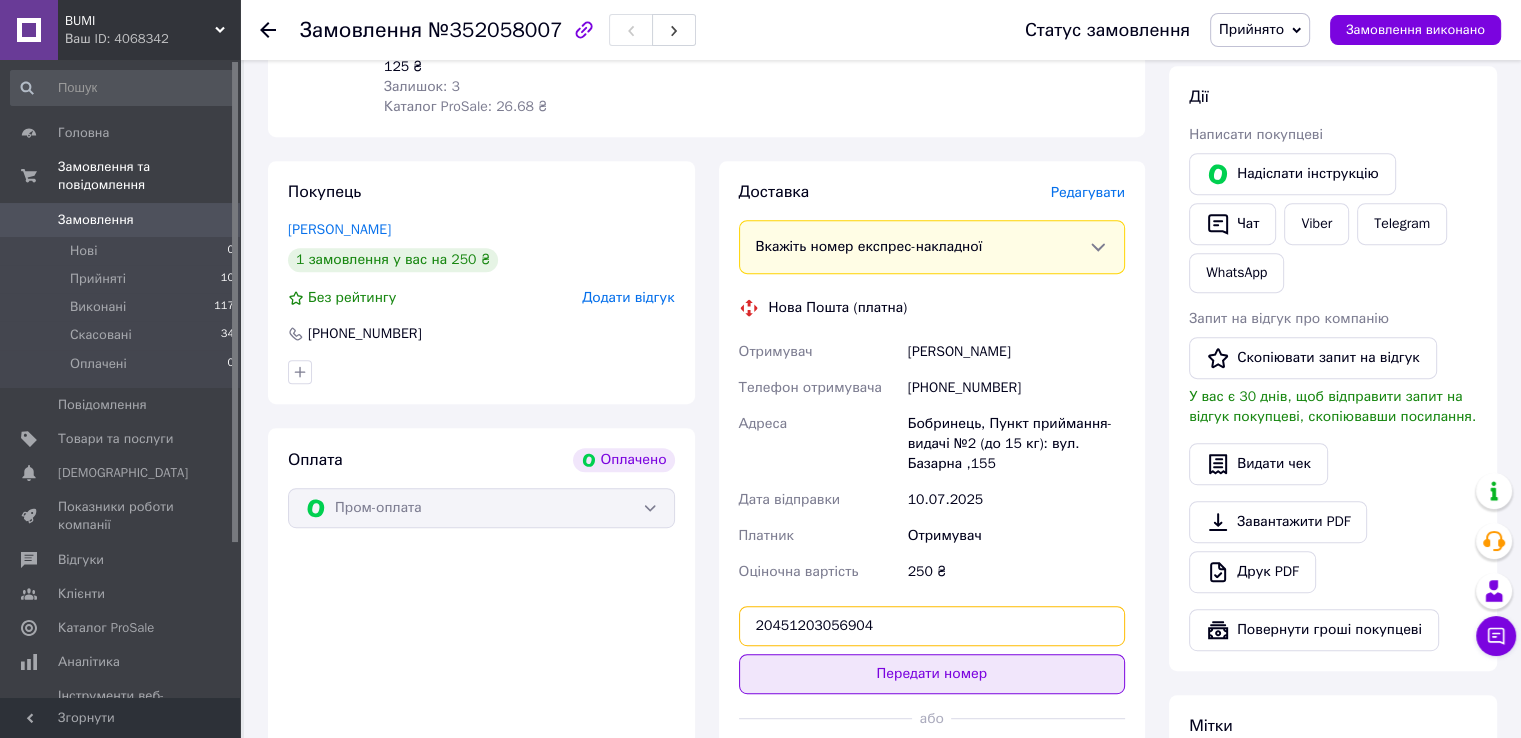 type on "20451203056904" 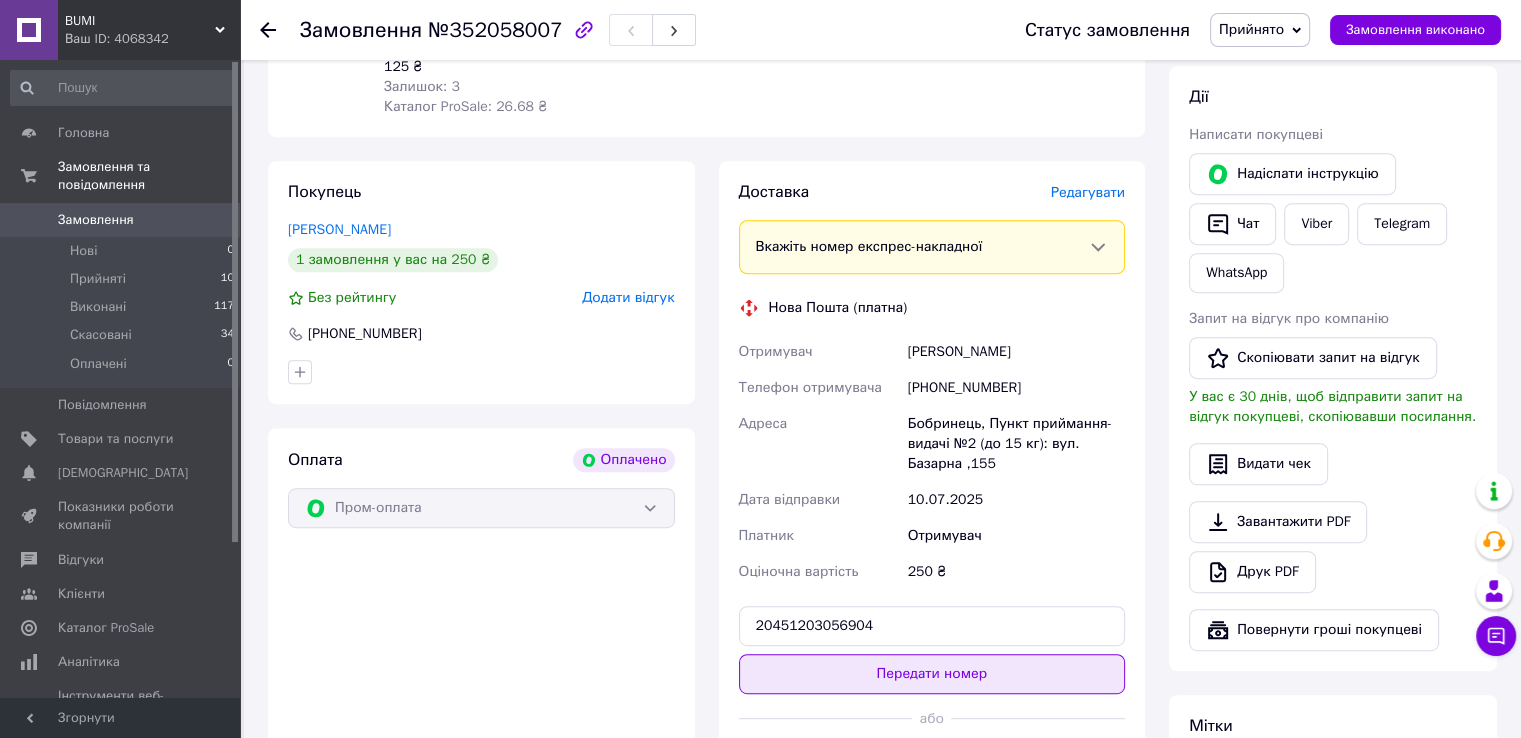 click on "Передати номер" at bounding box center [932, 674] 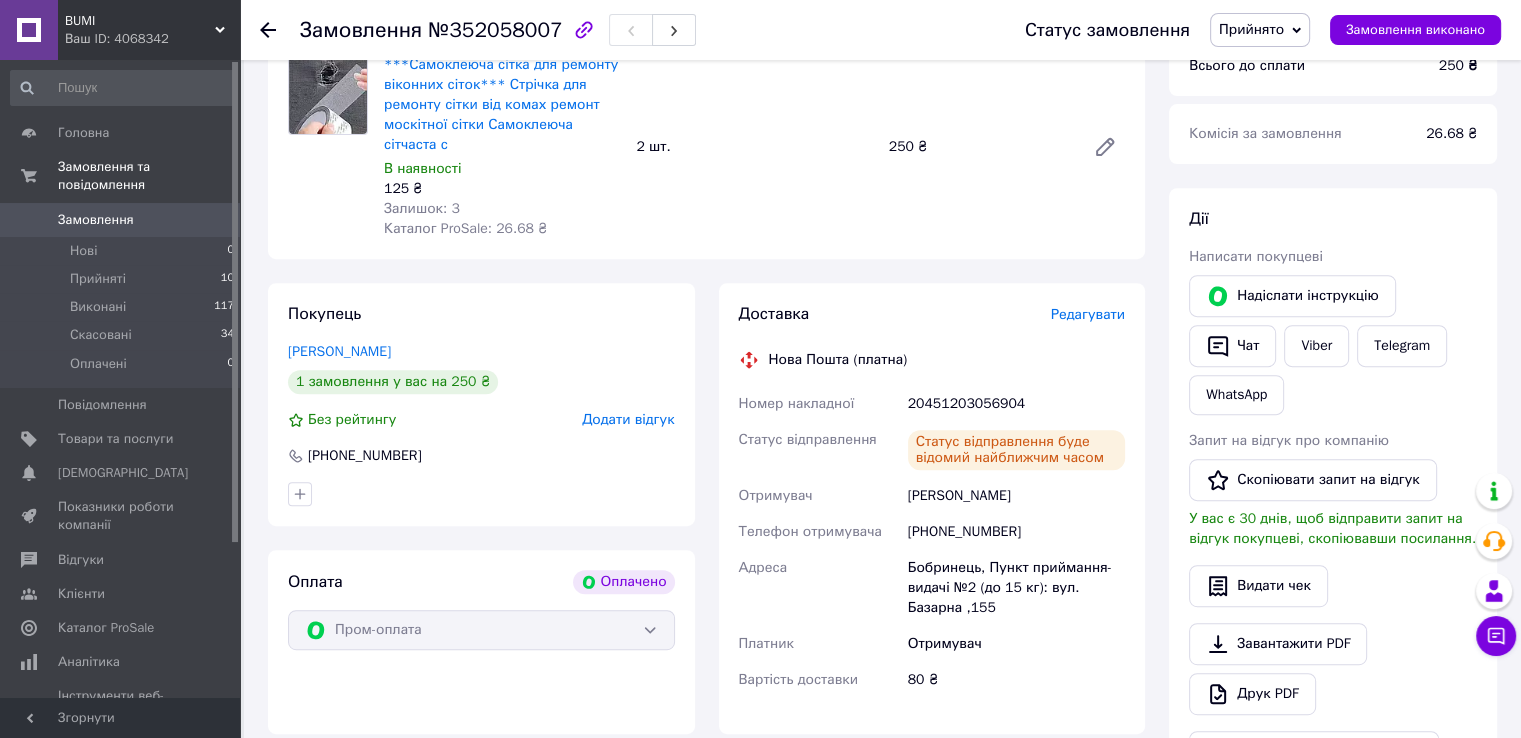 scroll, scrollTop: 500, scrollLeft: 0, axis: vertical 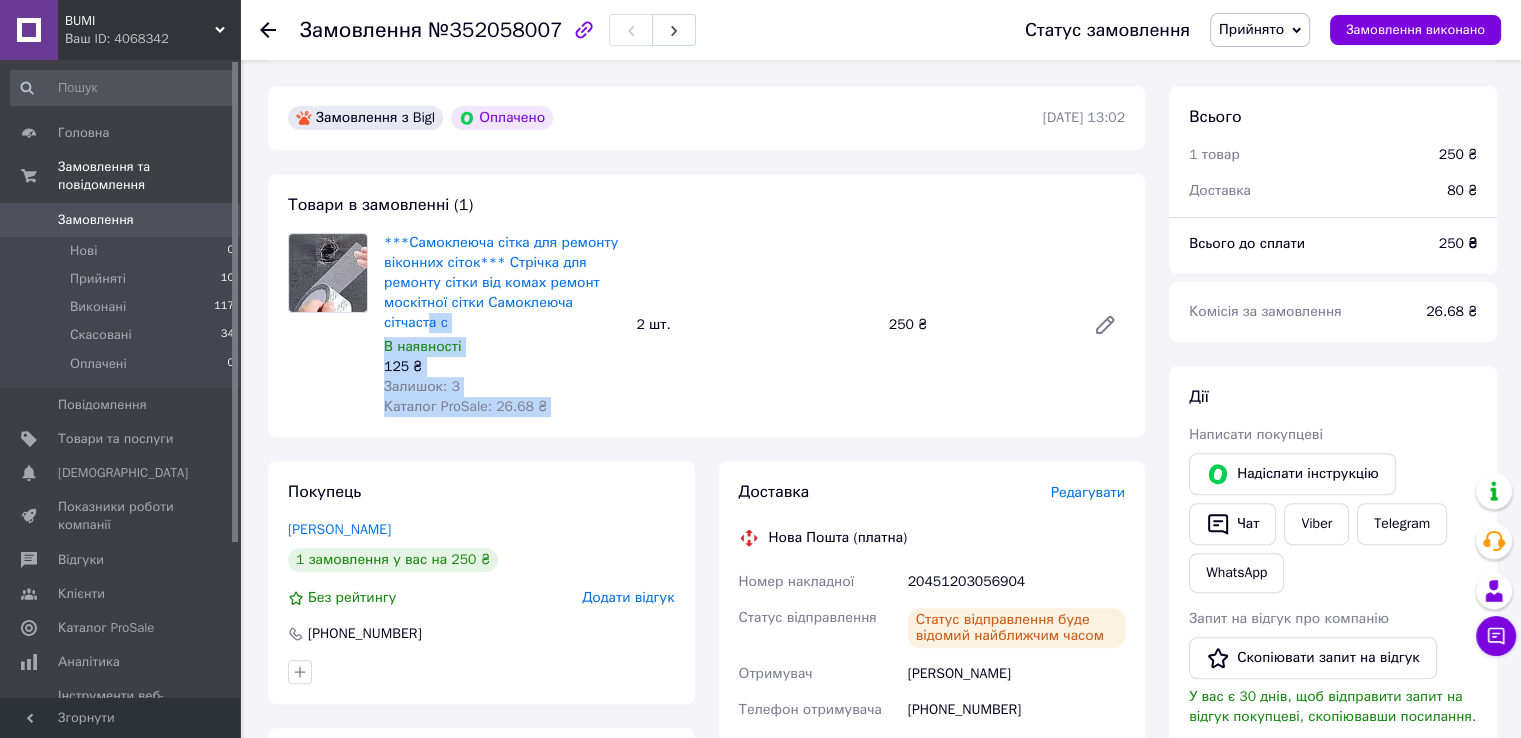 click on "***Самоклеюча сітка для ремонту віконних сіток*** Стрічка для ремонту сітки від комах ремонт москітної сітки Самоклеюча сітчаста с В наявності 125 ₴ Залишок: 3 Каталог ProSale: 26.68 ₴  2 шт. 250 ₴" at bounding box center (754, 325) 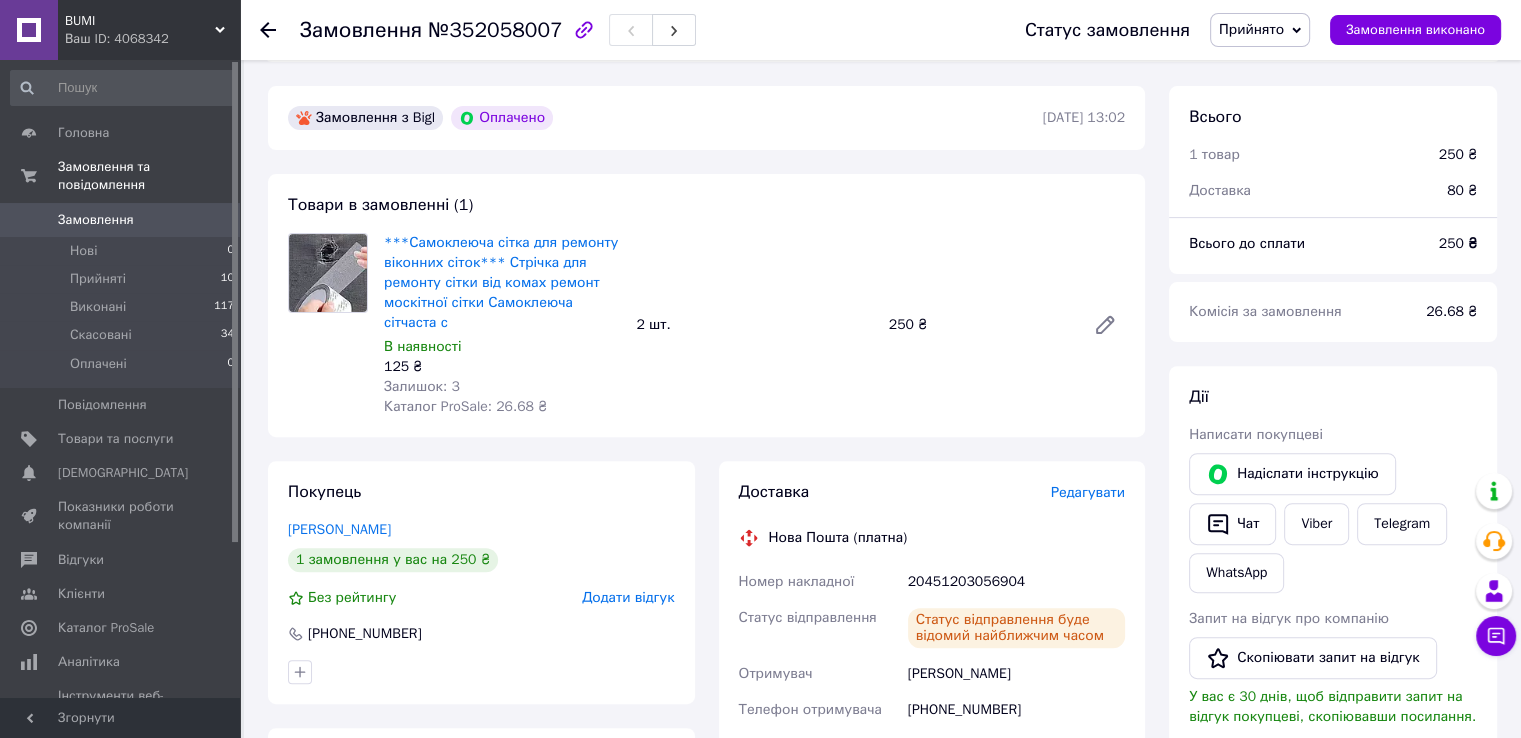click on "2 шт." at bounding box center [754, 325] 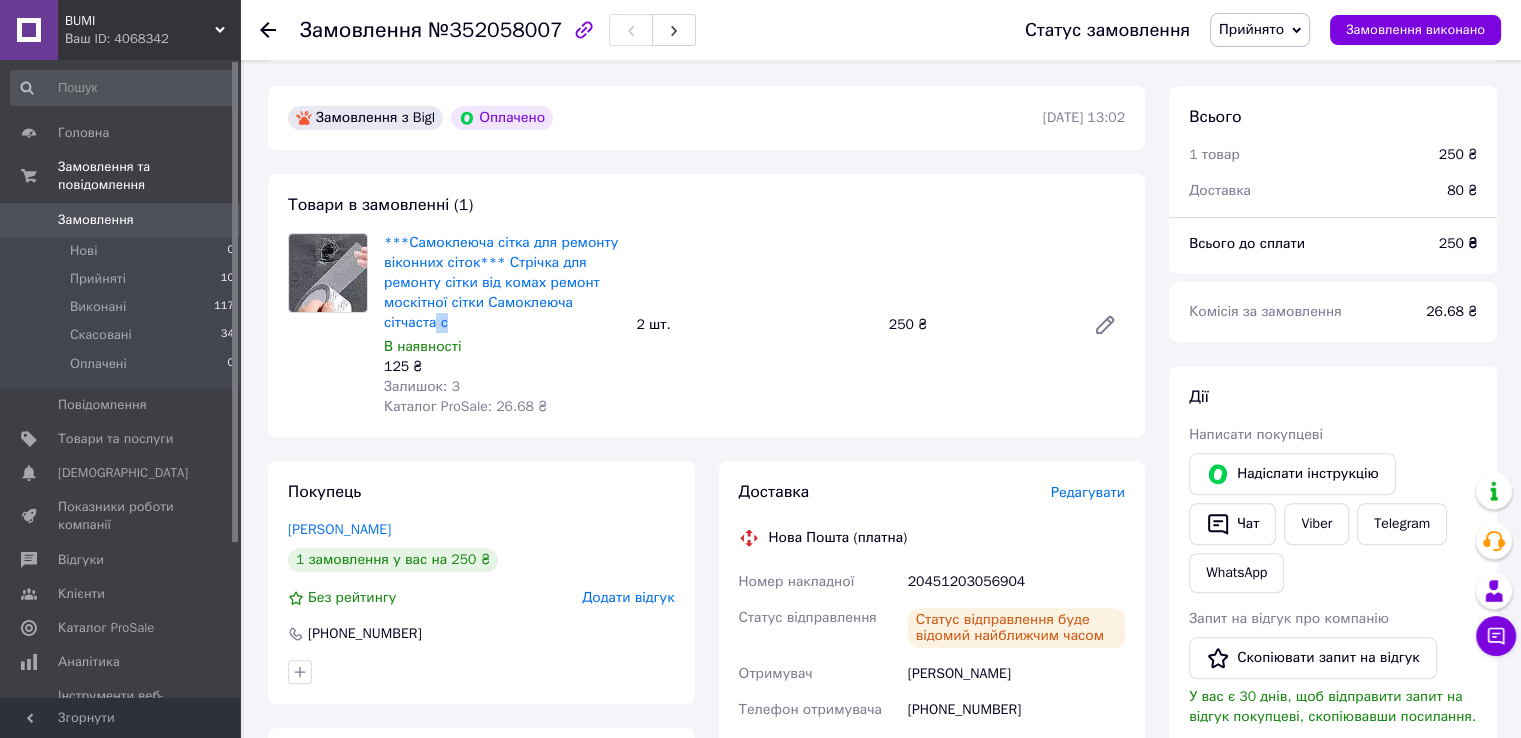drag, startPoint x: 624, startPoint y: 312, endPoint x: 535, endPoint y: 331, distance: 91.00549 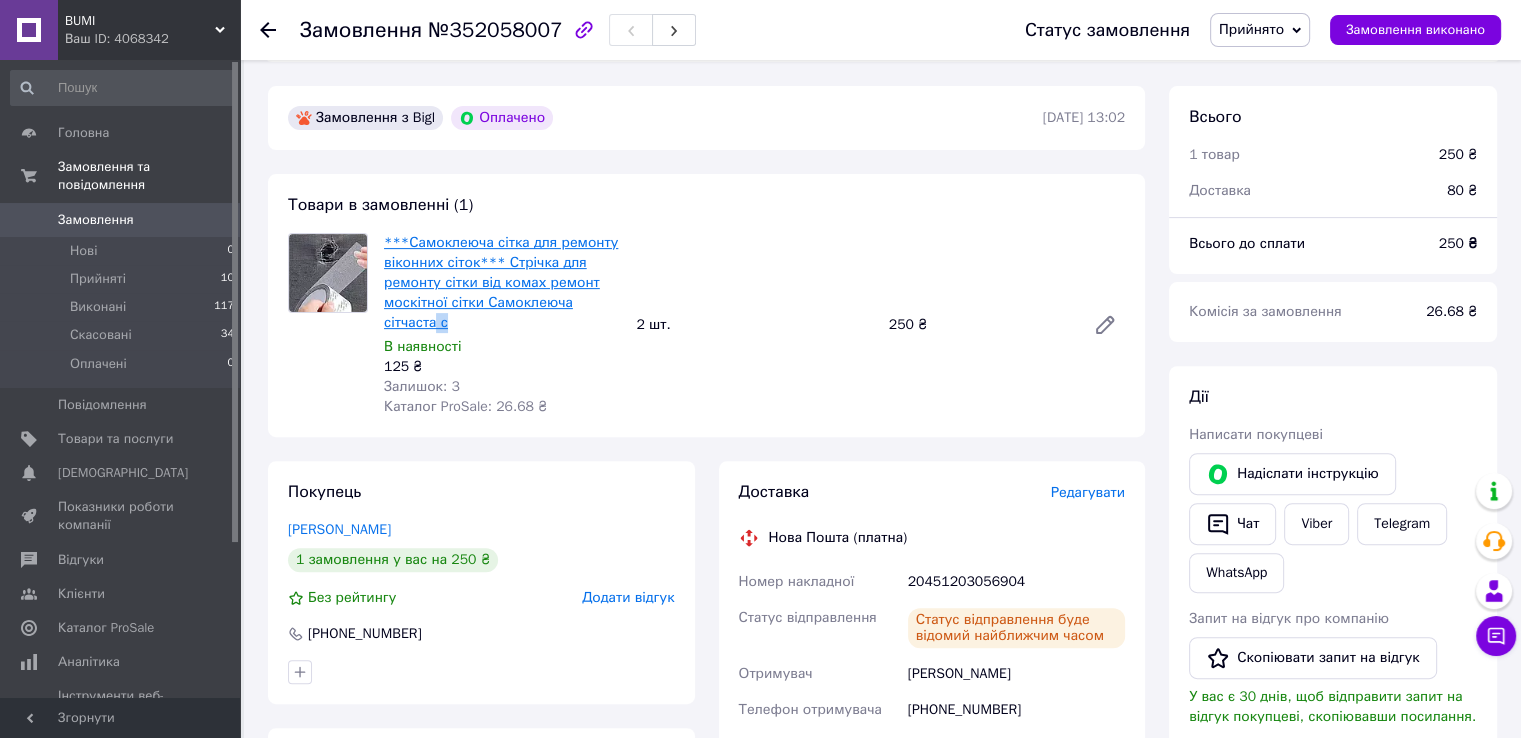 click on "***Самоклеюча сітка для ремонту віконних сіток*** Стрічка для ремонту сітки від комах ремонт москітної сітки Самоклеюча сітчаста с" at bounding box center [501, 282] 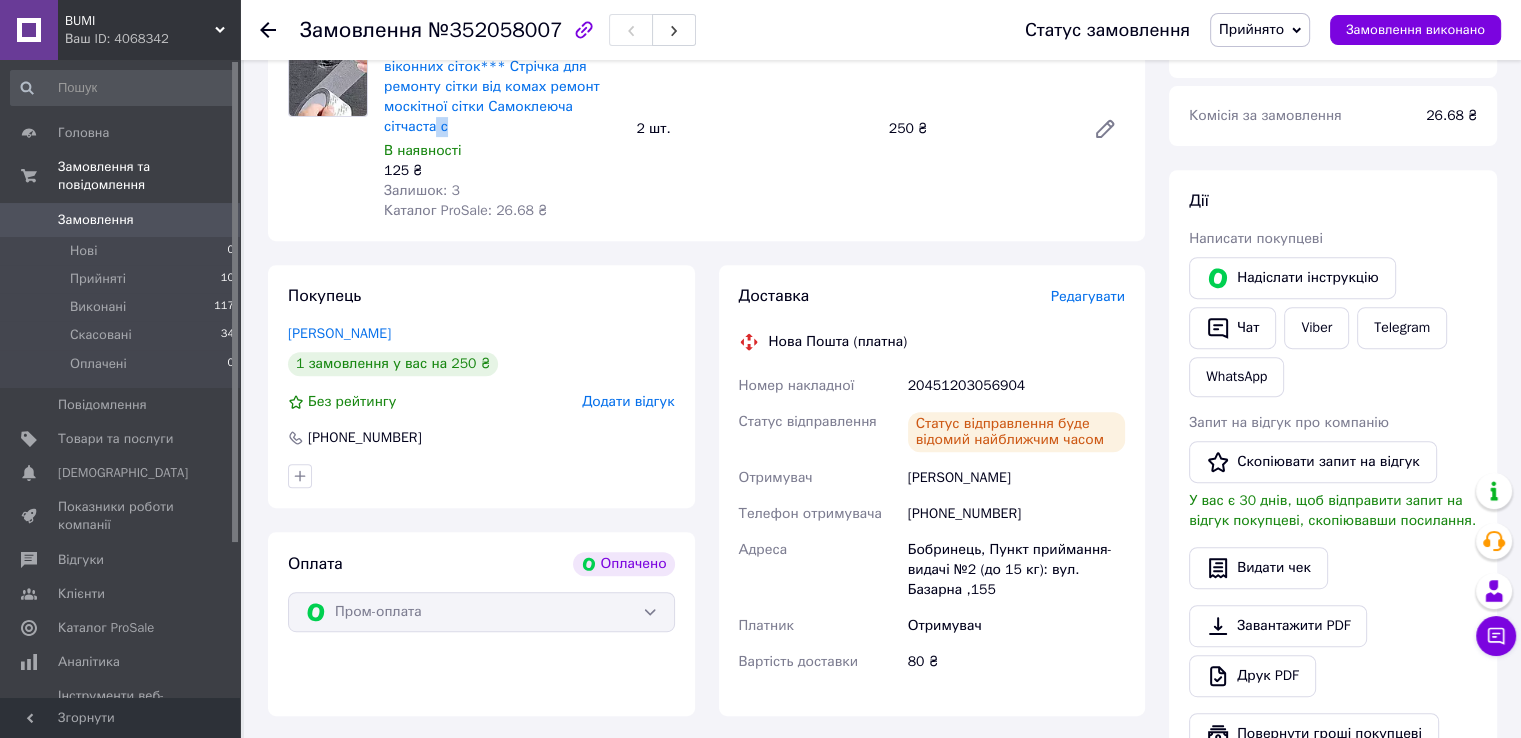 scroll, scrollTop: 800, scrollLeft: 0, axis: vertical 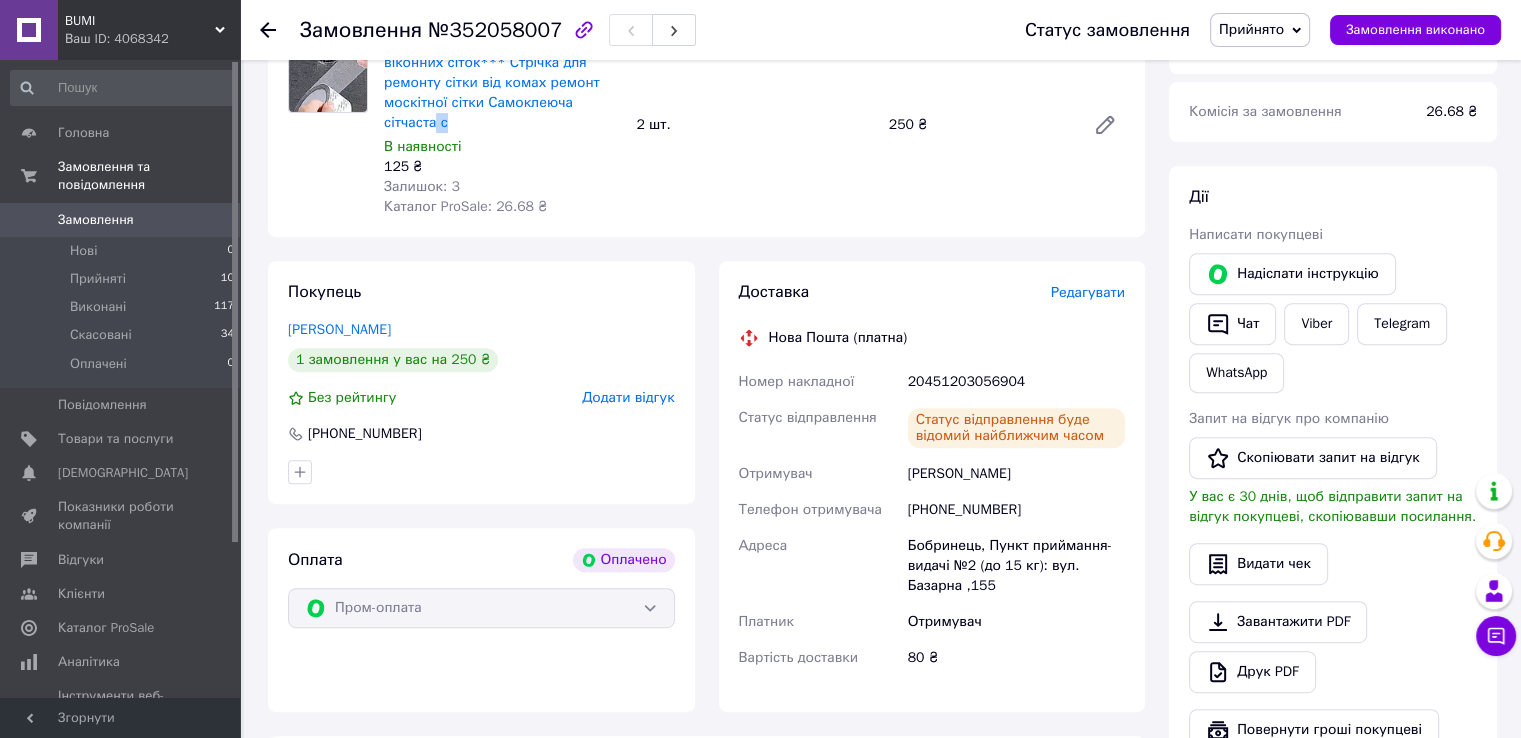 click on "Замовлення" at bounding box center (96, 220) 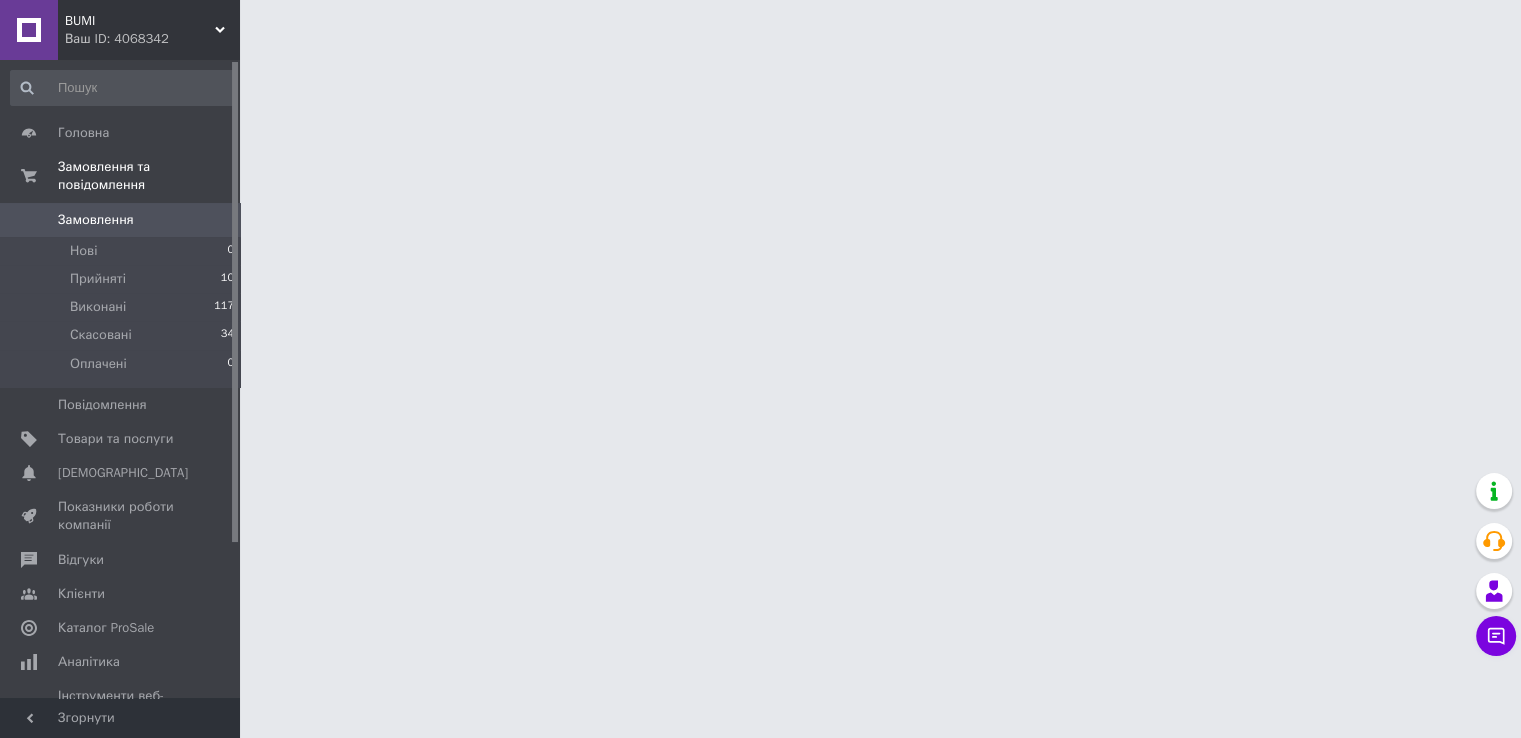 scroll, scrollTop: 0, scrollLeft: 0, axis: both 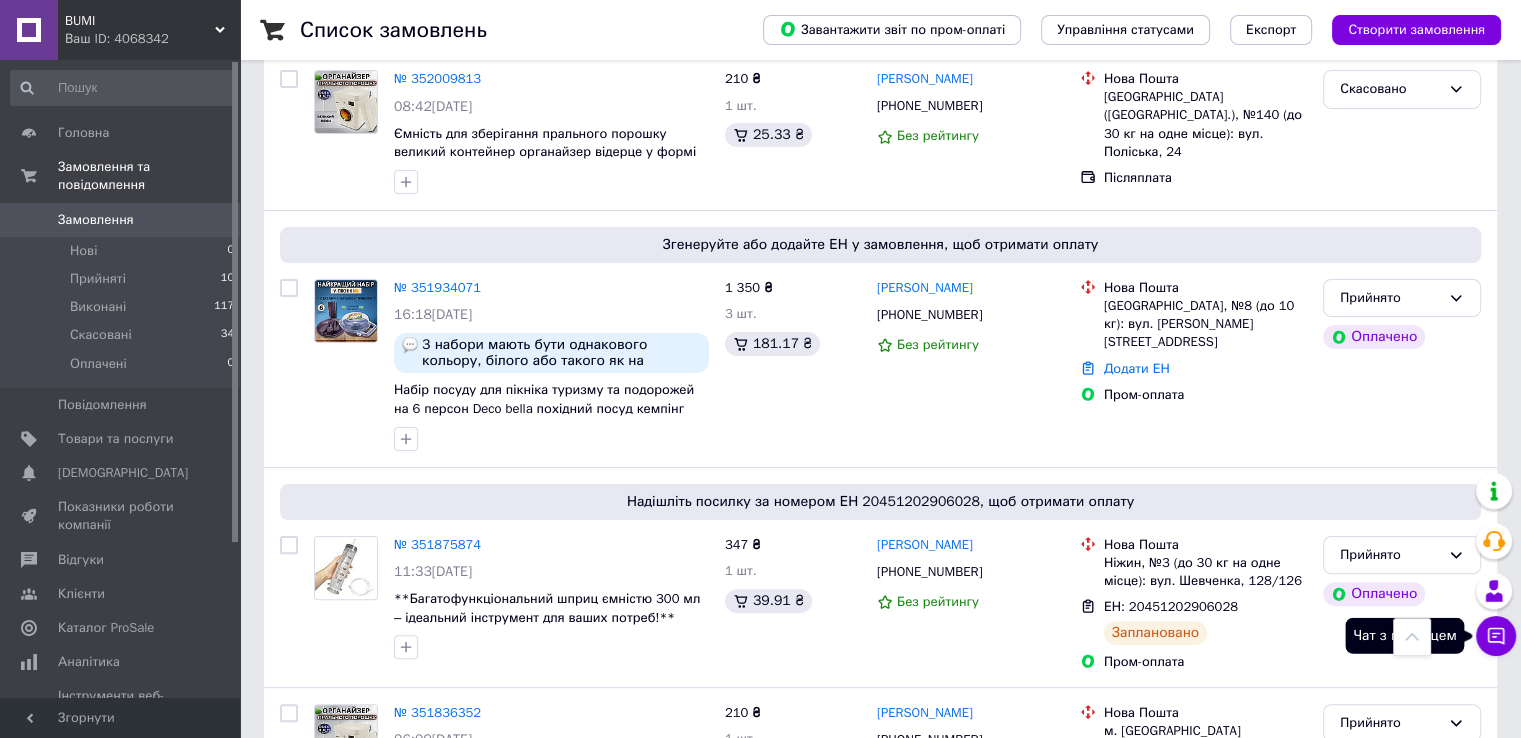 click 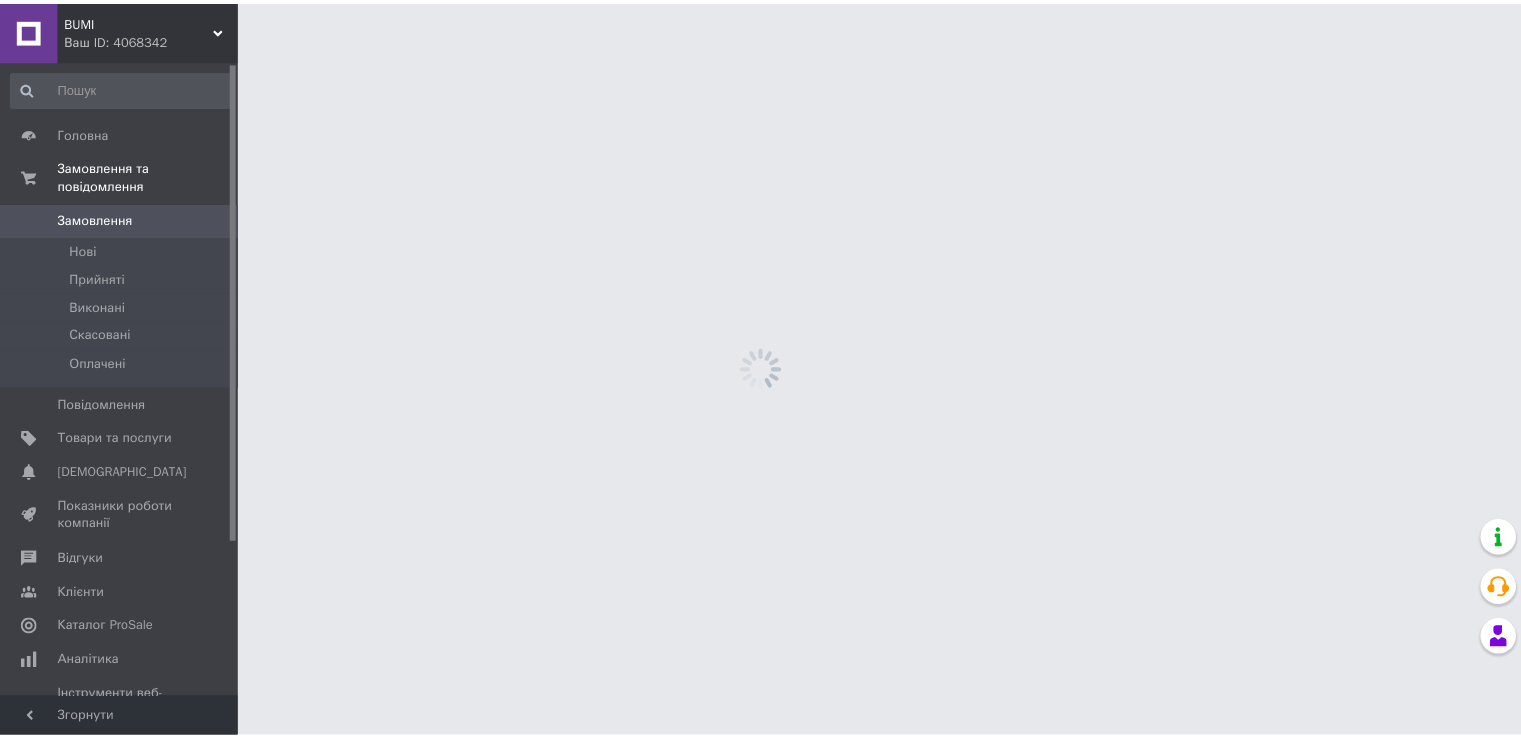 scroll, scrollTop: 0, scrollLeft: 0, axis: both 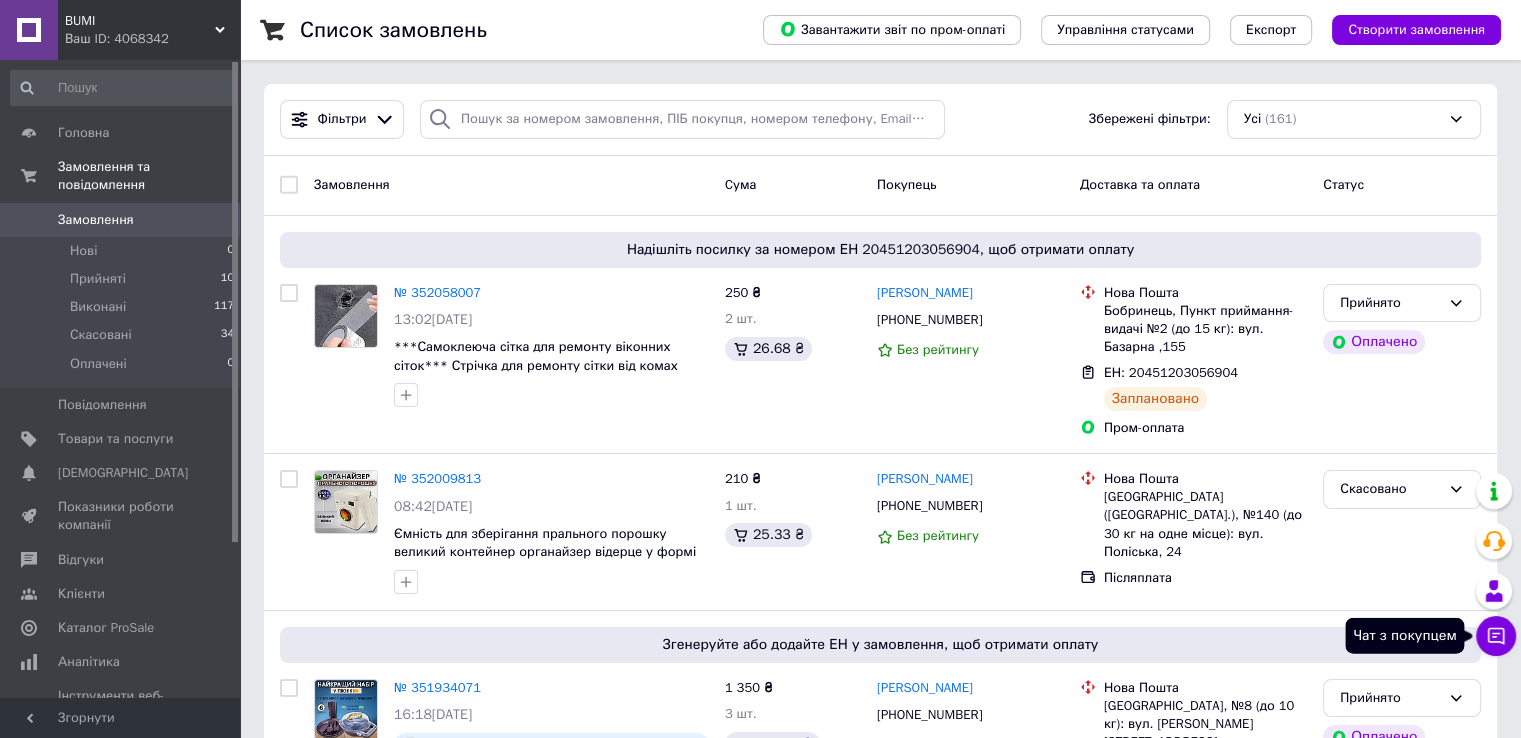 click 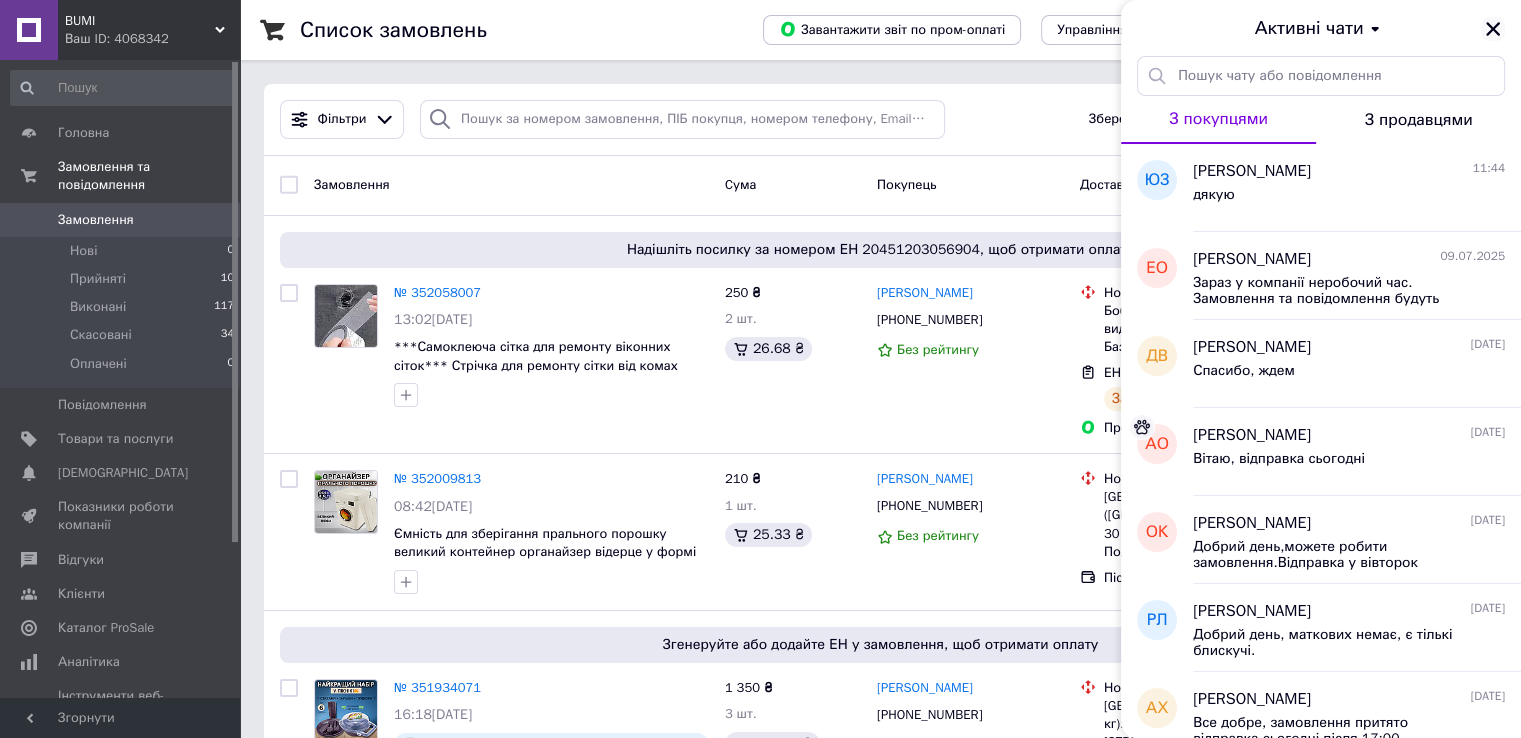 click 